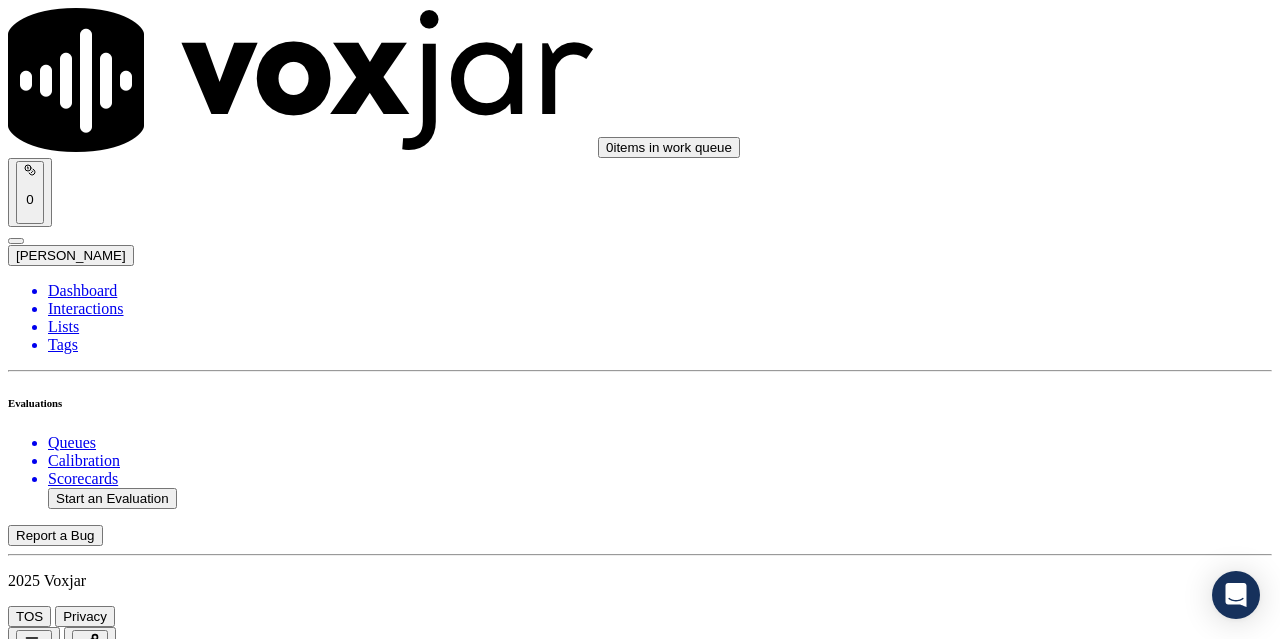 scroll, scrollTop: 0, scrollLeft: 0, axis: both 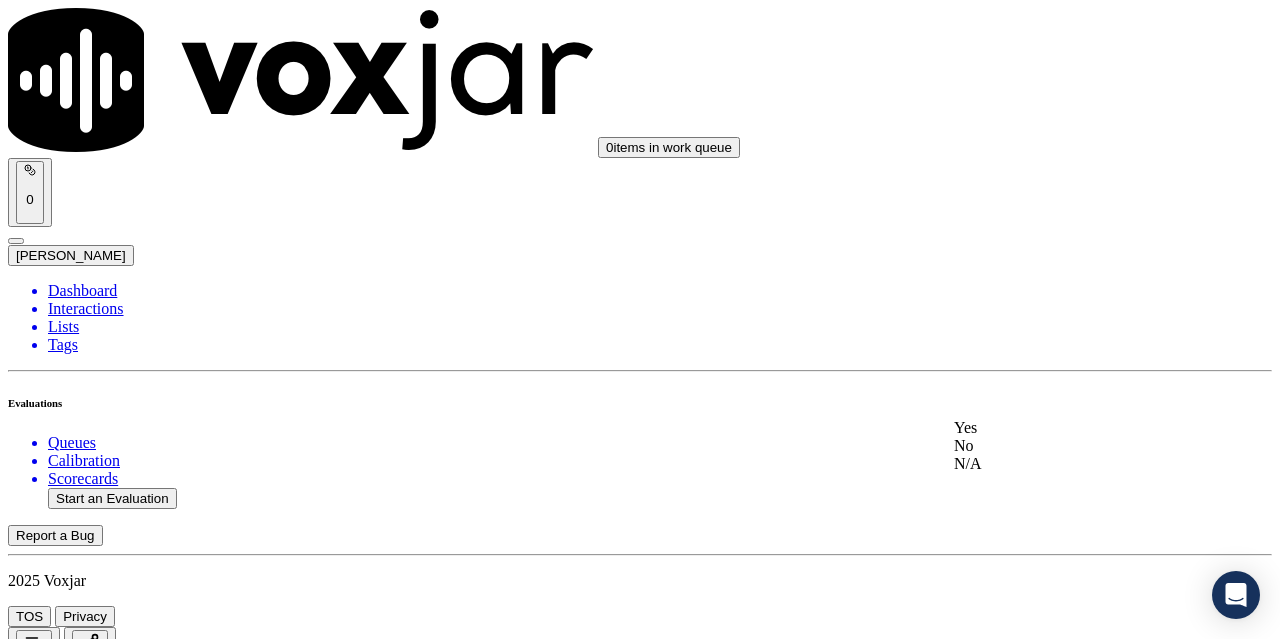 click on "Yes" at bounding box center (1067, 428) 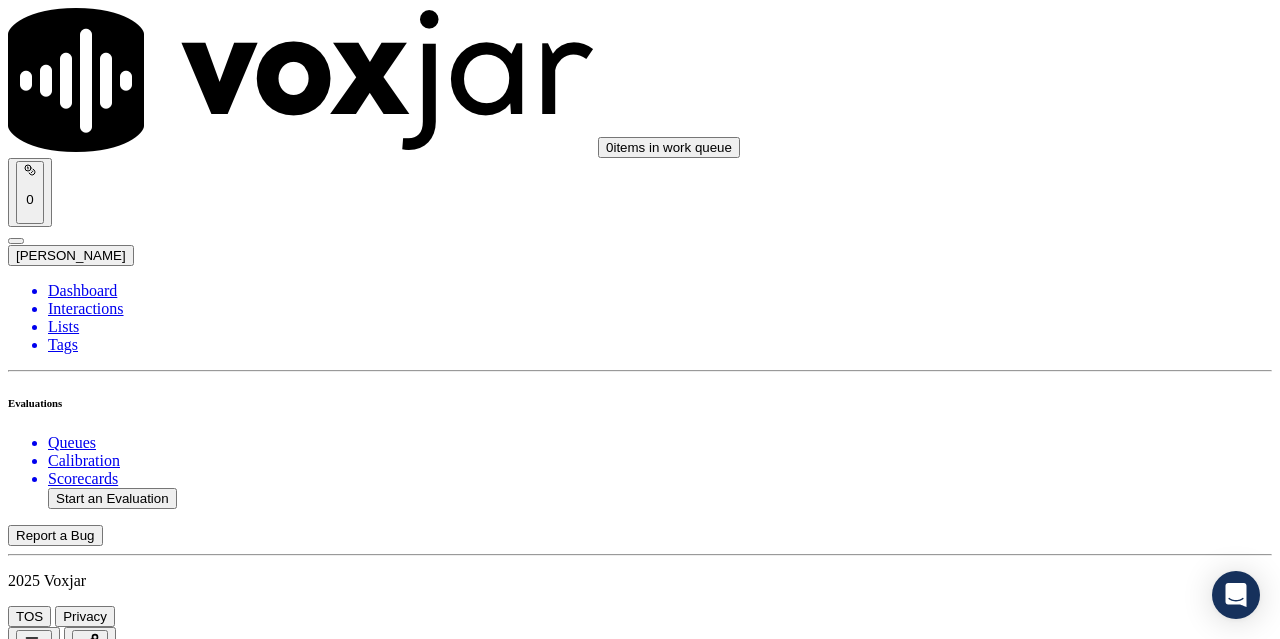 scroll, scrollTop: 500, scrollLeft: 0, axis: vertical 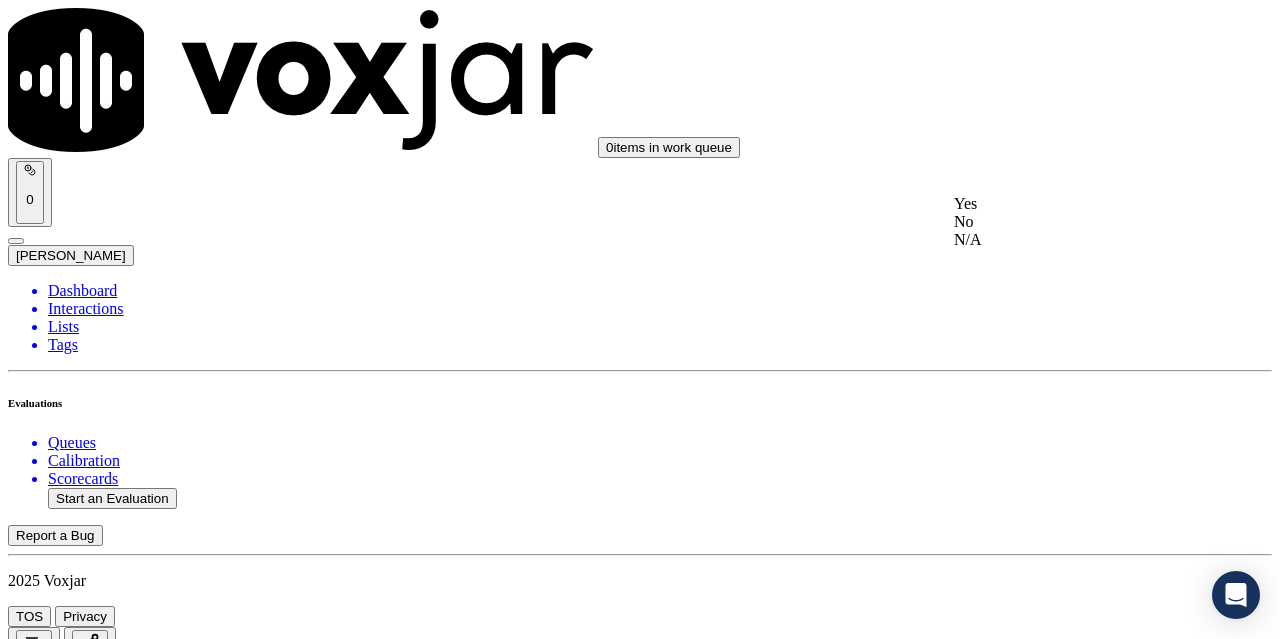 click on "Yes" at bounding box center (1067, 204) 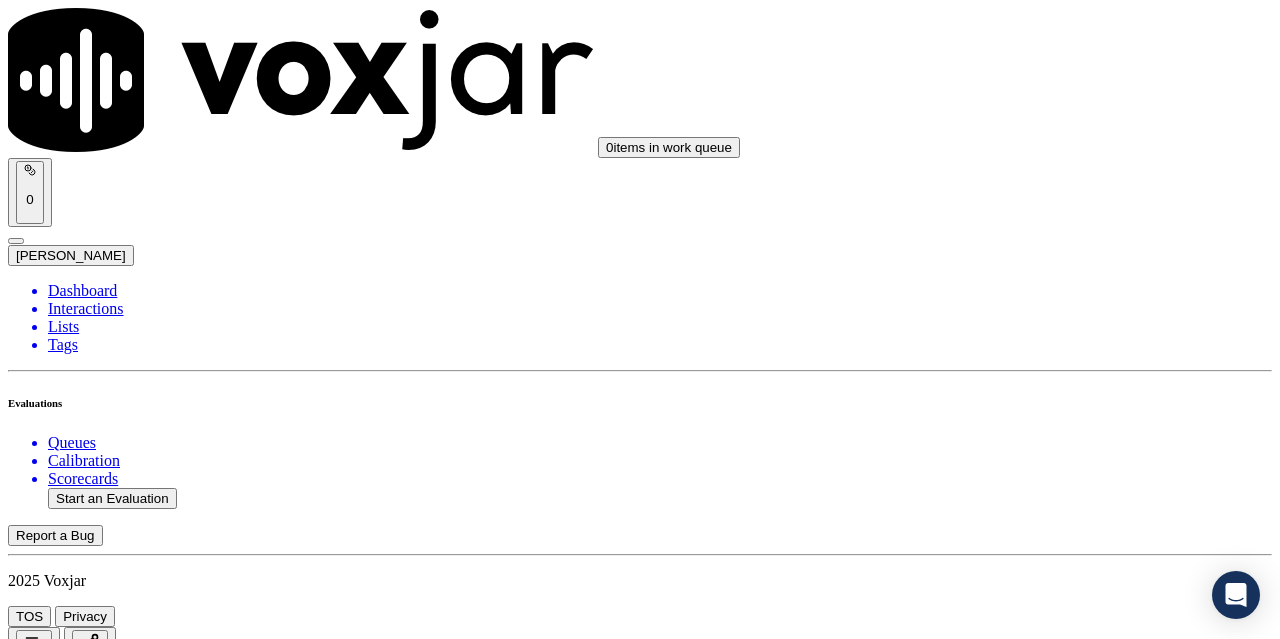click on "Select an answer" at bounding box center [67, 2861] 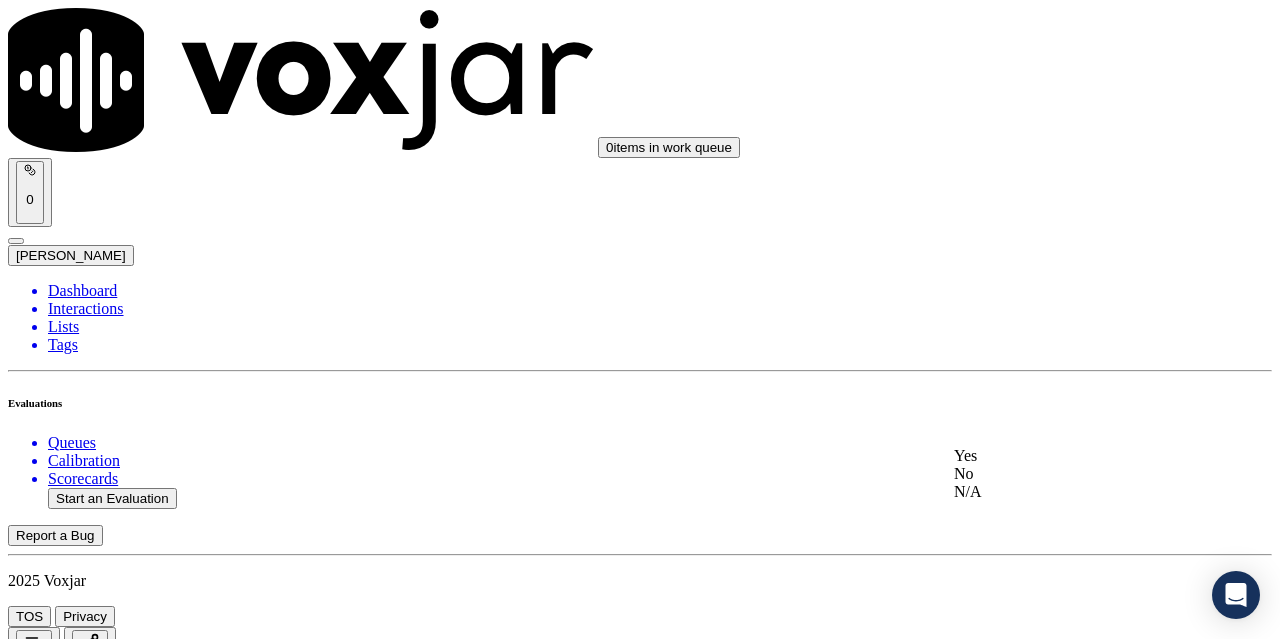 click on "Yes" at bounding box center [1067, 456] 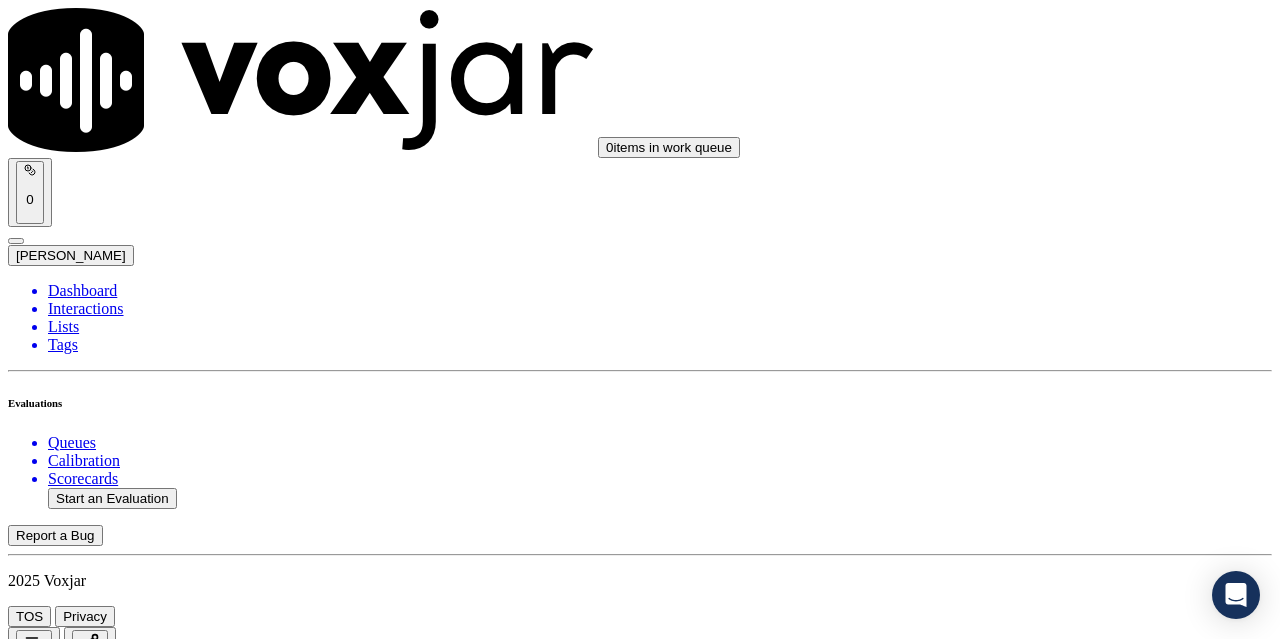 scroll, scrollTop: 1000, scrollLeft: 0, axis: vertical 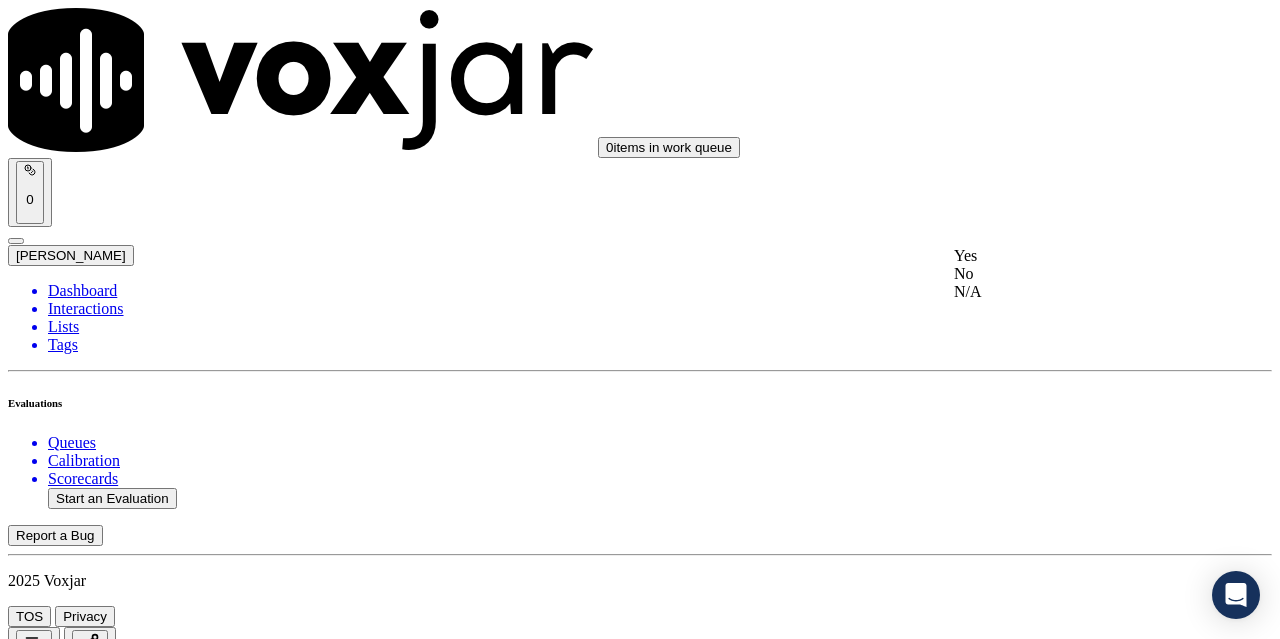 drag, startPoint x: 1052, startPoint y: 339, endPoint x: 1071, endPoint y: 632, distance: 293.6154 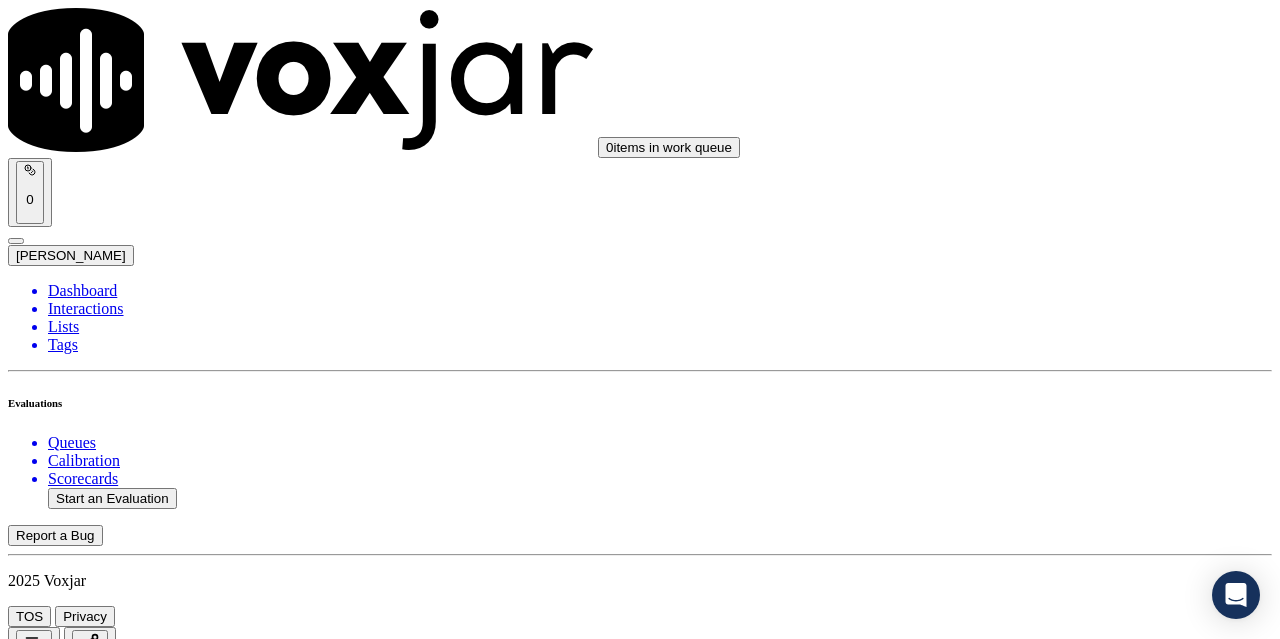 click on "Select an answer" at bounding box center (67, 3334) 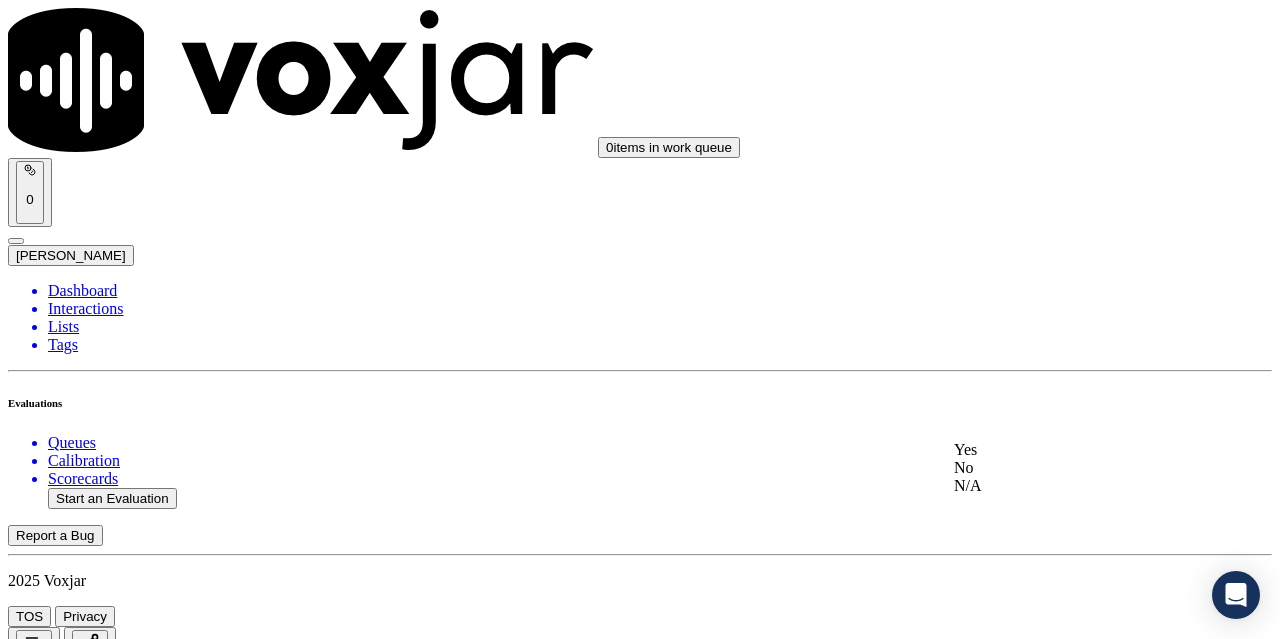 click on "N/A" 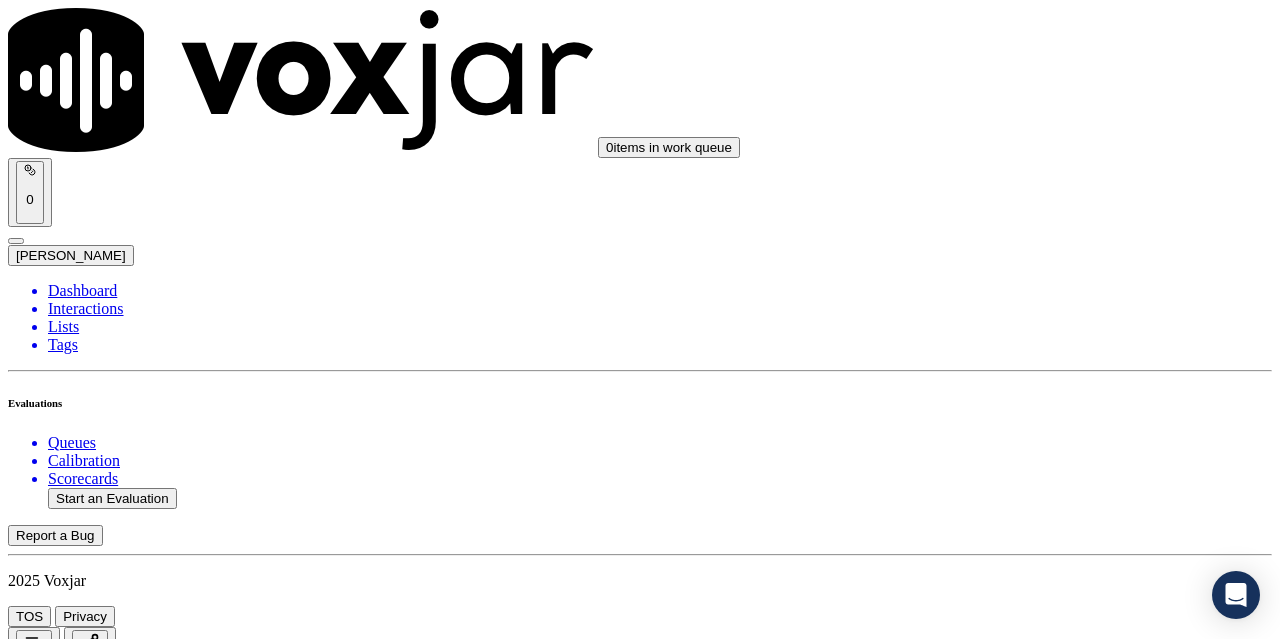 scroll, scrollTop: 1500, scrollLeft: 0, axis: vertical 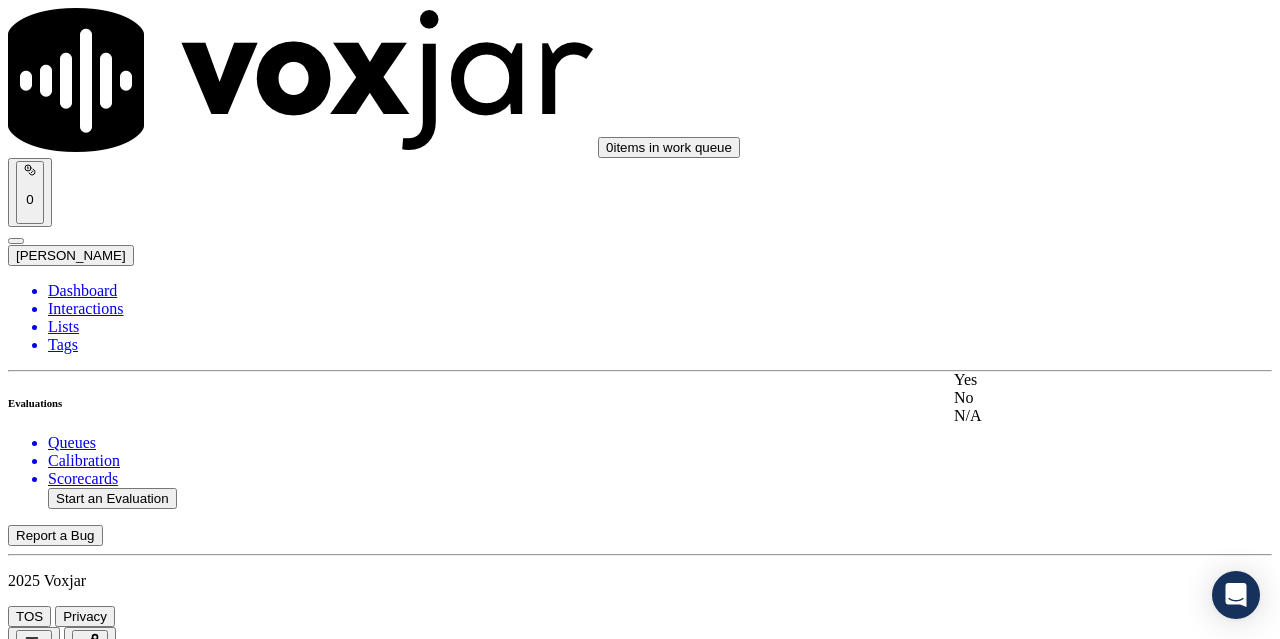 click on "Yes" at bounding box center (1067, 380) 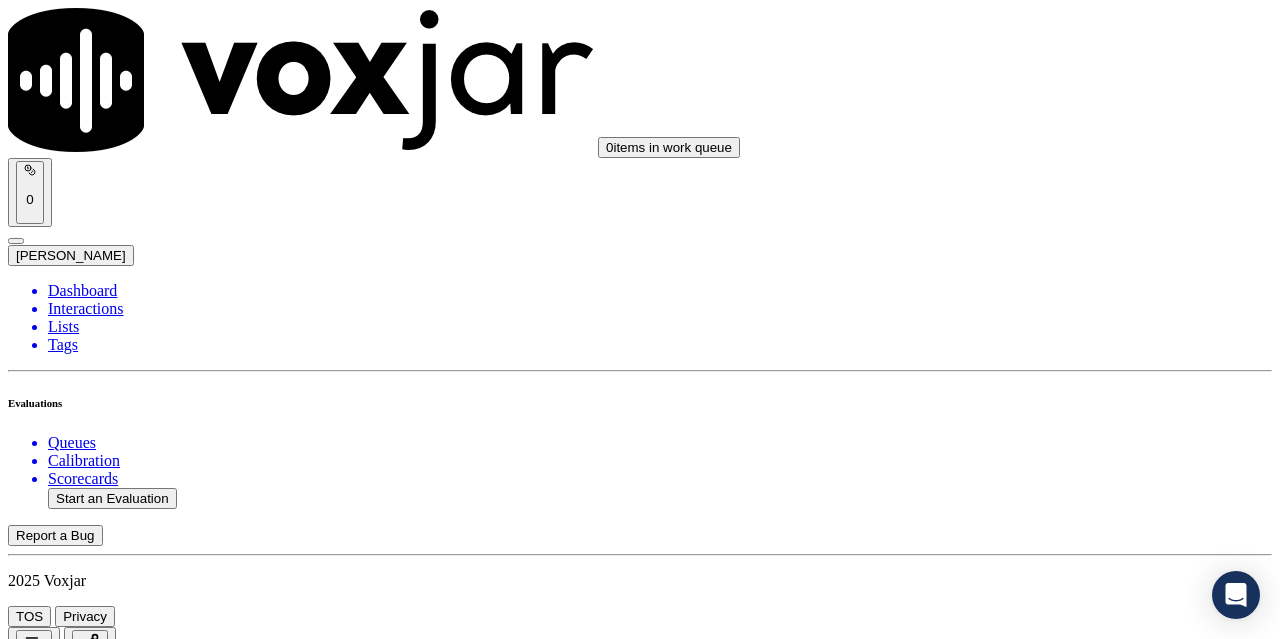 scroll, scrollTop: 1900, scrollLeft: 0, axis: vertical 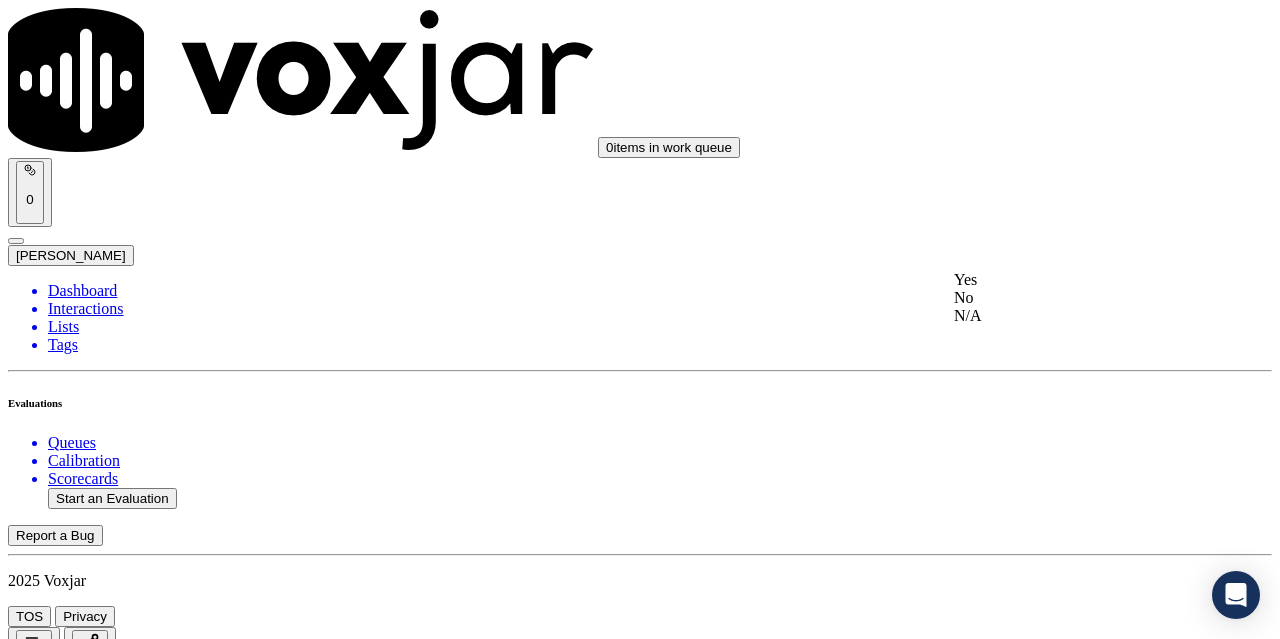 click on "Yes" at bounding box center (1067, 280) 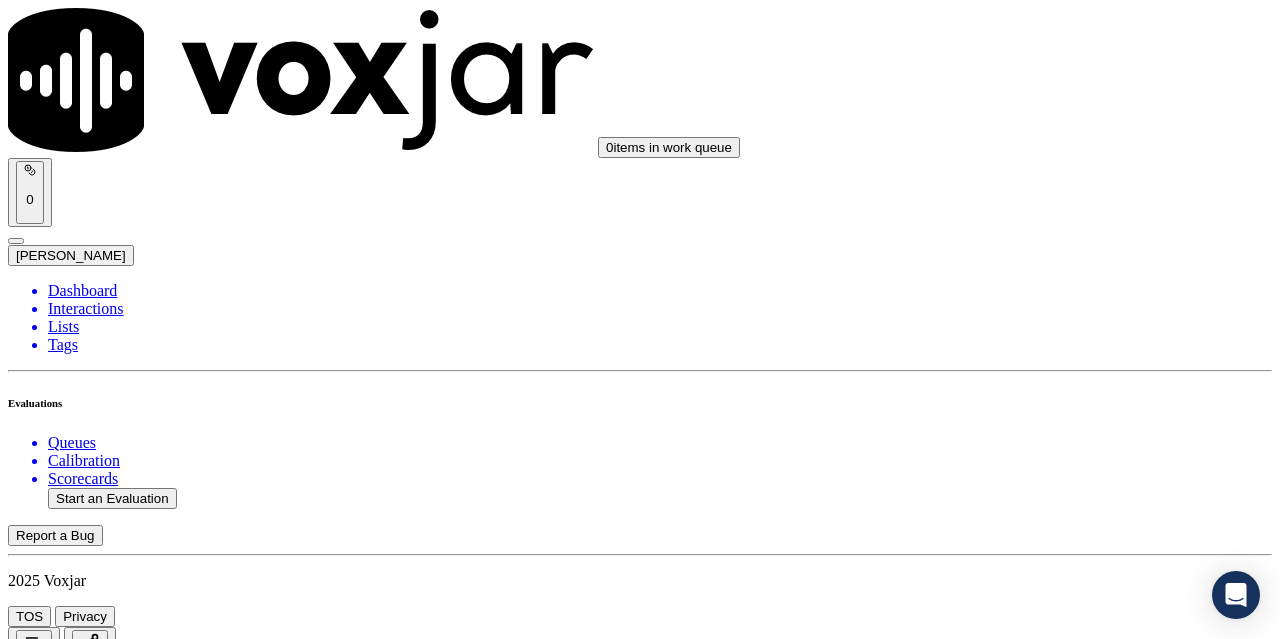 scroll, scrollTop: 2200, scrollLeft: 0, axis: vertical 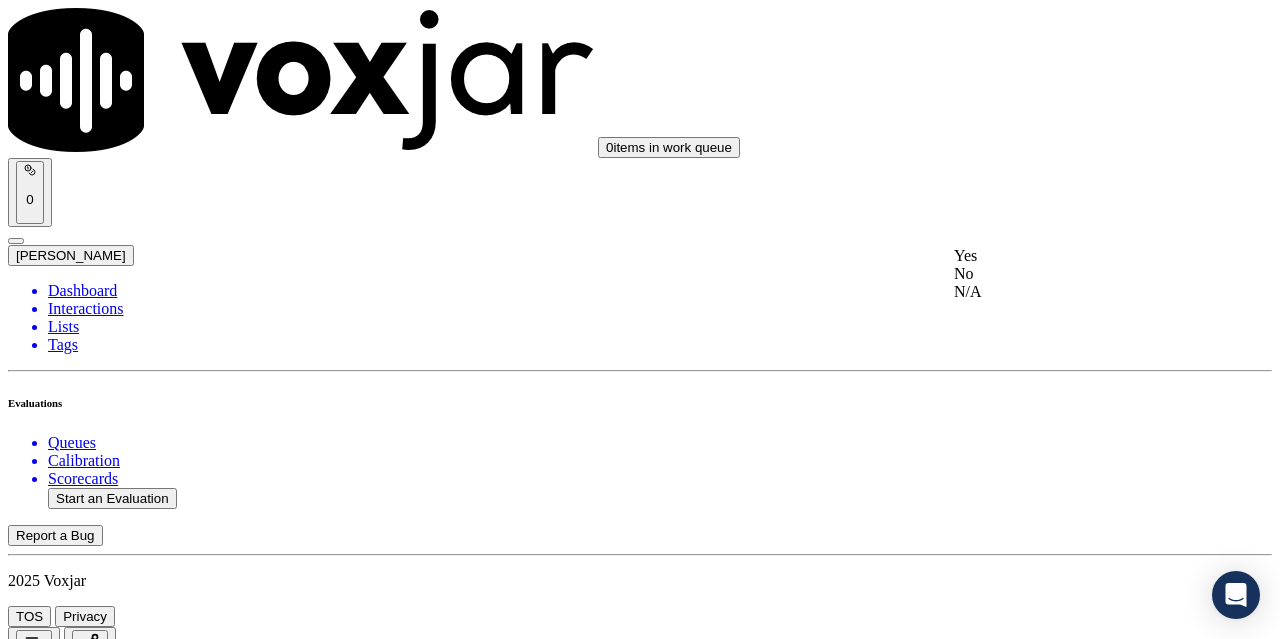 click on "Yes" at bounding box center (1067, 256) 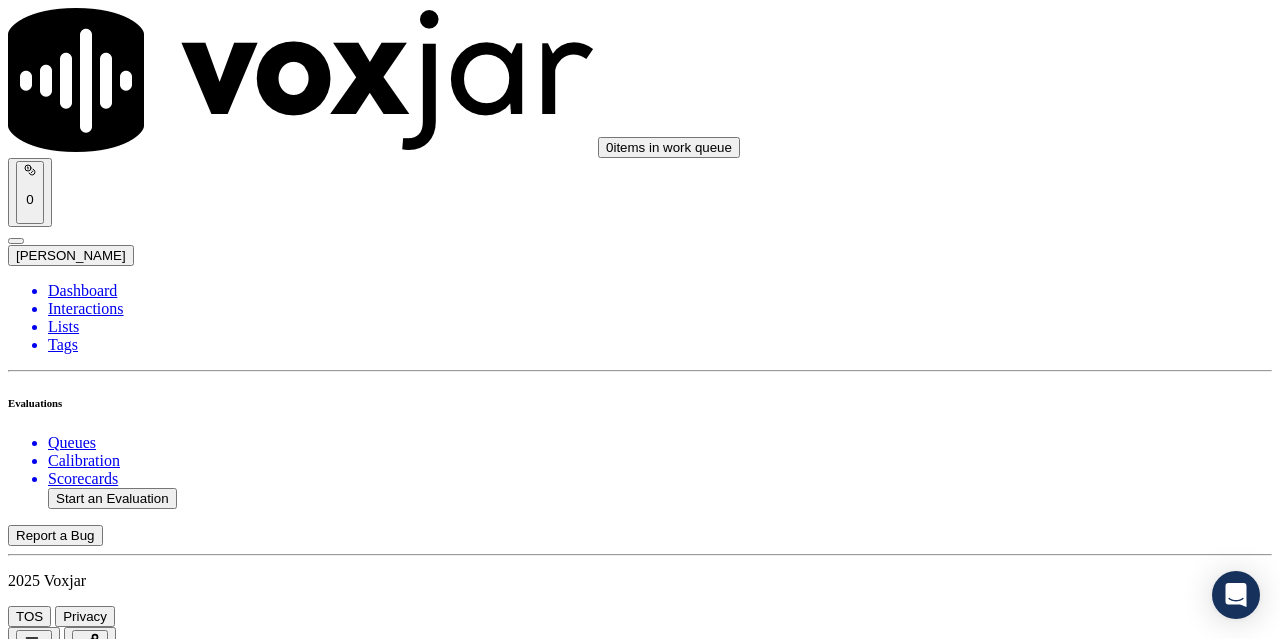 click on "Select an answer" at bounding box center (67, 4280) 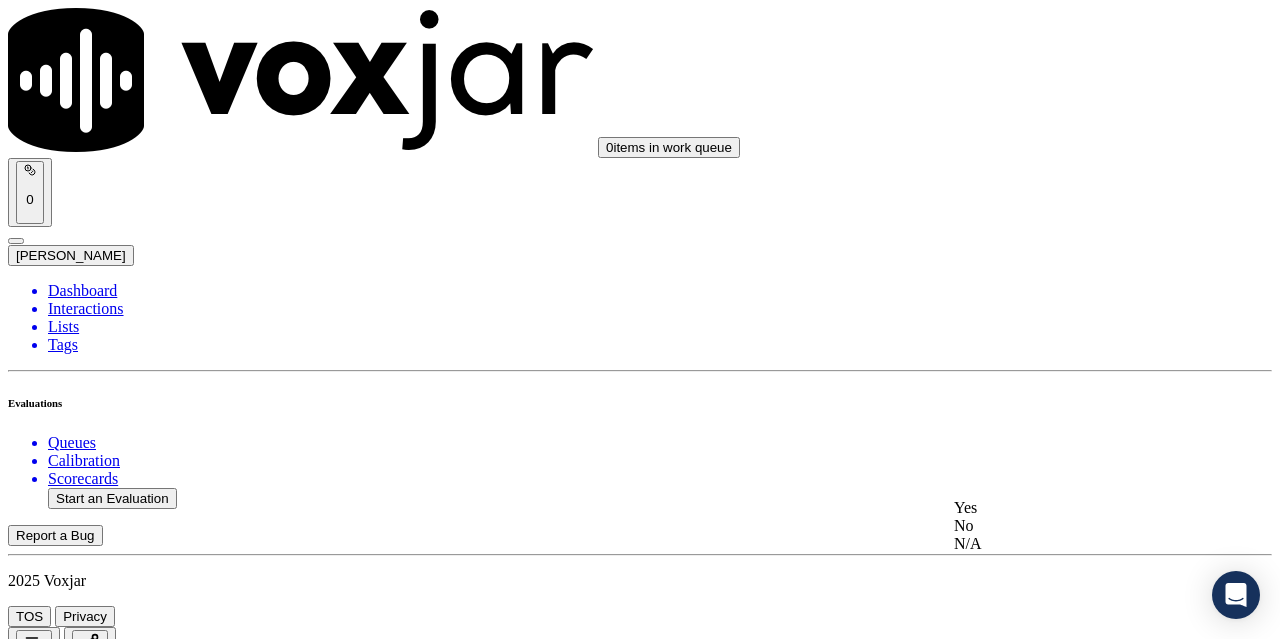 click on "Yes" at bounding box center (1067, 508) 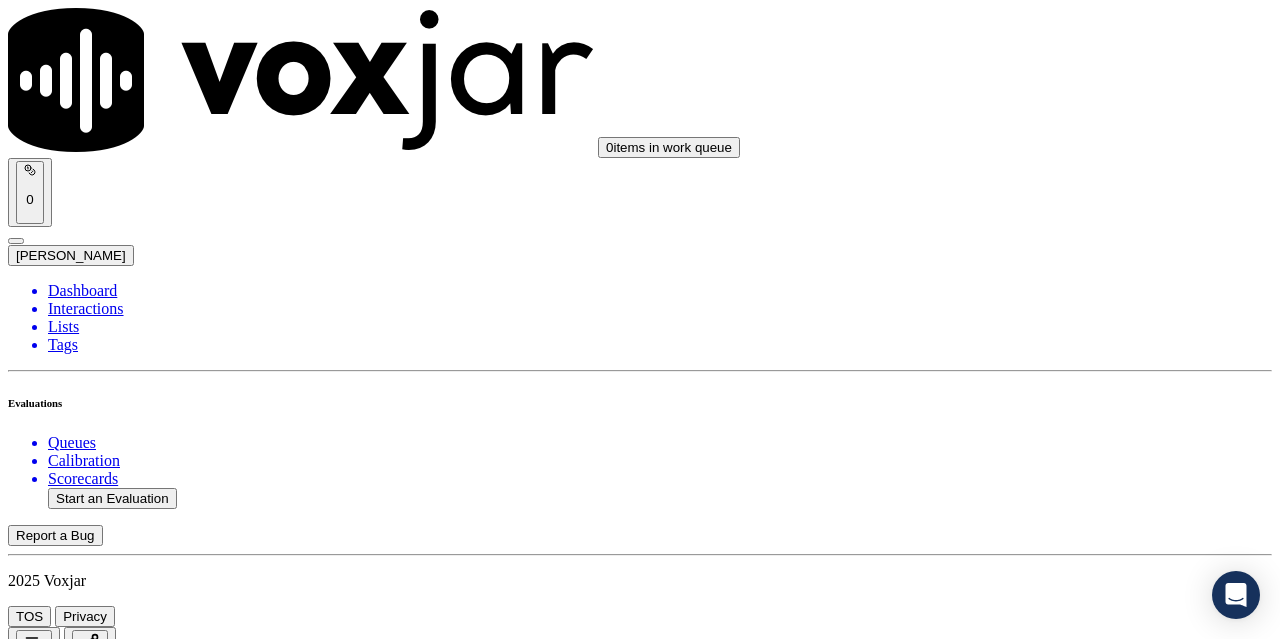 scroll, scrollTop: 2700, scrollLeft: 0, axis: vertical 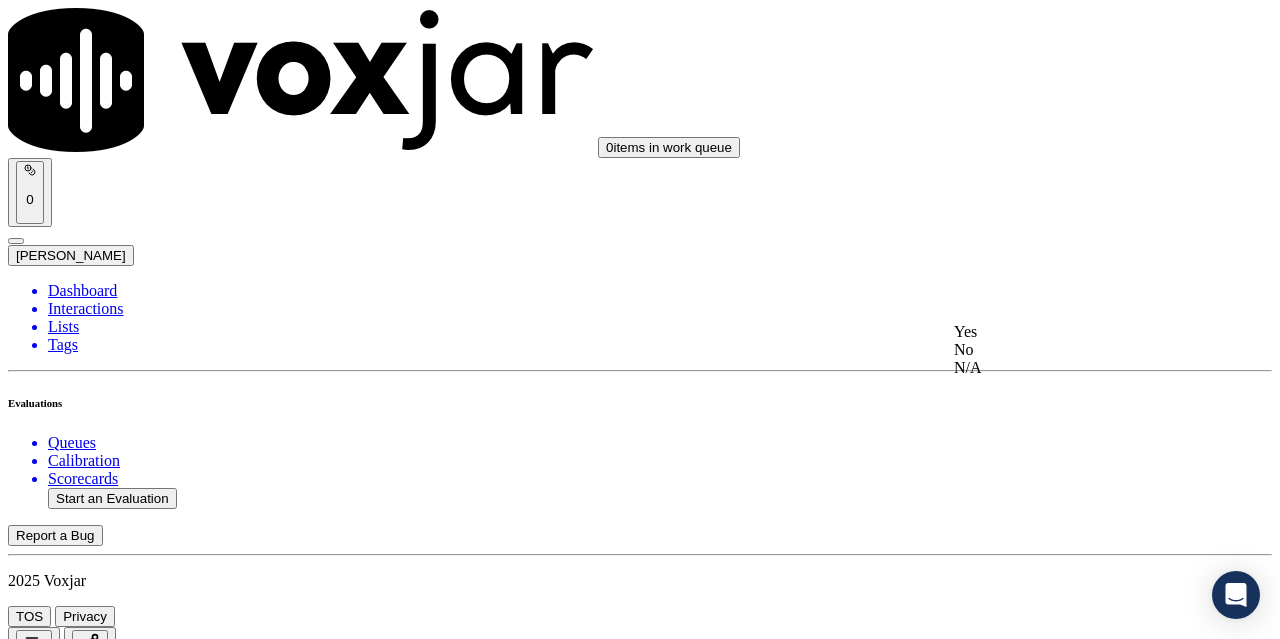 click on "Yes" at bounding box center (1067, 332) 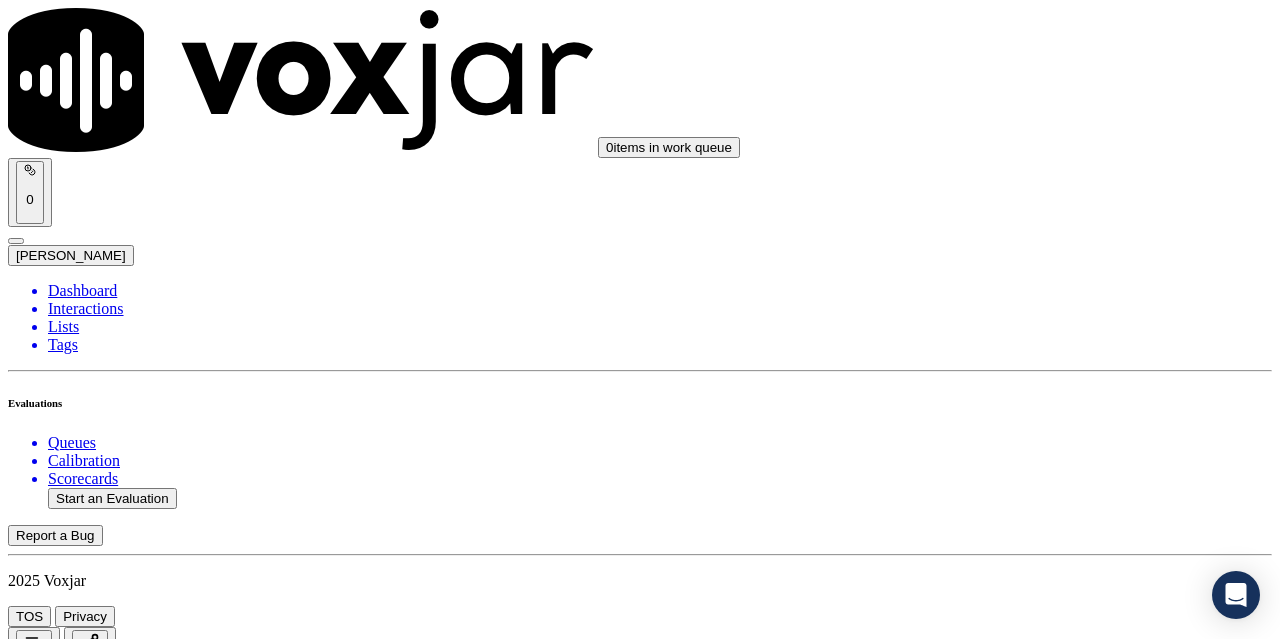 scroll, scrollTop: 3200, scrollLeft: 0, axis: vertical 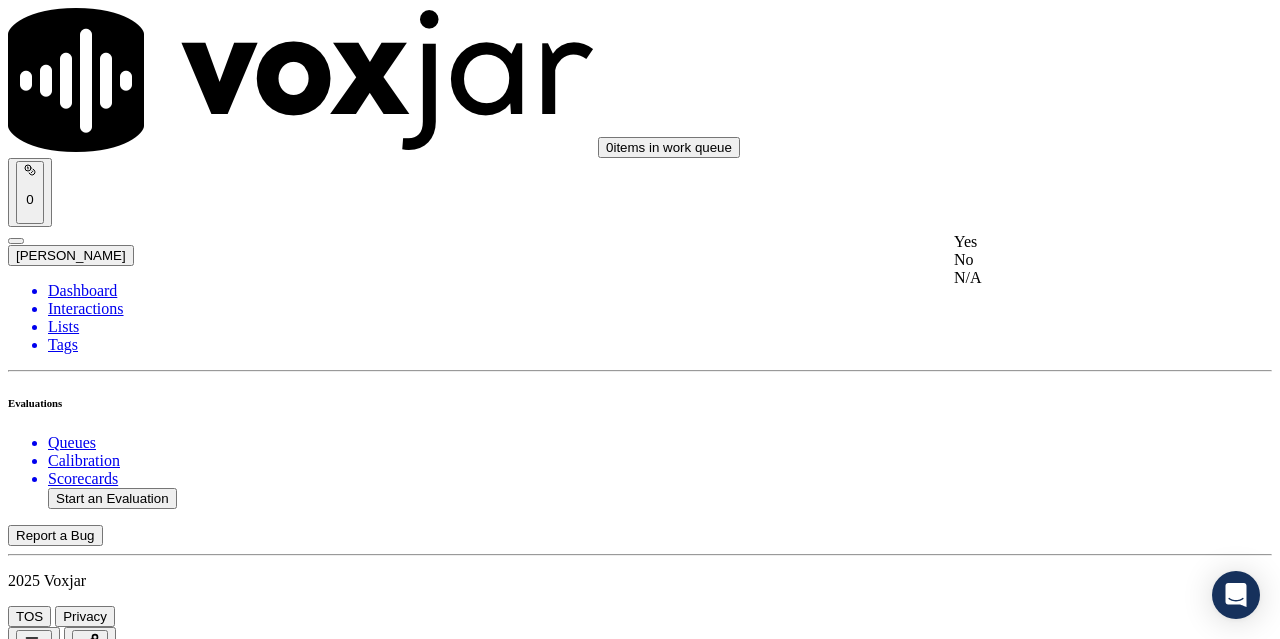 click on "Yes" at bounding box center (1067, 242) 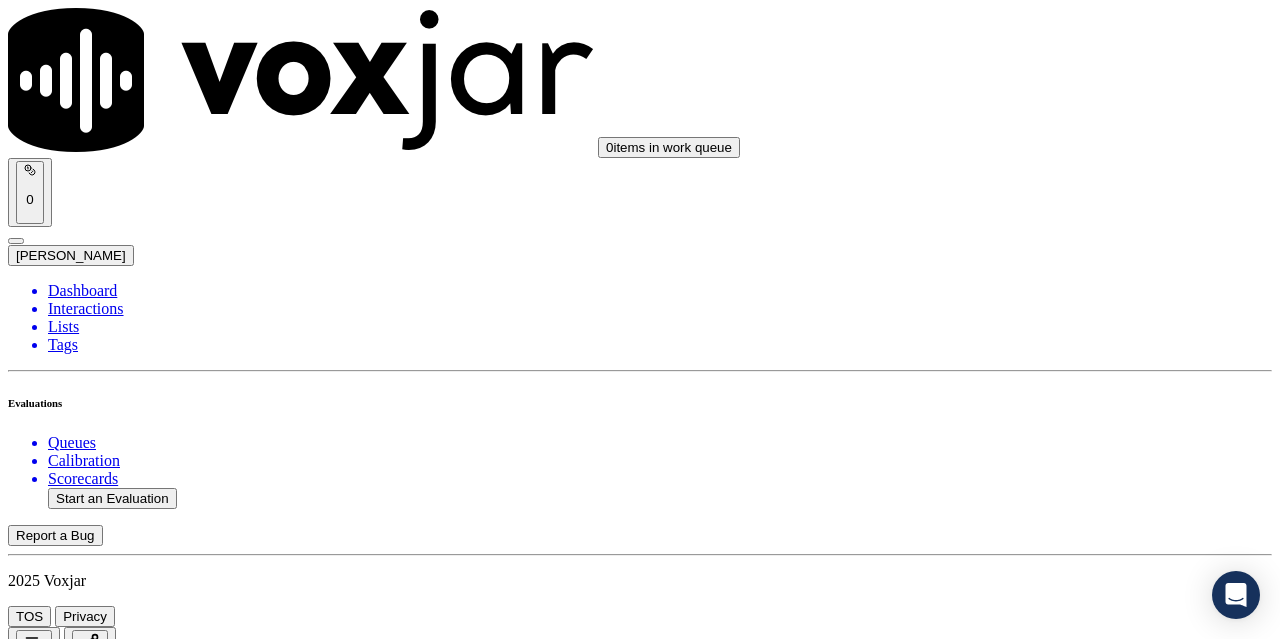 drag, startPoint x: 1070, startPoint y: 579, endPoint x: 1077, endPoint y: 569, distance: 12.206555 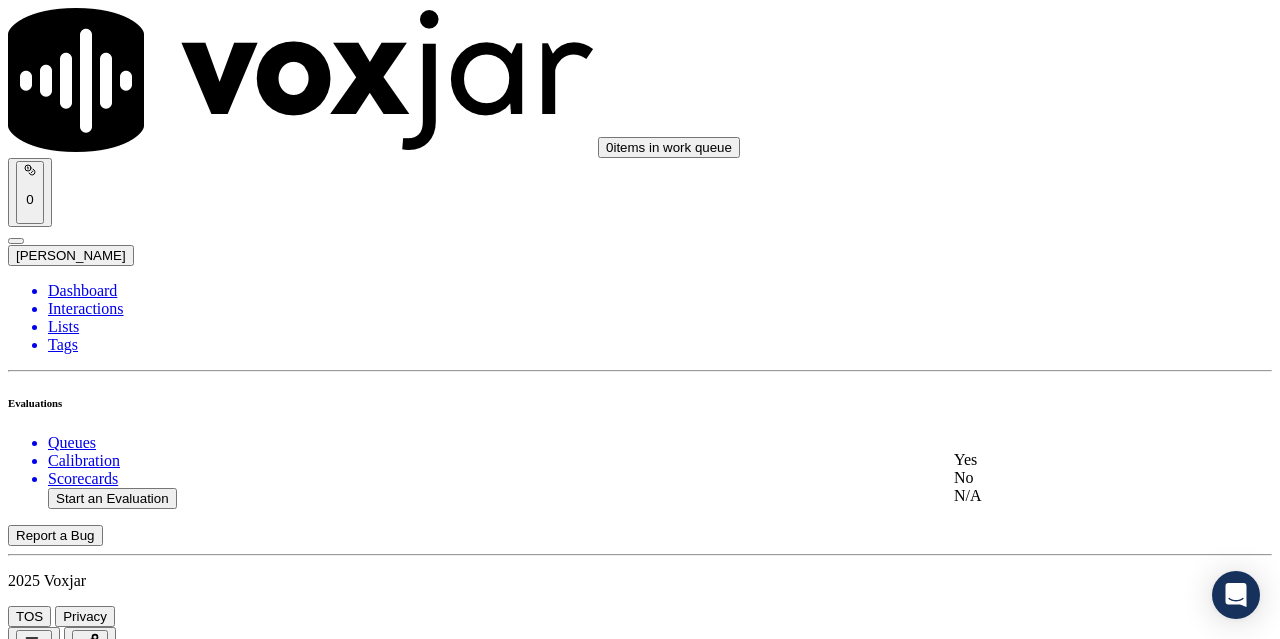 click on "Yes" at bounding box center (1067, 460) 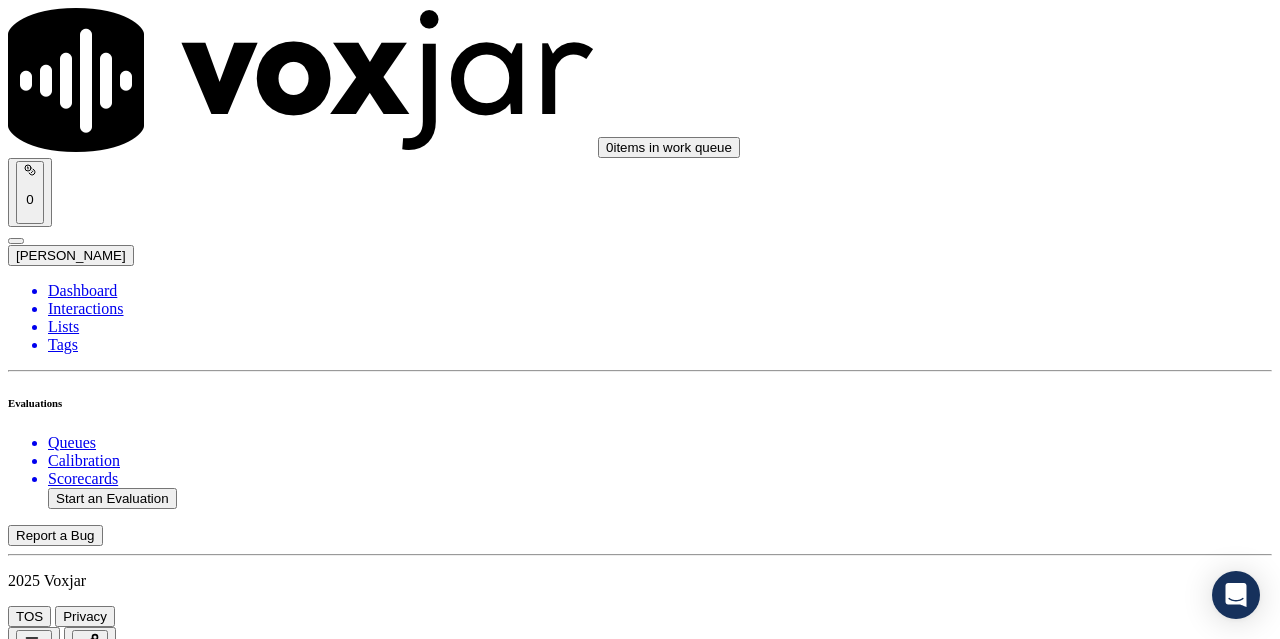 scroll, scrollTop: 3700, scrollLeft: 0, axis: vertical 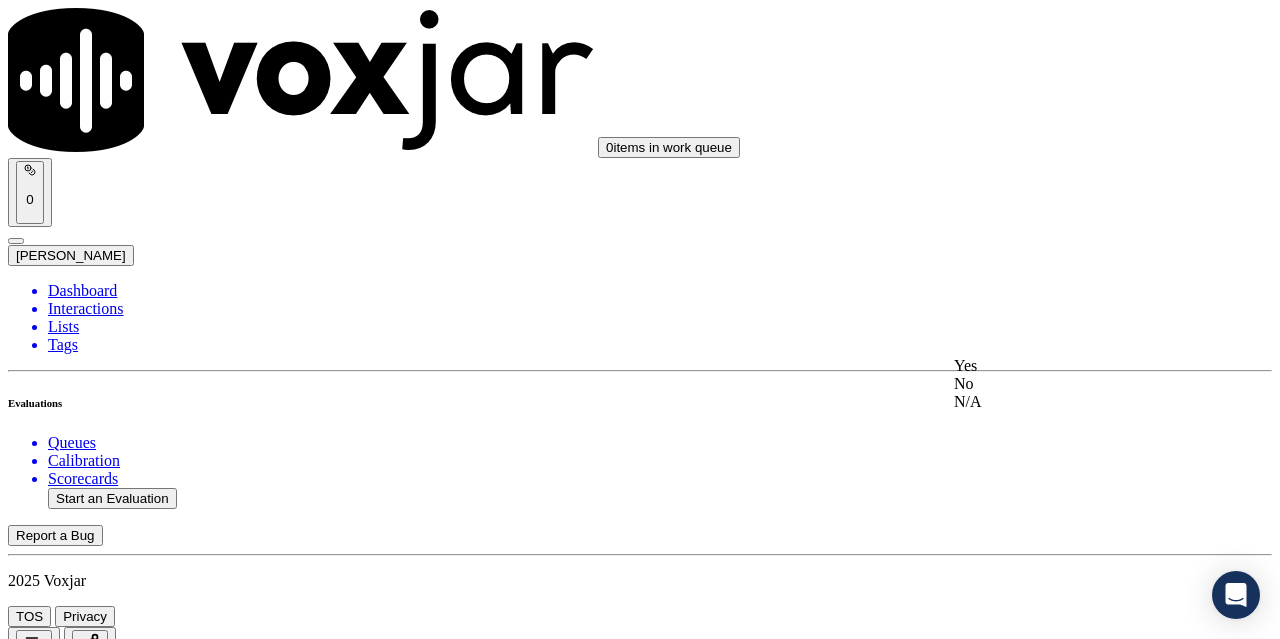 click on "Yes" at bounding box center [1067, 366] 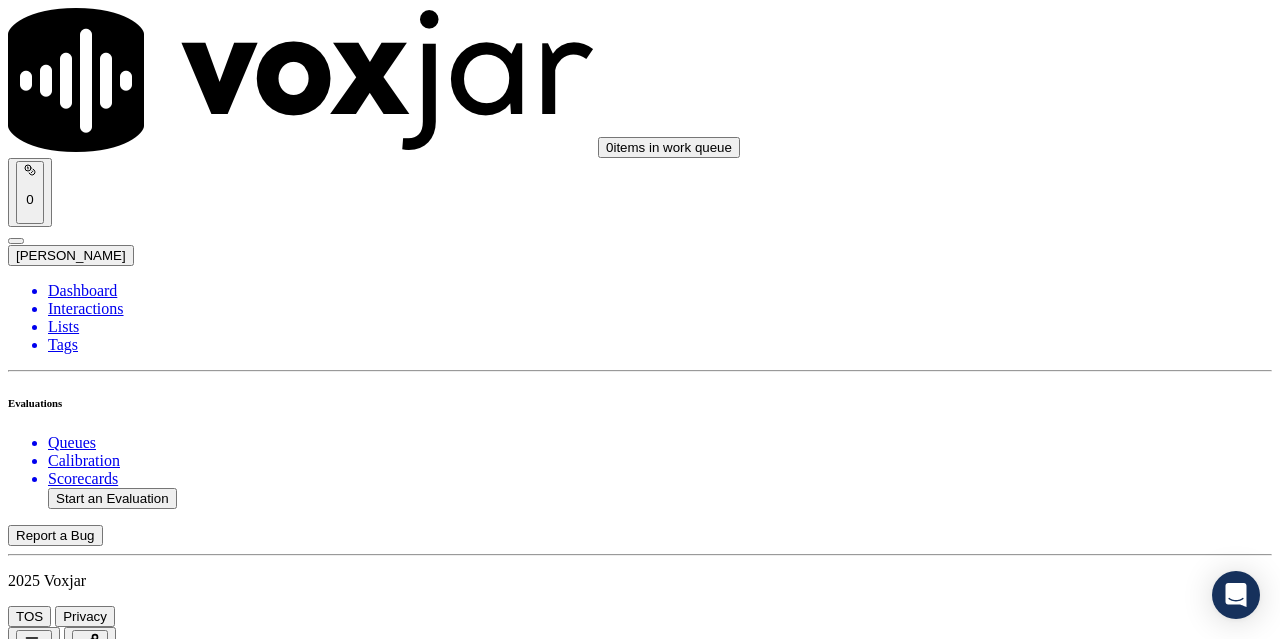 scroll, scrollTop: 4100, scrollLeft: 0, axis: vertical 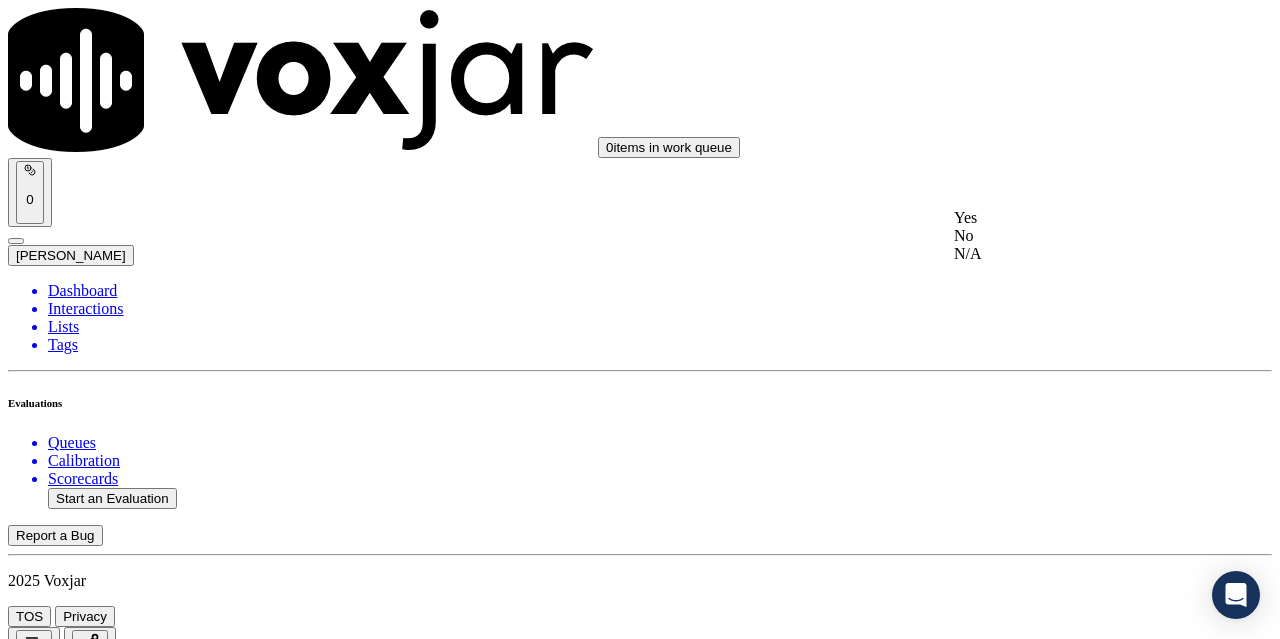 click on "Yes" at bounding box center [1067, 218] 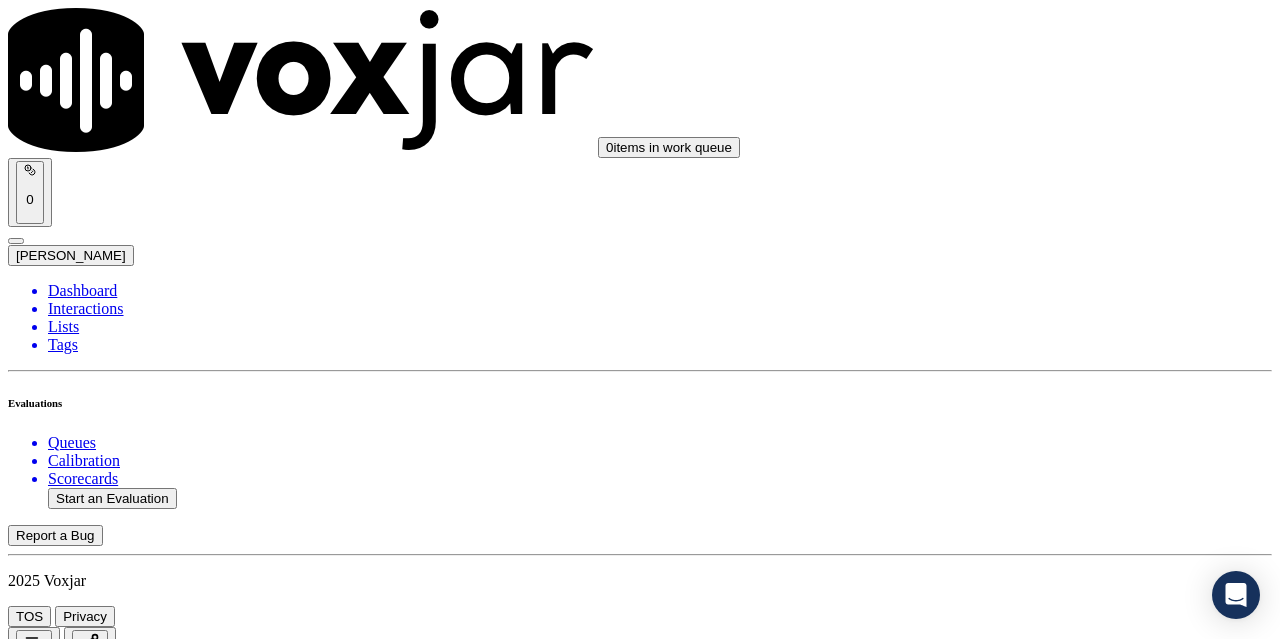 drag, startPoint x: 1039, startPoint y: 440, endPoint x: 1037, endPoint y: 451, distance: 11.18034 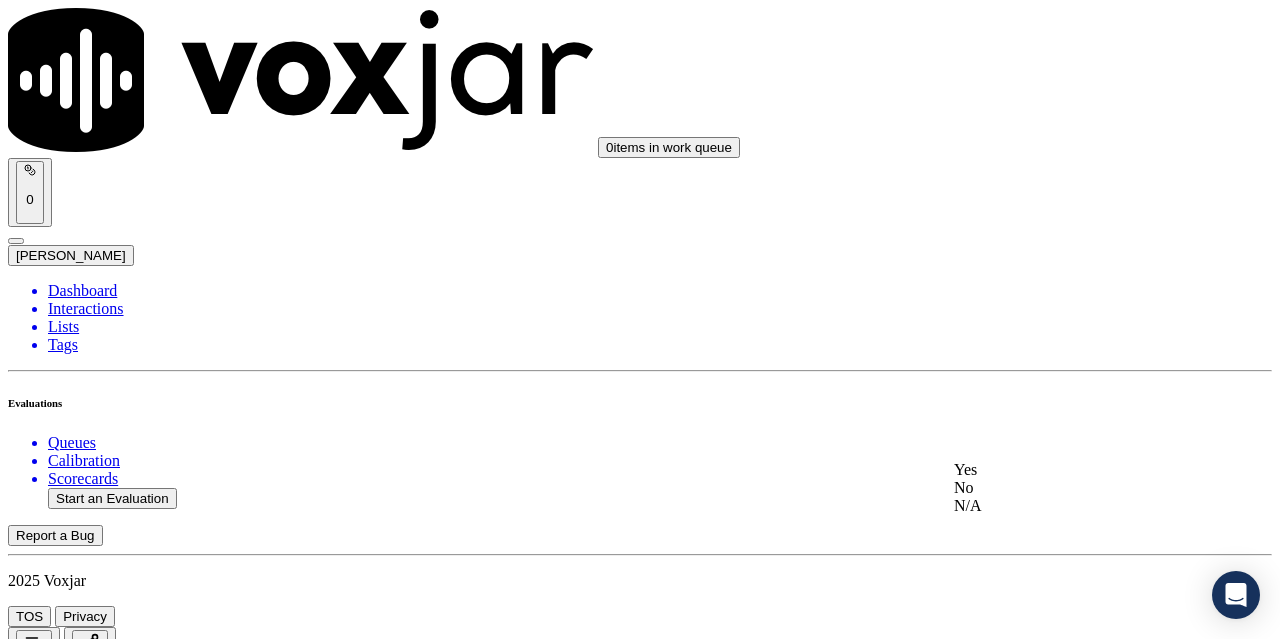 click on "Yes" at bounding box center [1067, 470] 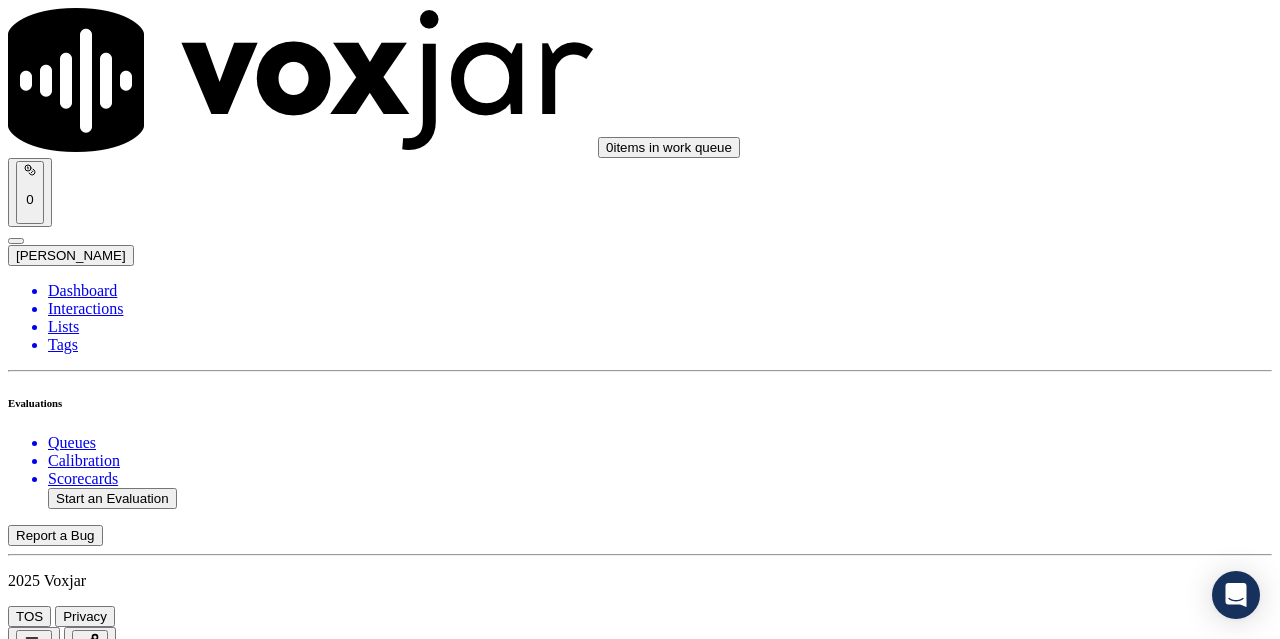 scroll, scrollTop: 4400, scrollLeft: 0, axis: vertical 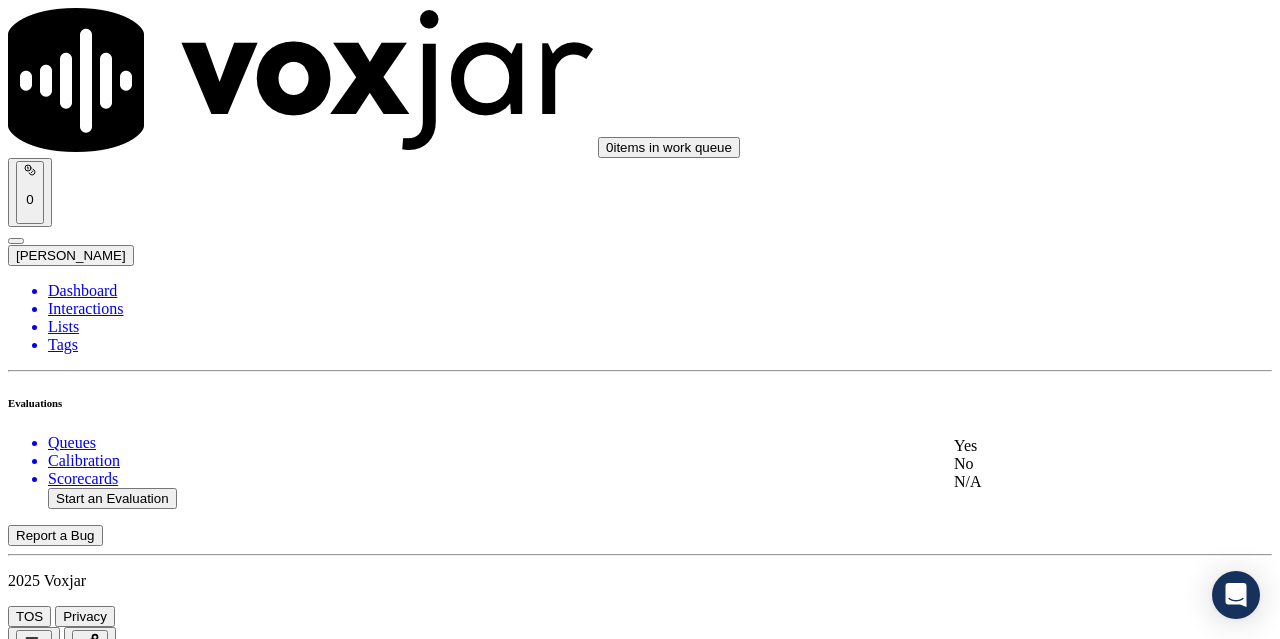 click on "Yes" at bounding box center (1067, 446) 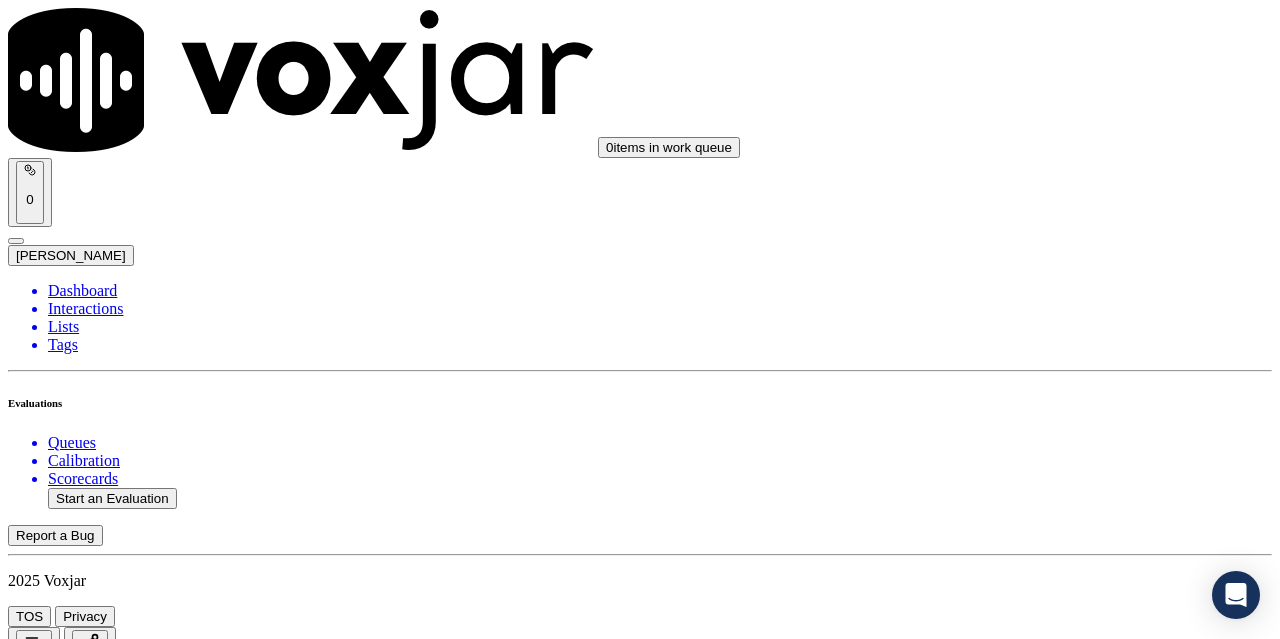 scroll, scrollTop: 4900, scrollLeft: 0, axis: vertical 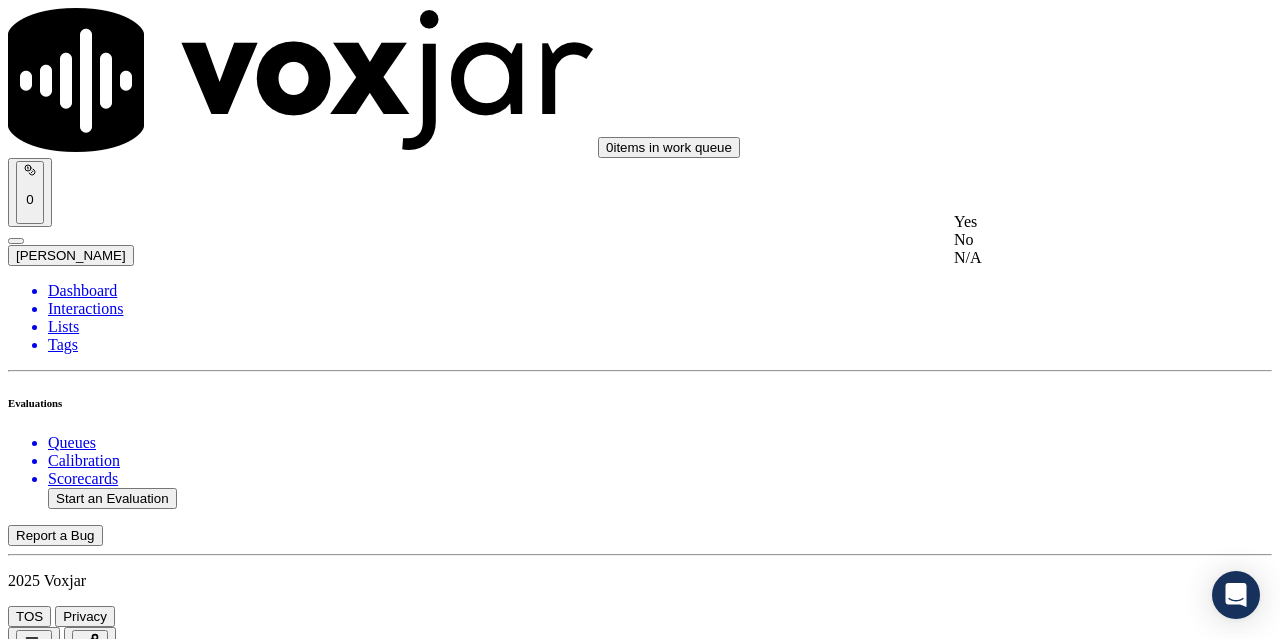 drag, startPoint x: 1029, startPoint y: 196, endPoint x: 1061, endPoint y: 283, distance: 92.69843 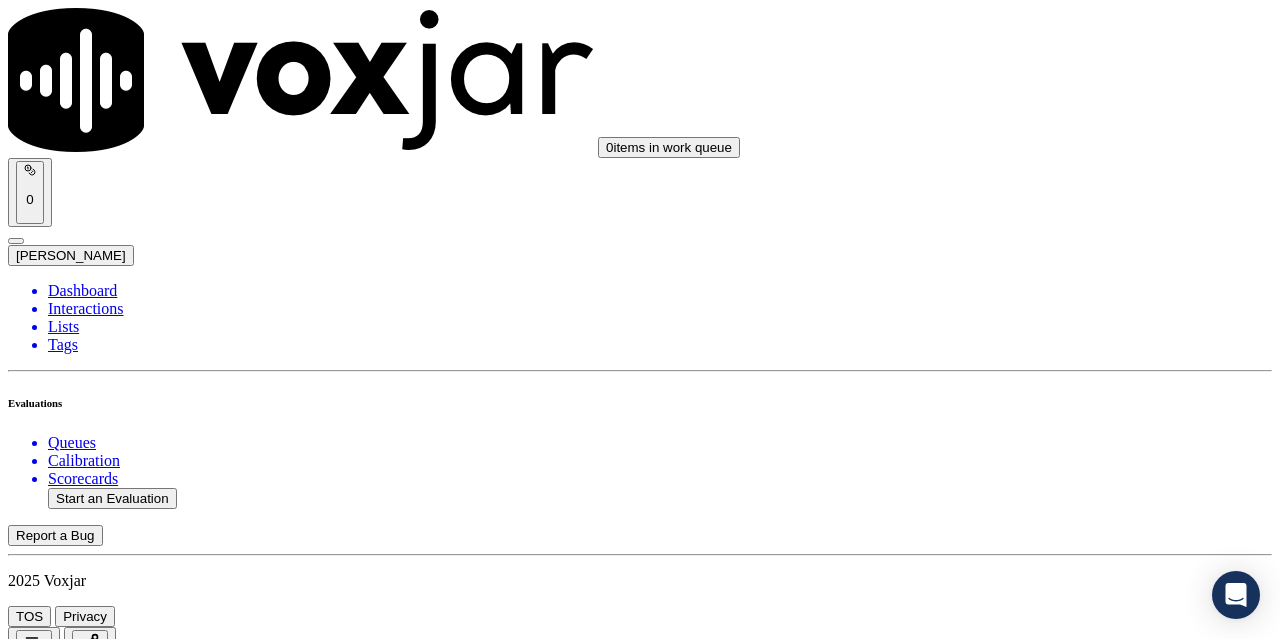click on "Select an answer" at bounding box center [67, 6485] 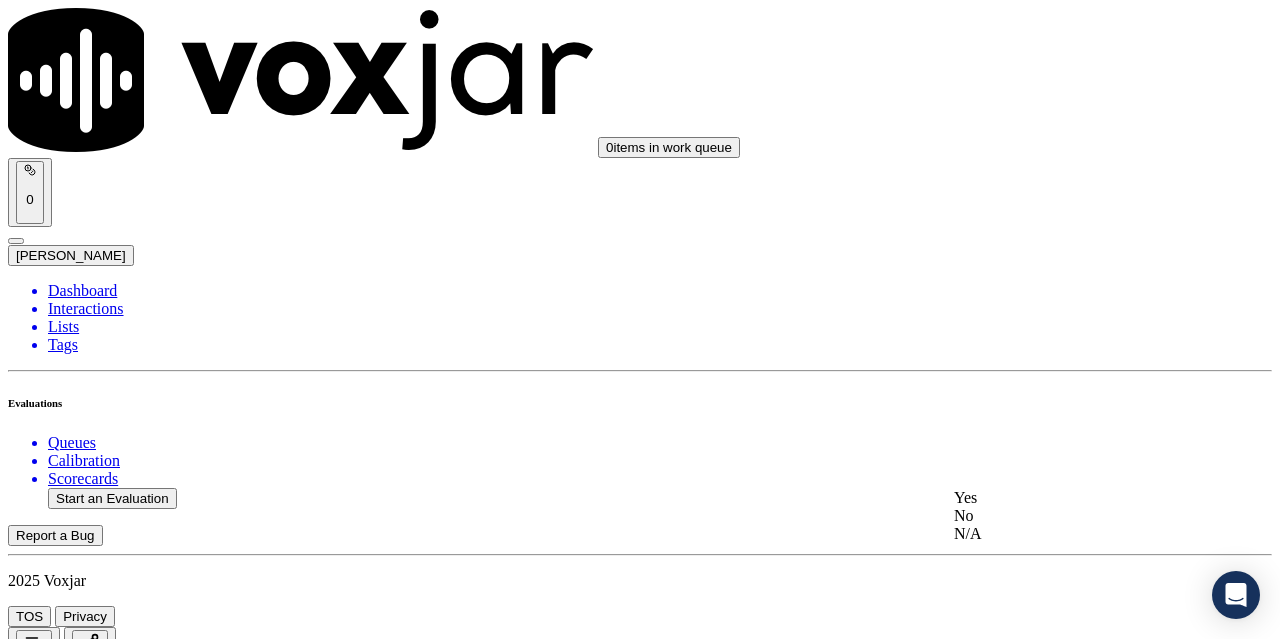 click on "Yes" at bounding box center [1067, 498] 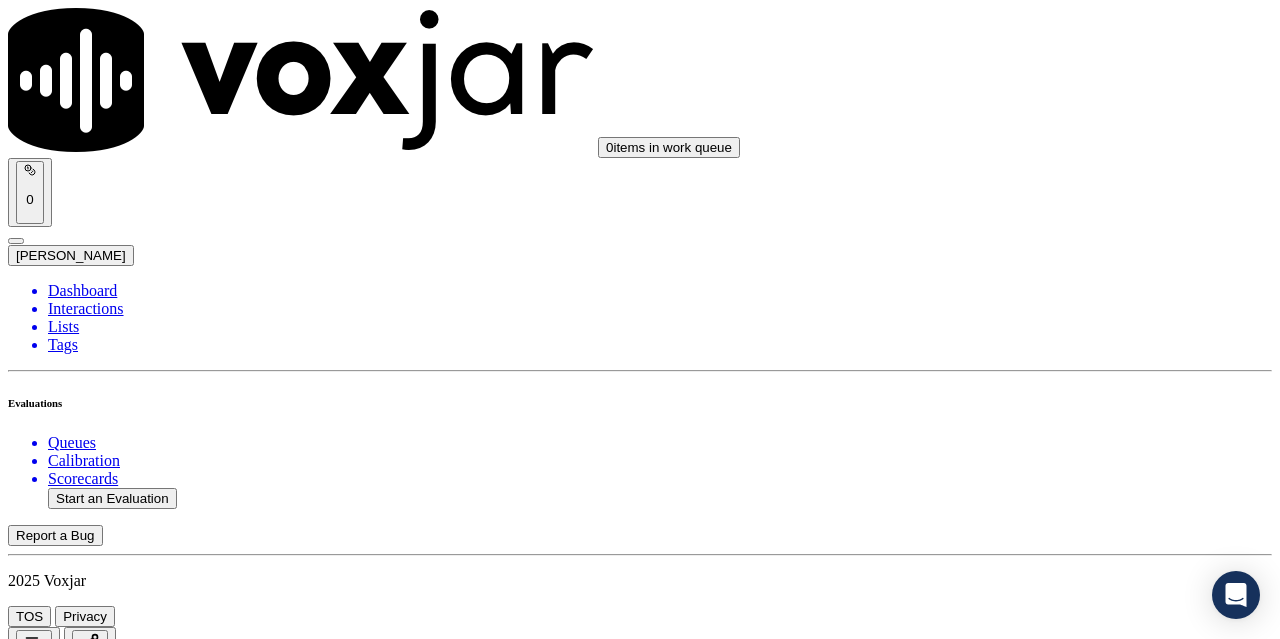 scroll, scrollTop: 5300, scrollLeft: 0, axis: vertical 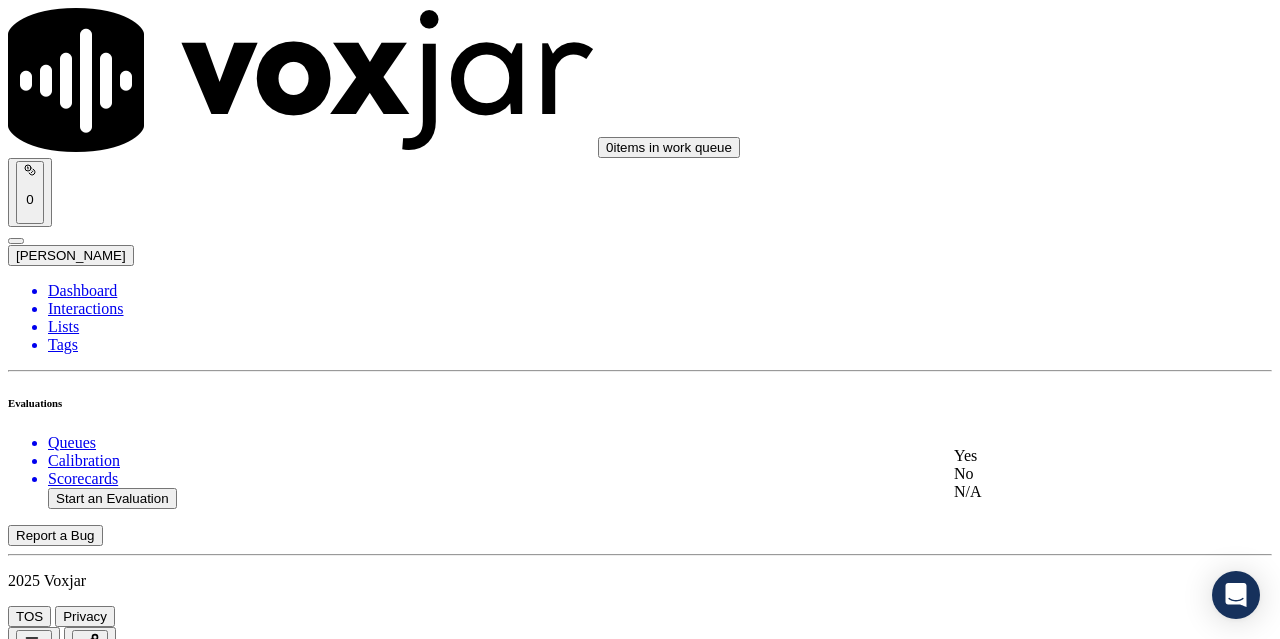 click on "Yes" at bounding box center (1067, 456) 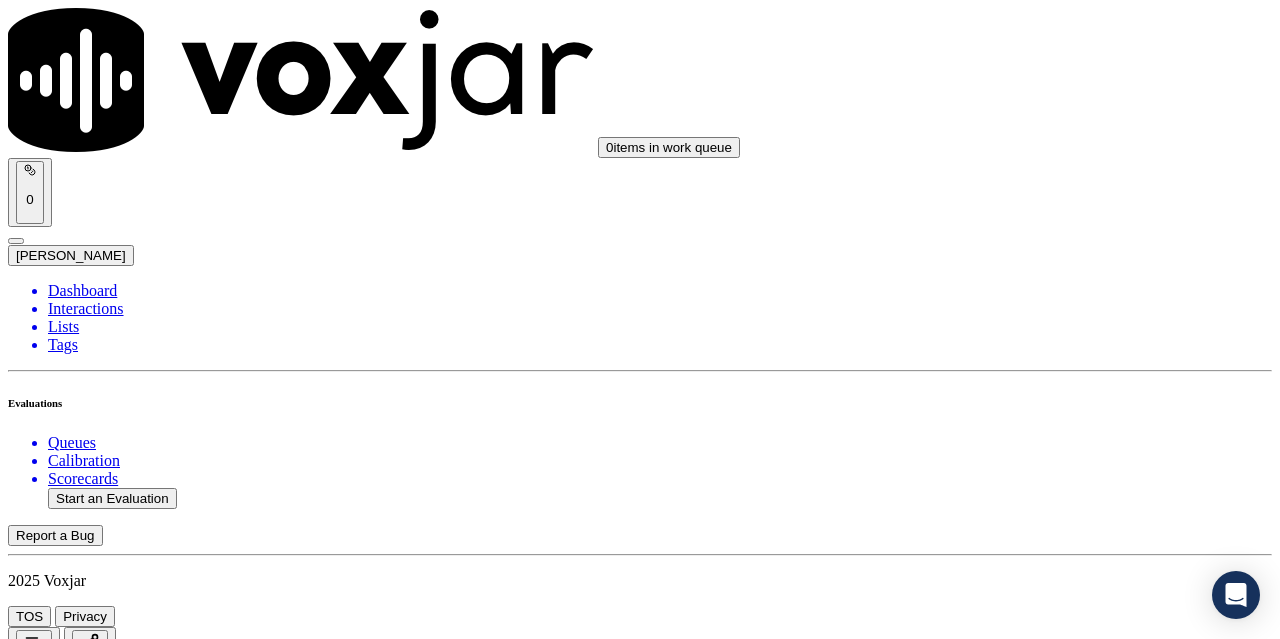scroll, scrollTop: 5700, scrollLeft: 0, axis: vertical 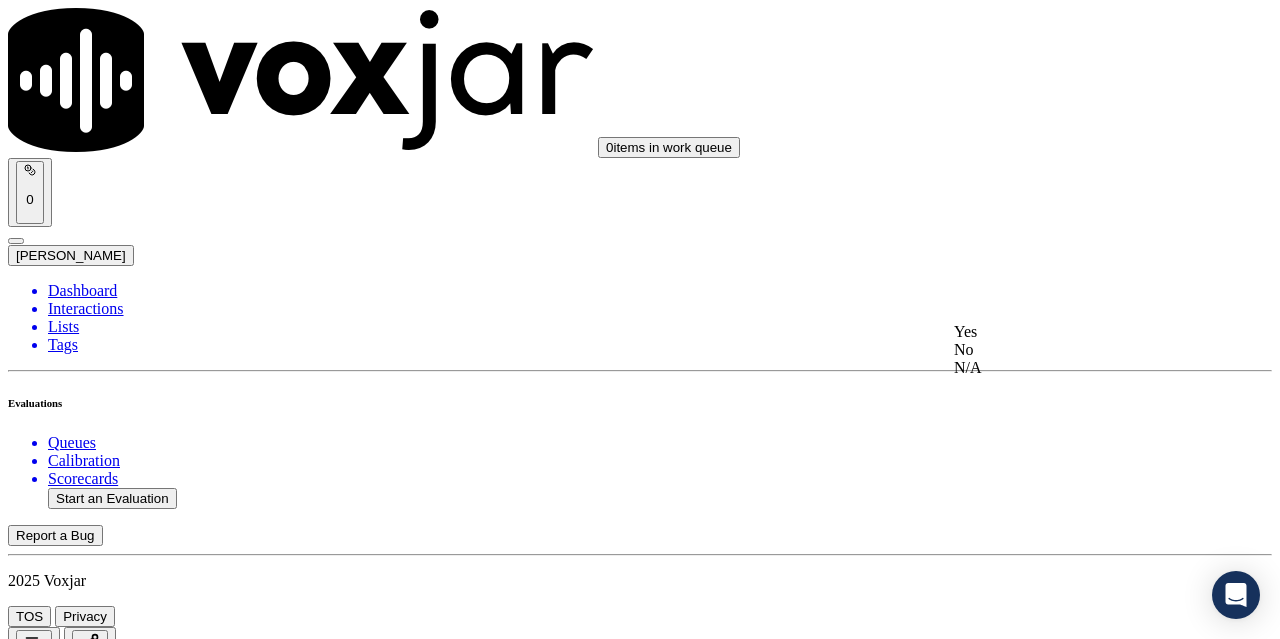 click on "Yes" at bounding box center (1067, 332) 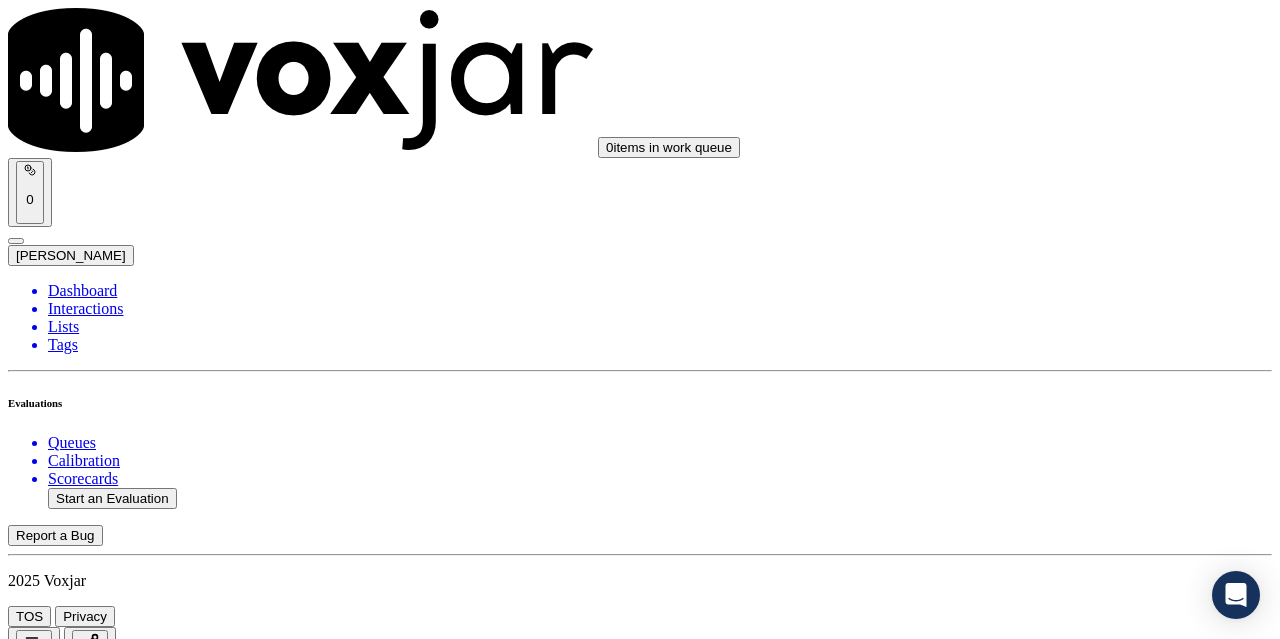 scroll, scrollTop: 5896, scrollLeft: 0, axis: vertical 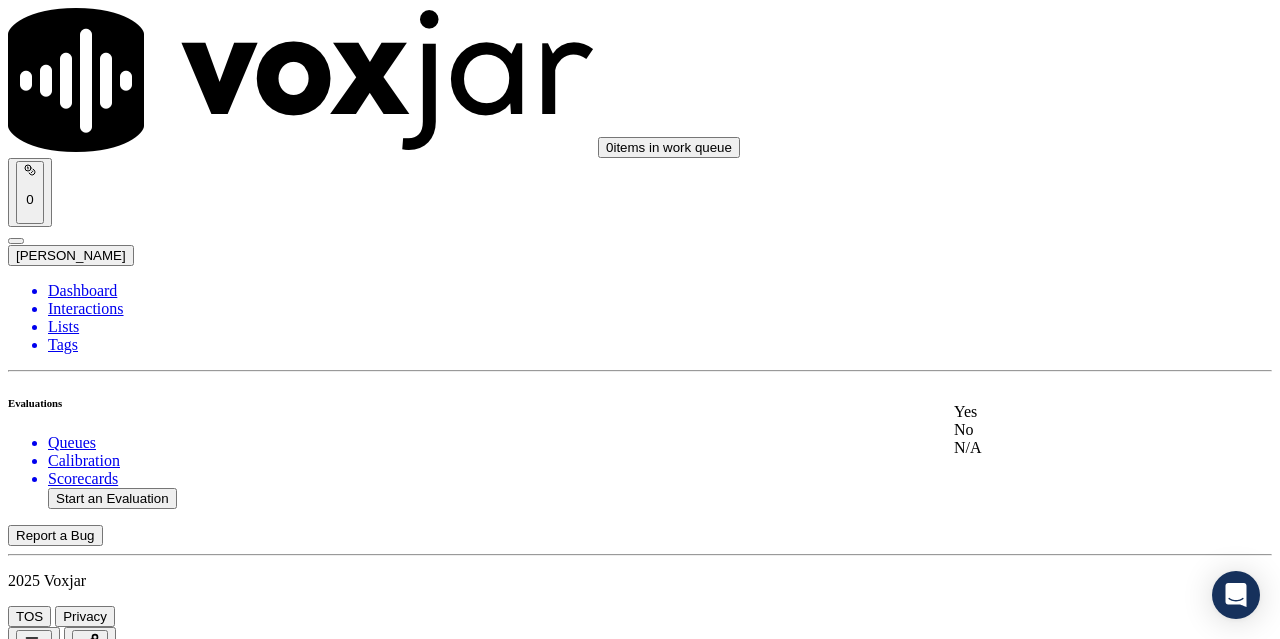 click on "Yes" at bounding box center [1067, 412] 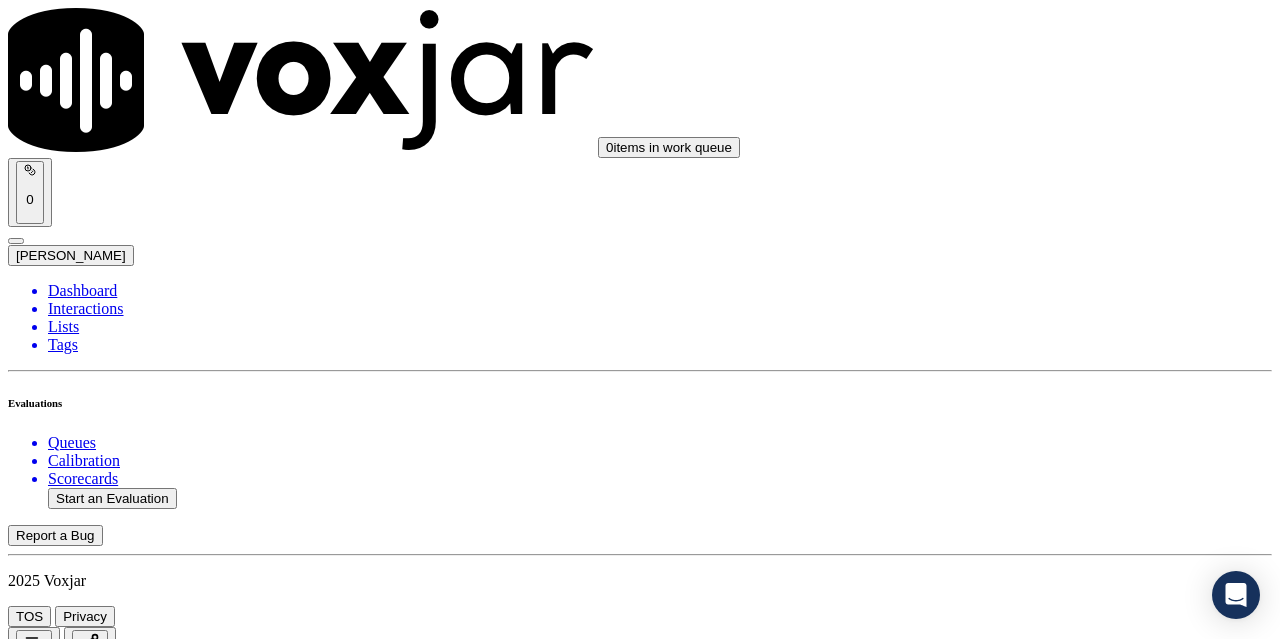 click on "Submit Scores" at bounding box center [59, 7345] 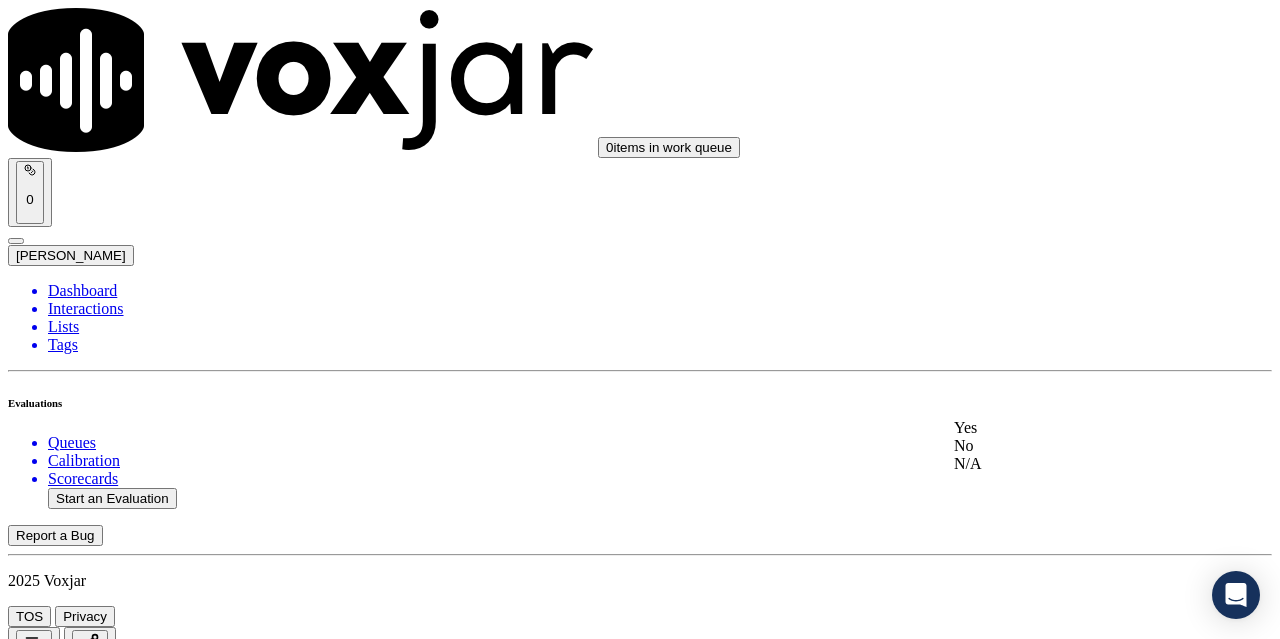 click on "Yes" at bounding box center (1067, 428) 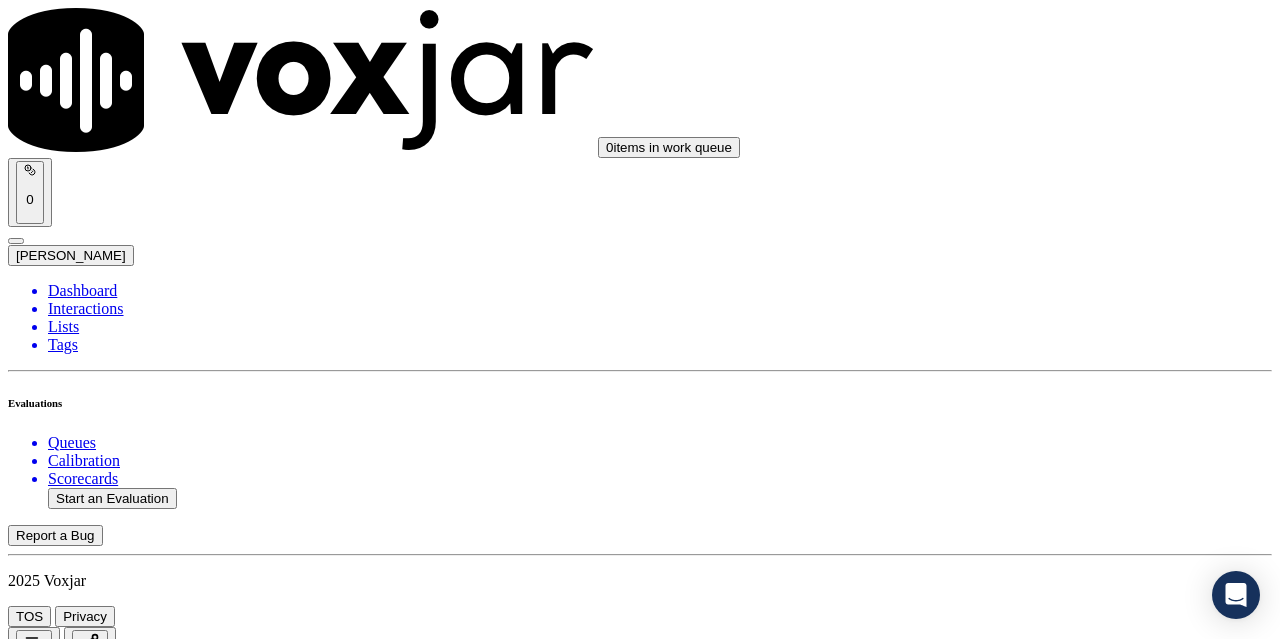 scroll, scrollTop: 400, scrollLeft: 0, axis: vertical 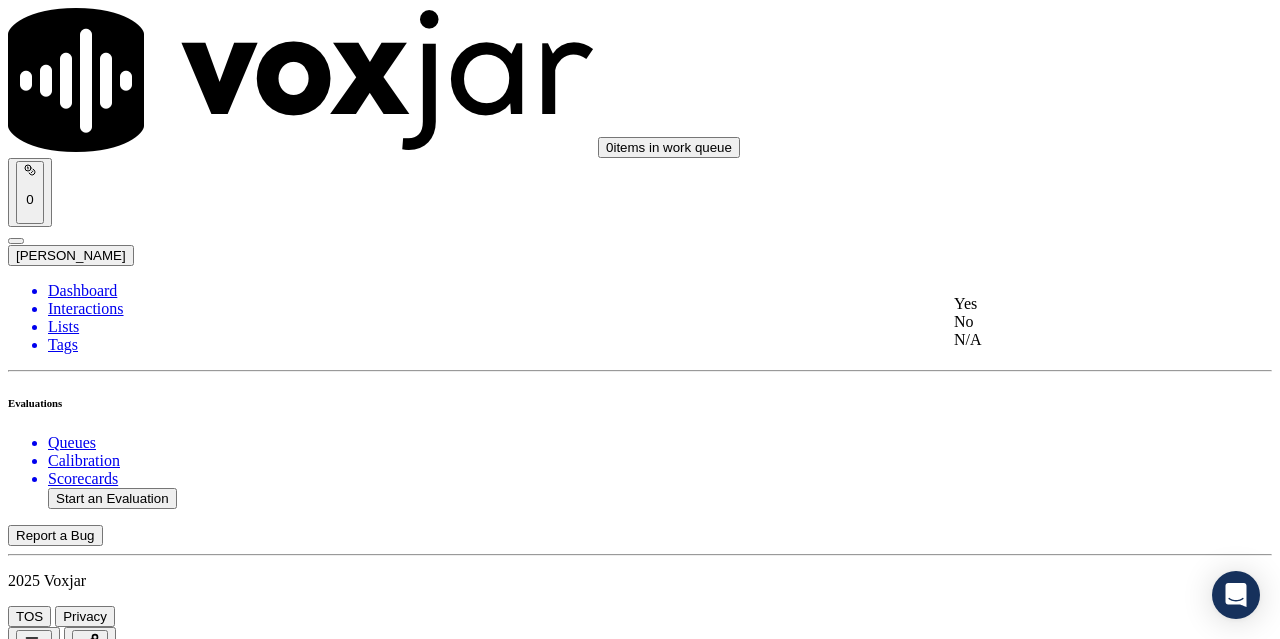 click on "Yes" at bounding box center (1067, 304) 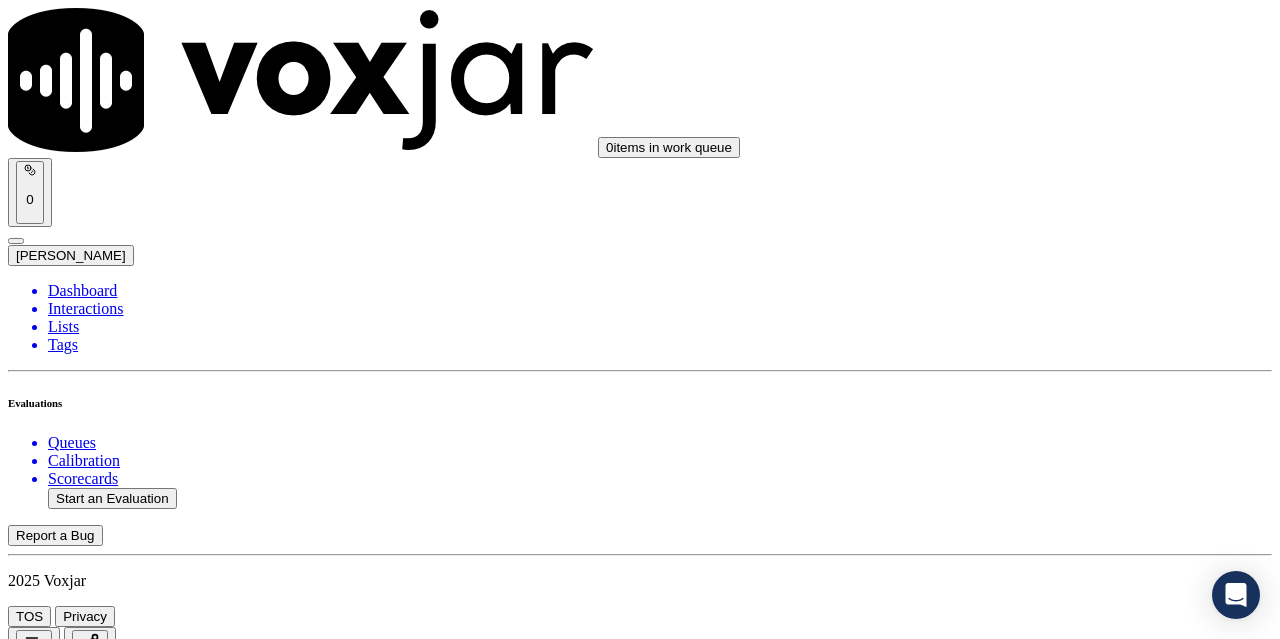 scroll, scrollTop: 800, scrollLeft: 0, axis: vertical 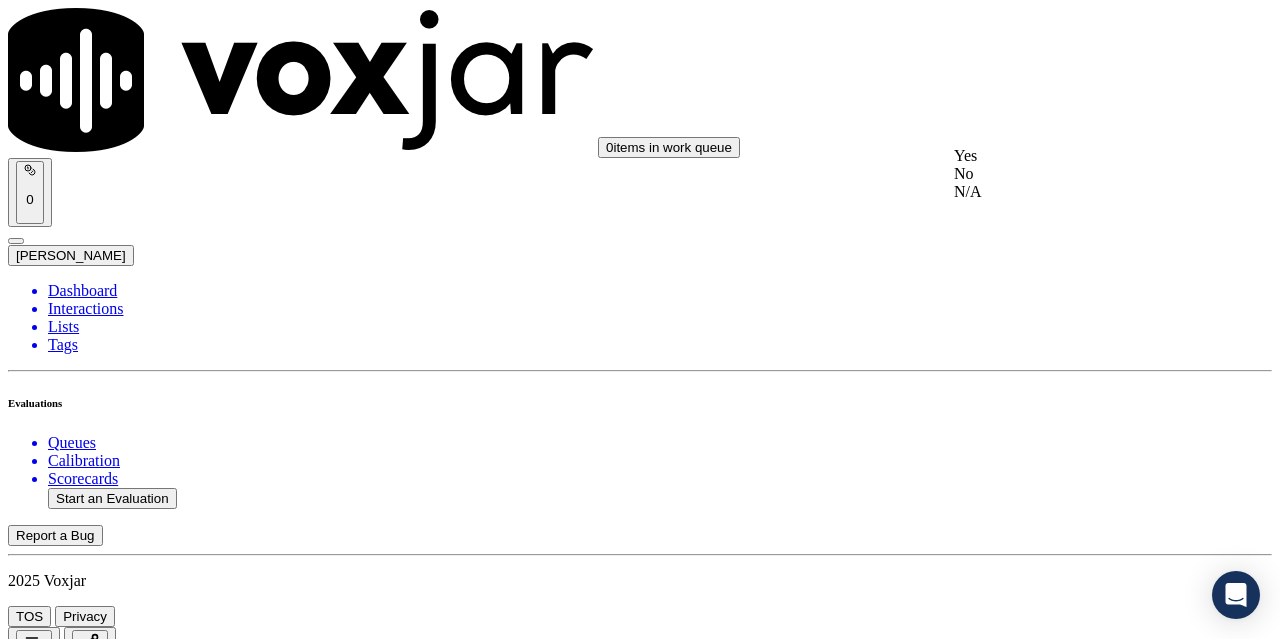 click on "Yes" at bounding box center [1067, 156] 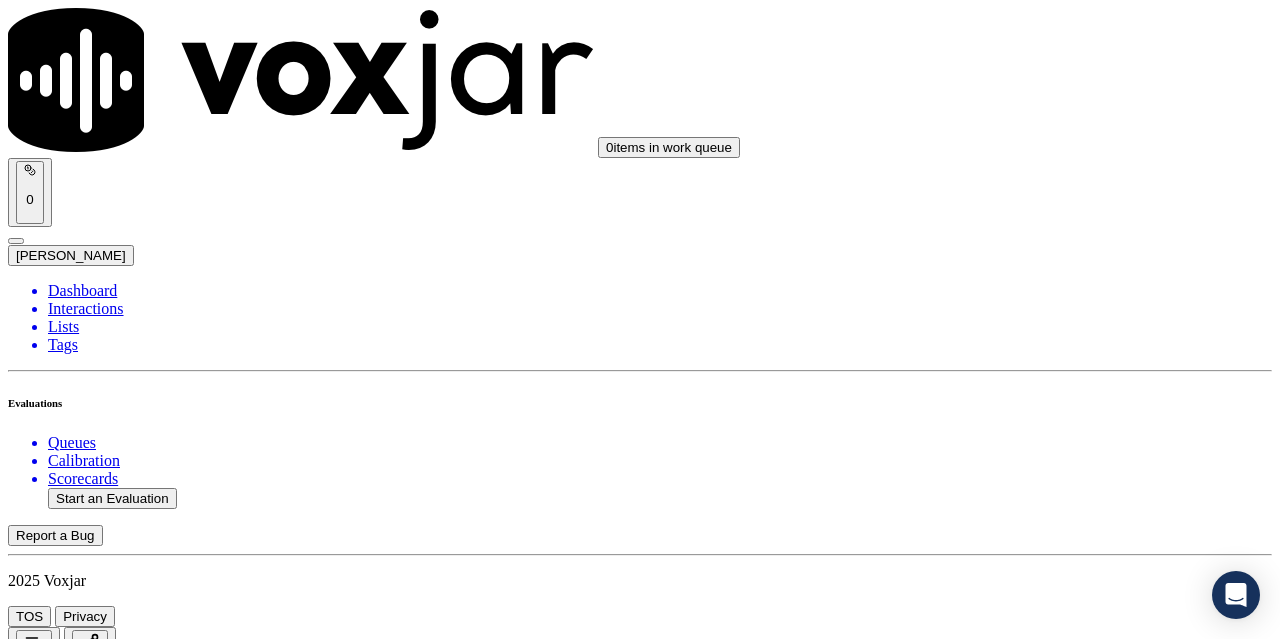 click on "Select an answer" at bounding box center (67, 3098) 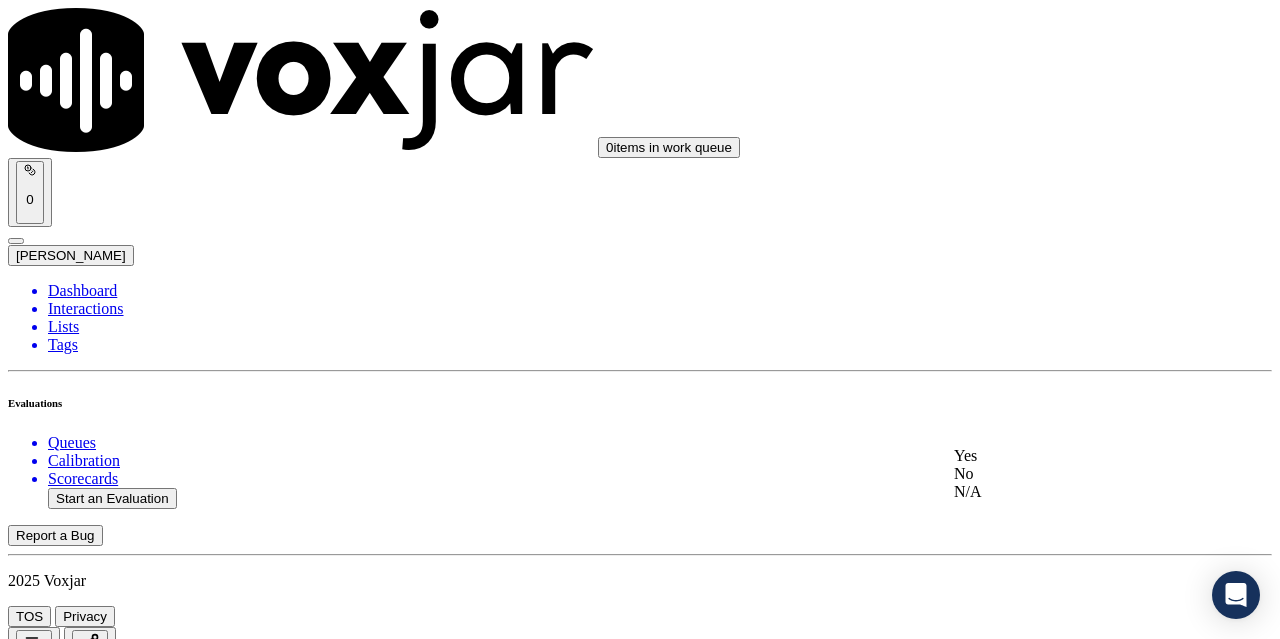 click on "N/A" 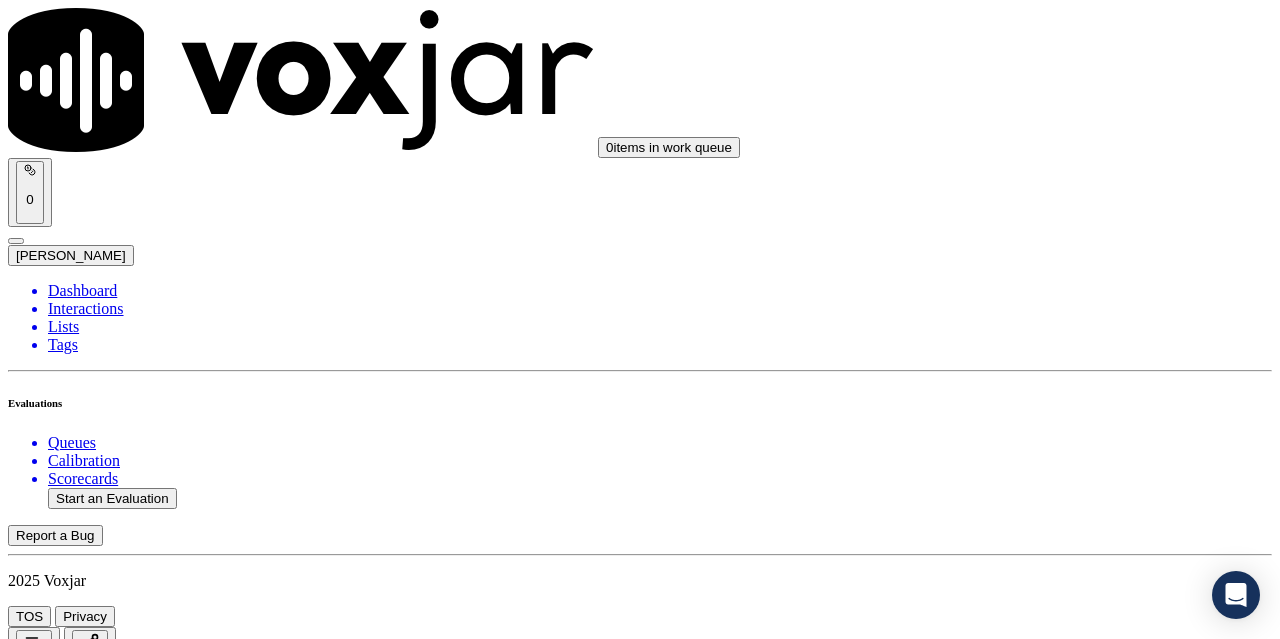 scroll, scrollTop: 1200, scrollLeft: 0, axis: vertical 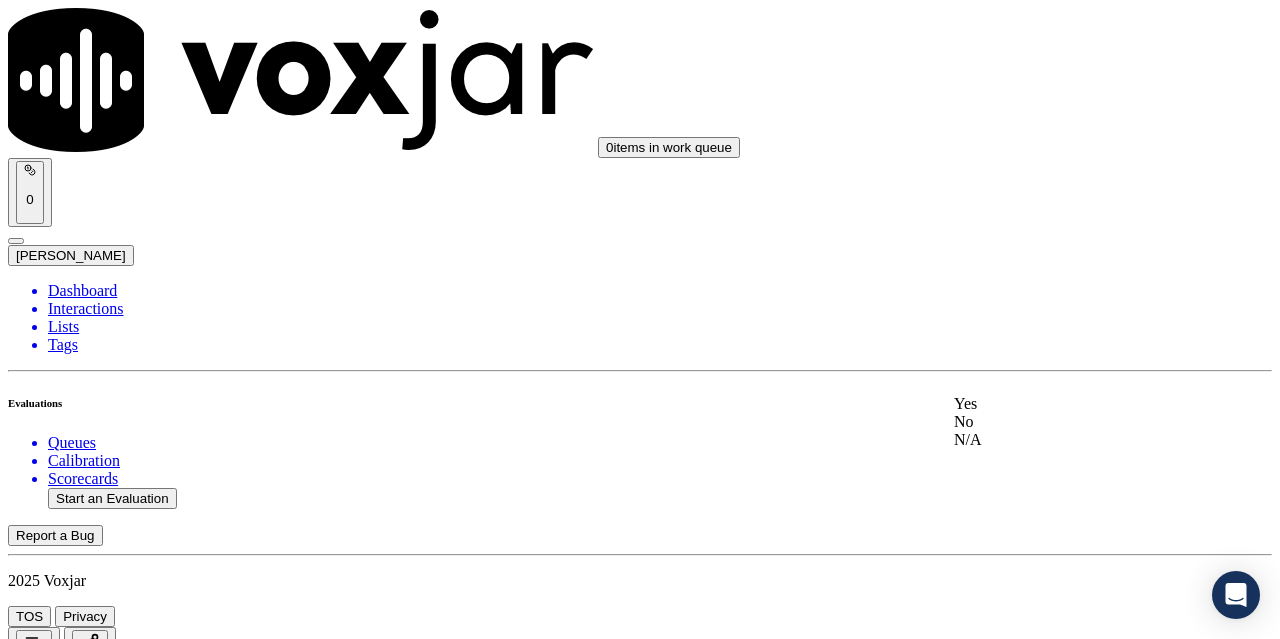 click on "N/A" 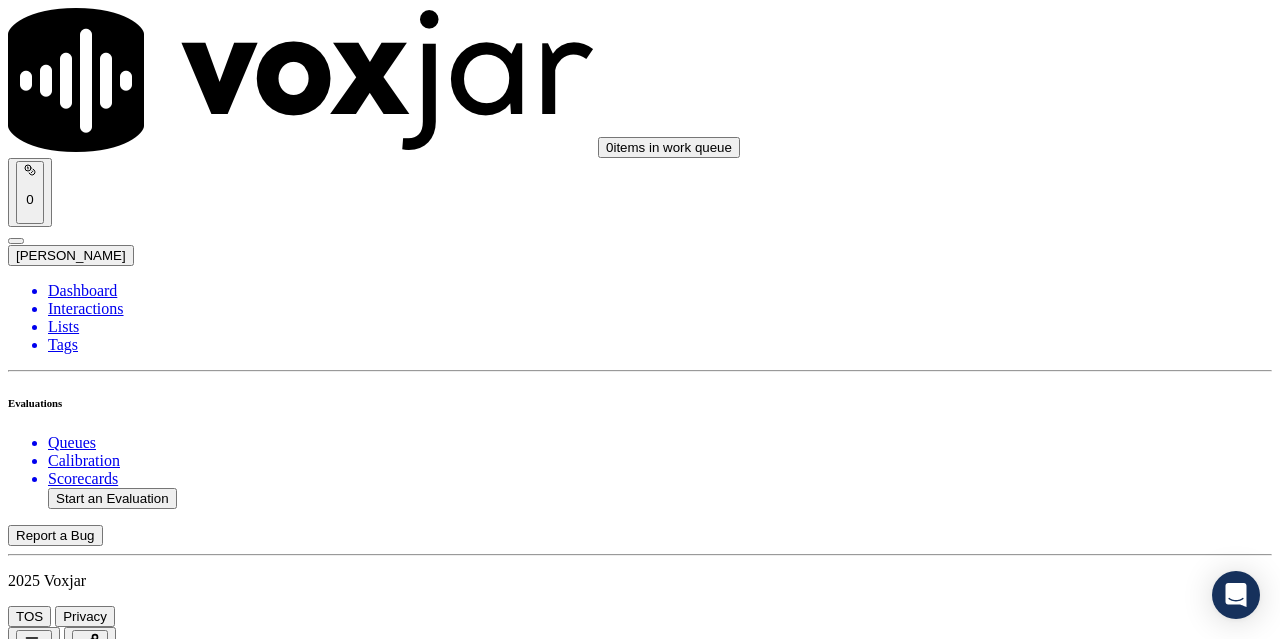 scroll, scrollTop: 1400, scrollLeft: 0, axis: vertical 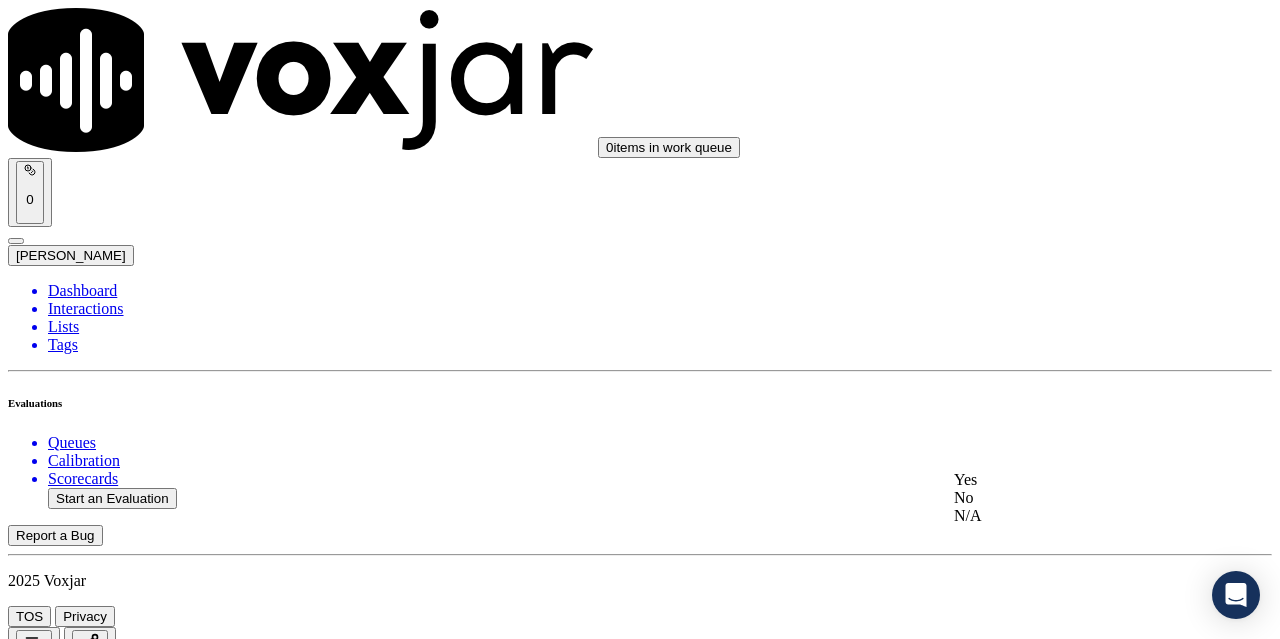 click on "Yes" at bounding box center [1067, 480] 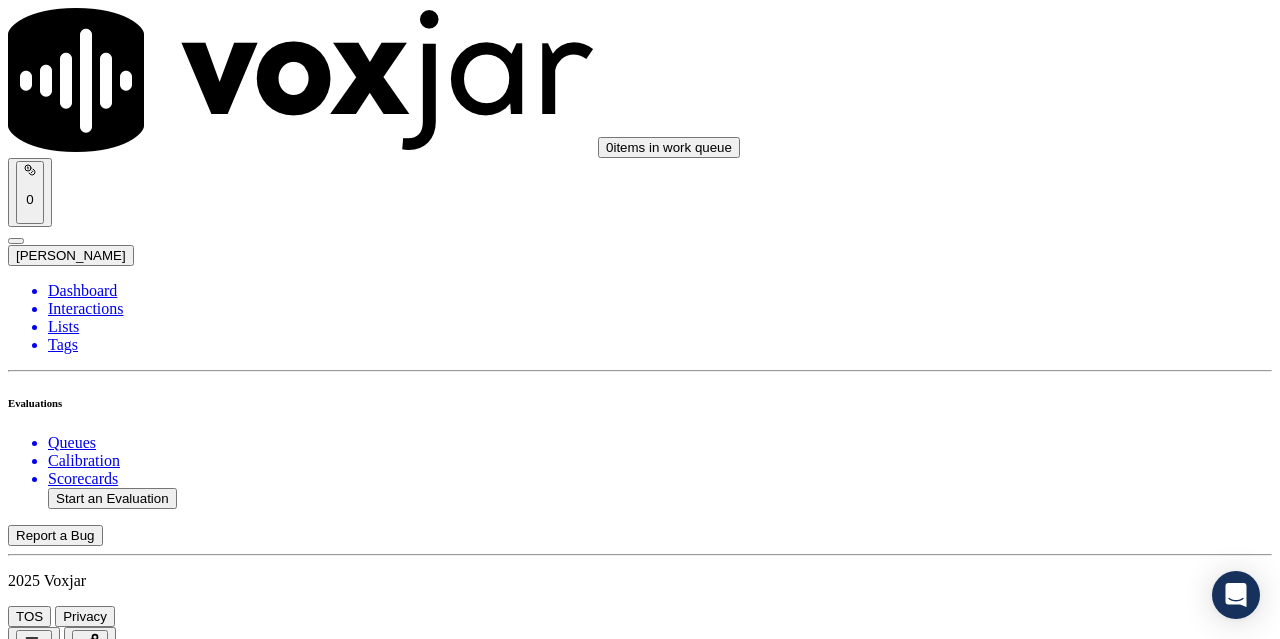 scroll, scrollTop: 1700, scrollLeft: 0, axis: vertical 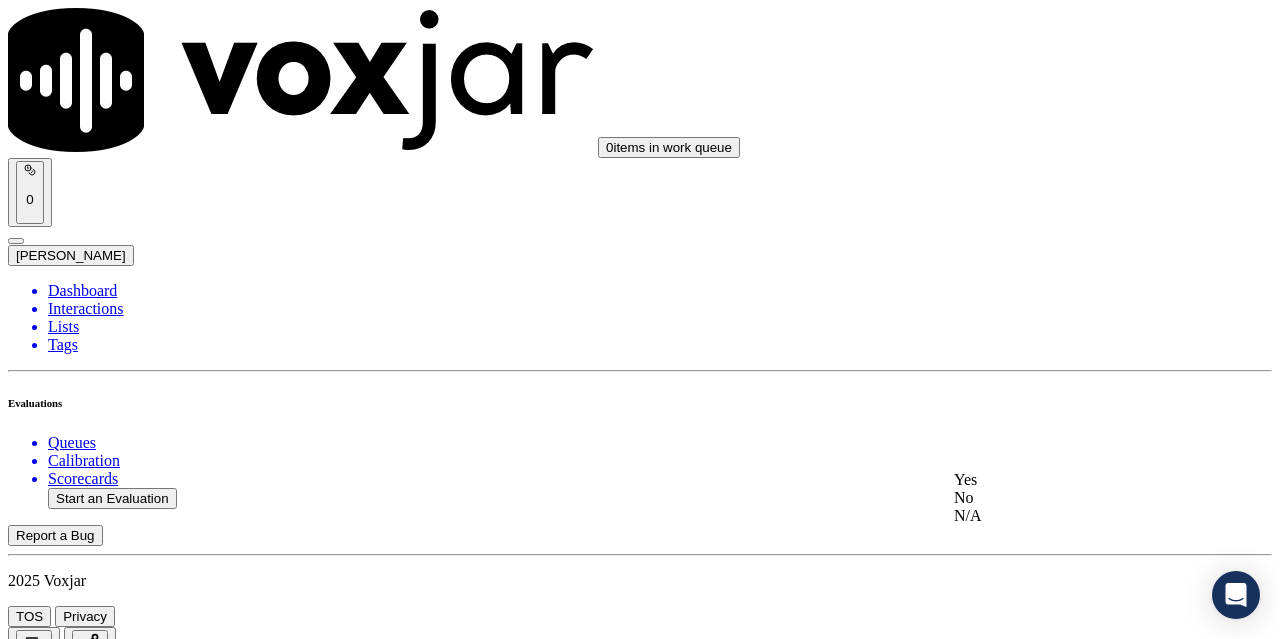 click on "Yes" at bounding box center (1067, 480) 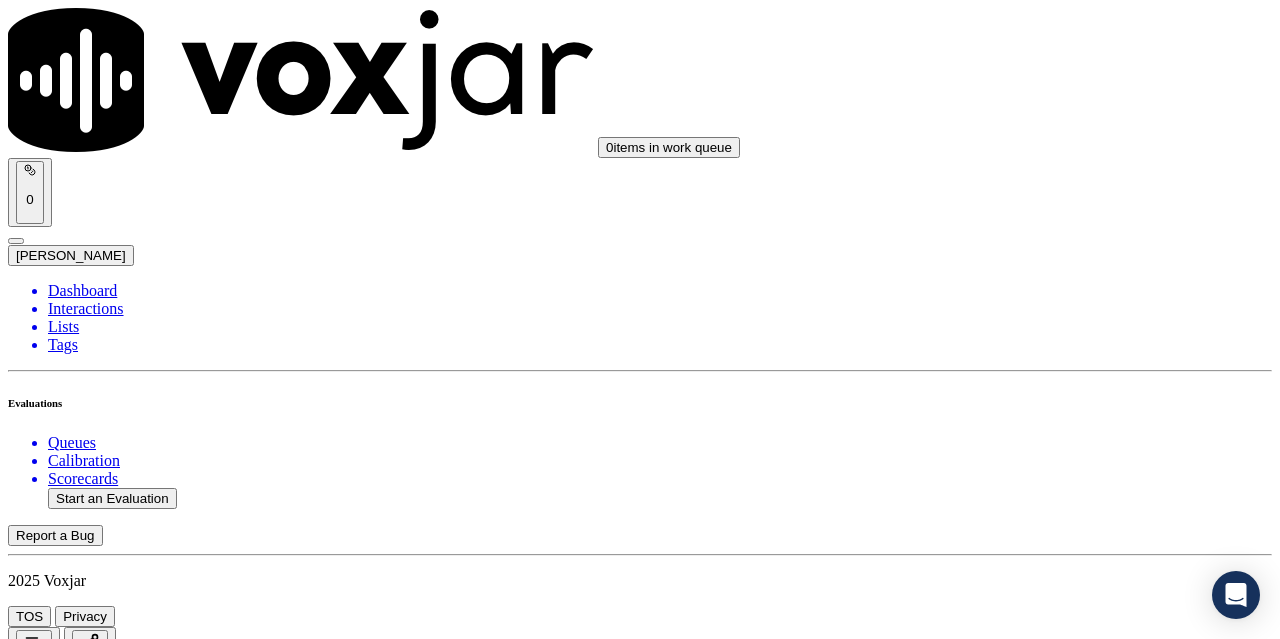 scroll, scrollTop: 2200, scrollLeft: 0, axis: vertical 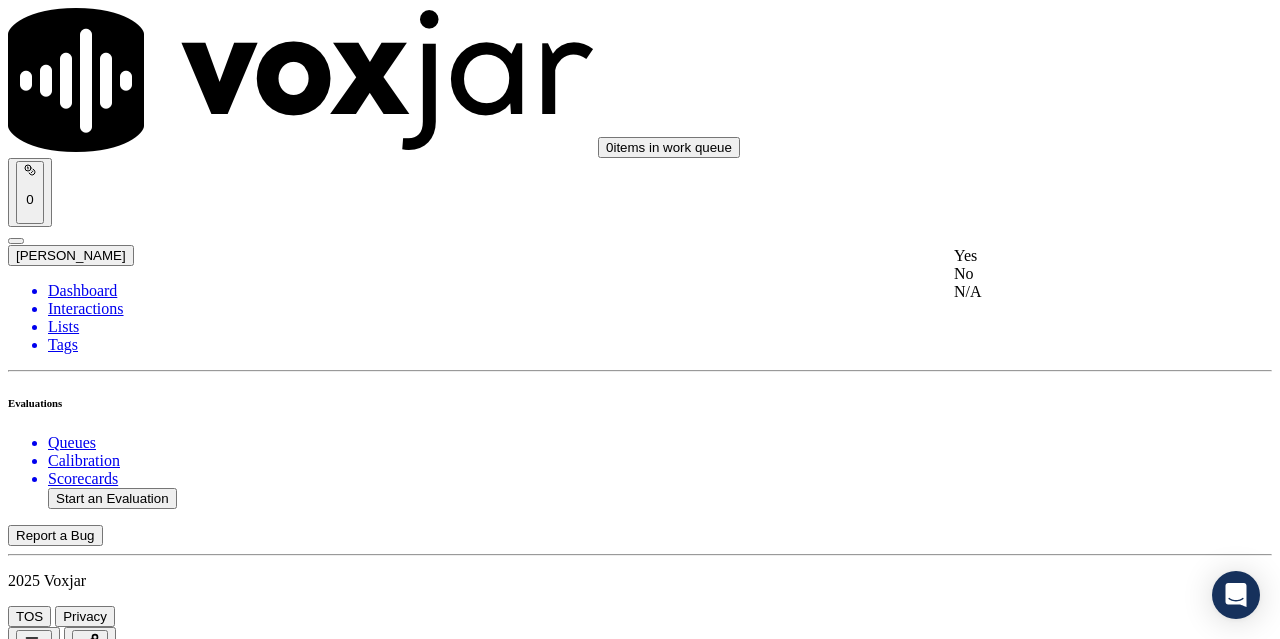 click on "No" 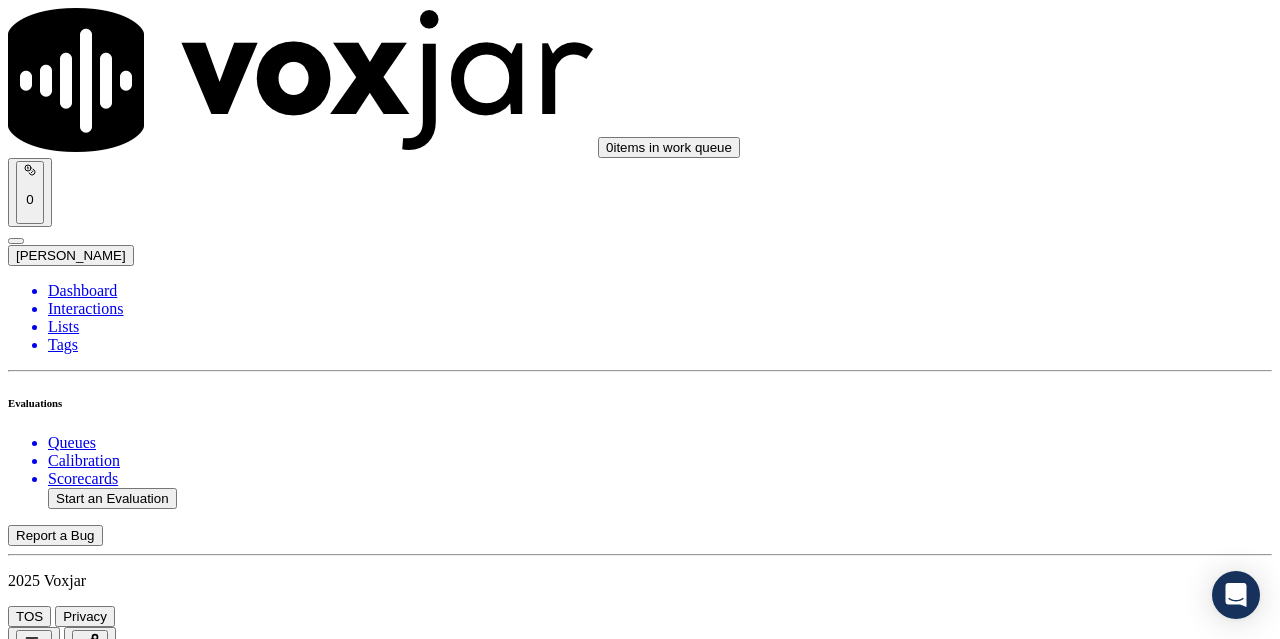 click on "Add Note" at bounding box center [52, 4135] 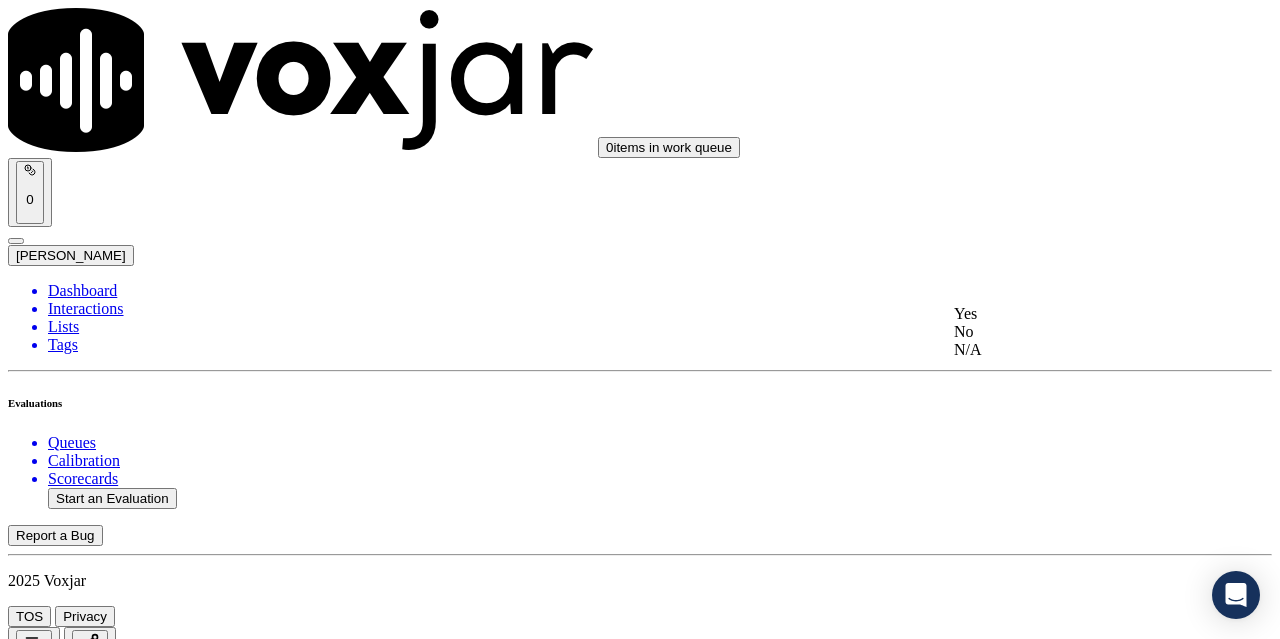 click on "Yes" at bounding box center (1067, 314) 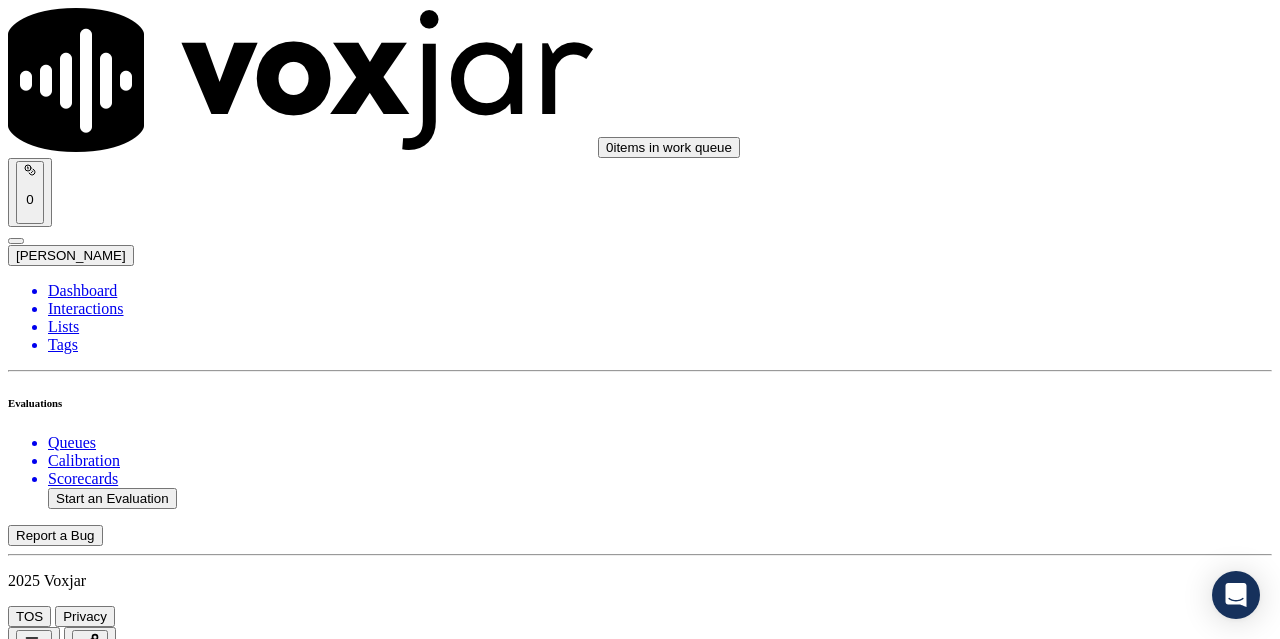 scroll, scrollTop: 2800, scrollLeft: 0, axis: vertical 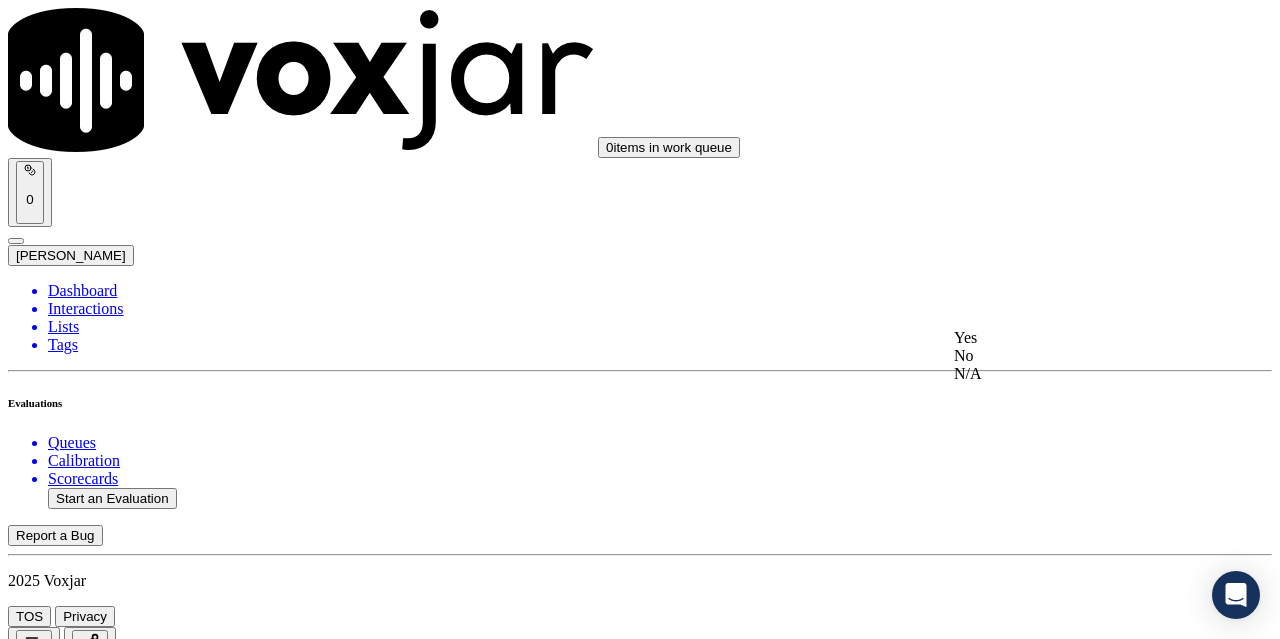 click on "Yes" at bounding box center [1067, 338] 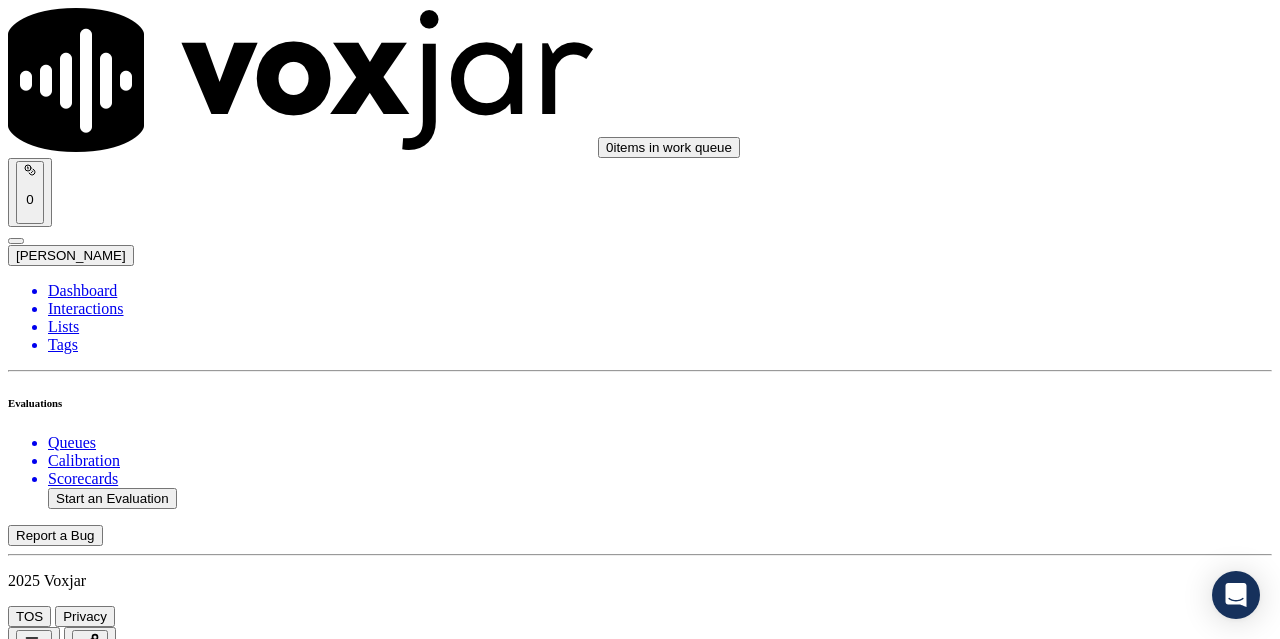 scroll, scrollTop: 3200, scrollLeft: 0, axis: vertical 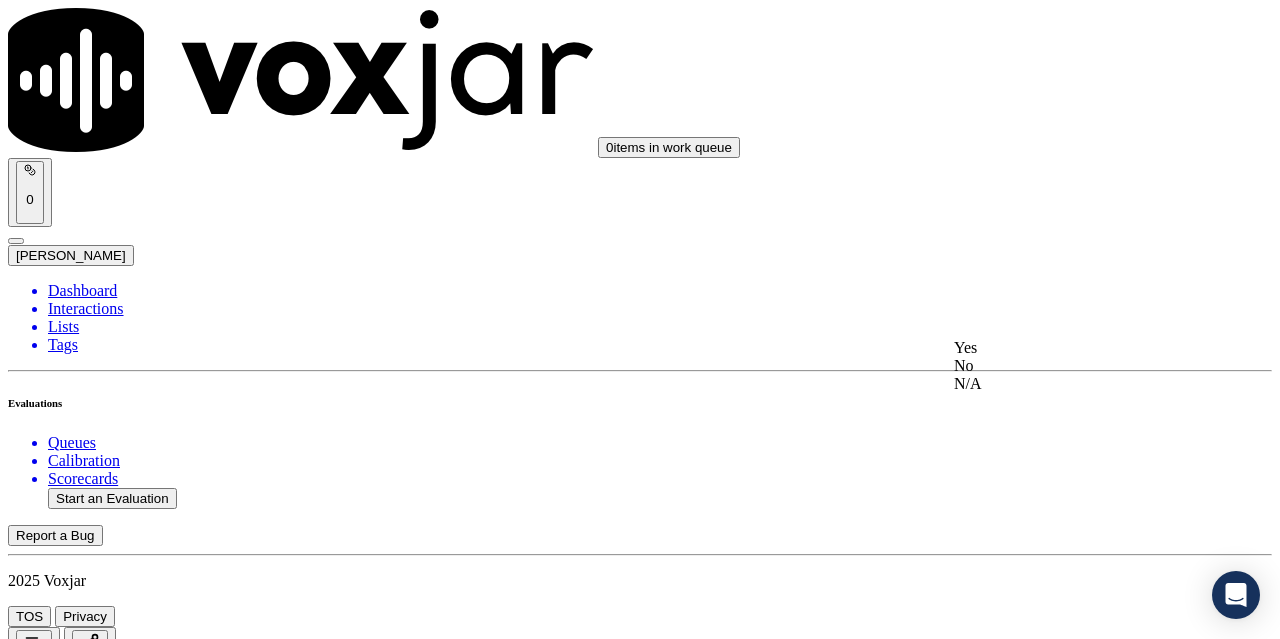 click on "No" 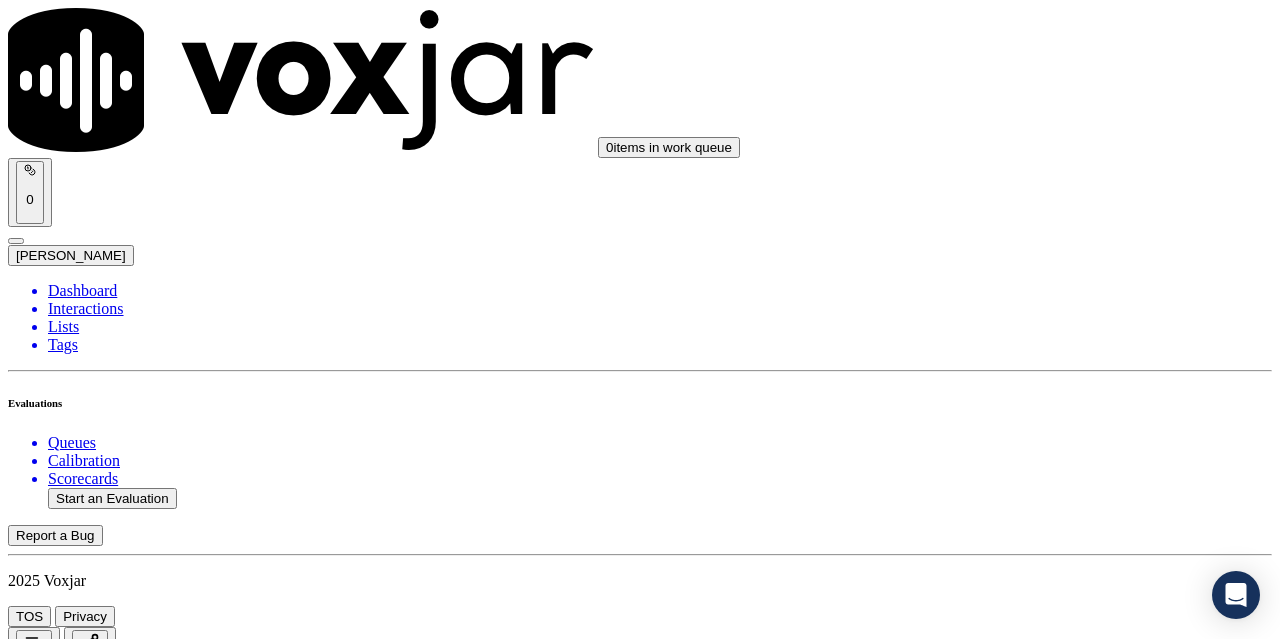click on "Add Note" at bounding box center (52, 5044) 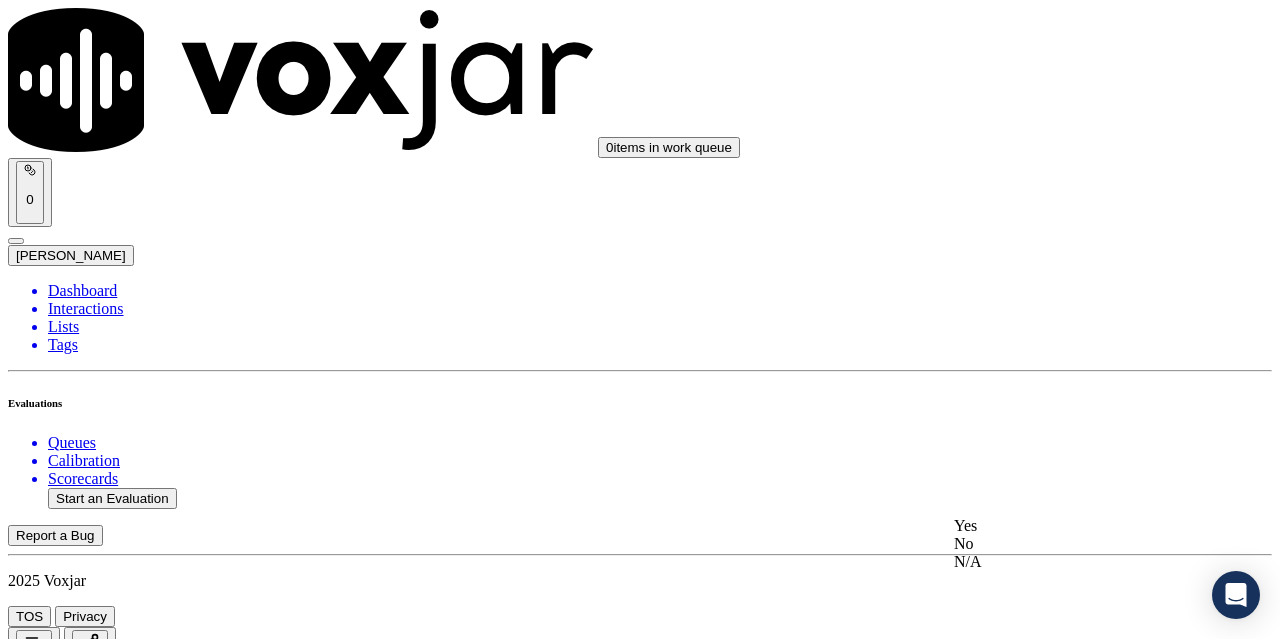 drag, startPoint x: 1033, startPoint y: 539, endPoint x: 1019, endPoint y: 547, distance: 16.124516 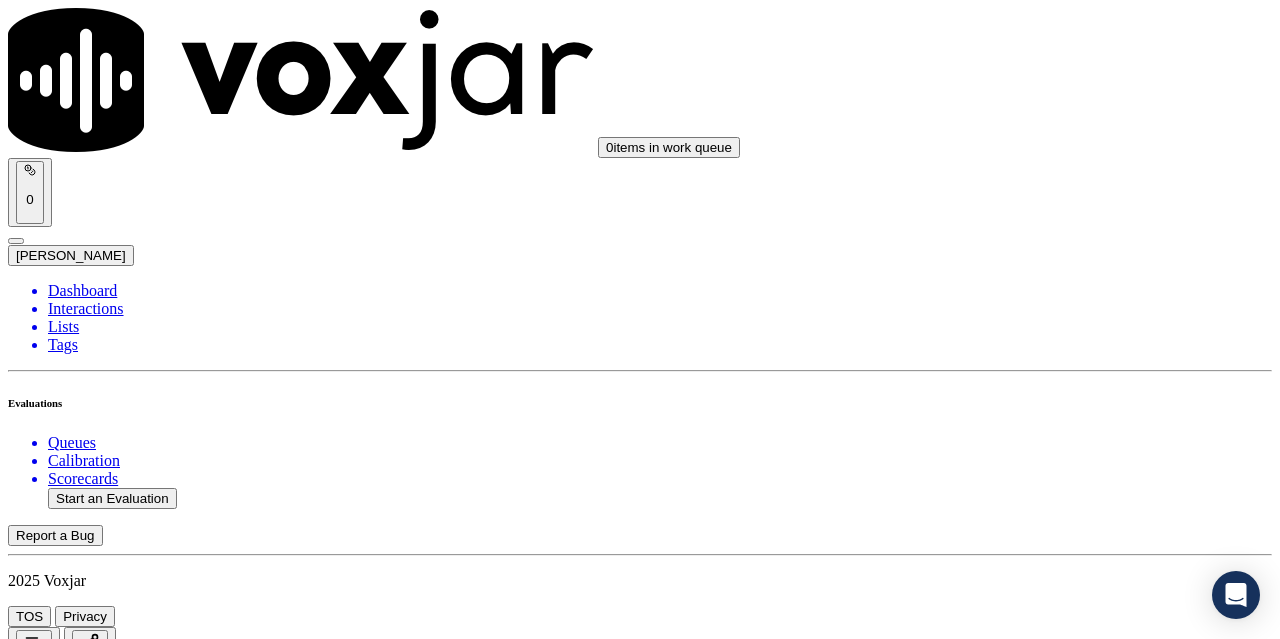 scroll, scrollTop: 3900, scrollLeft: 0, axis: vertical 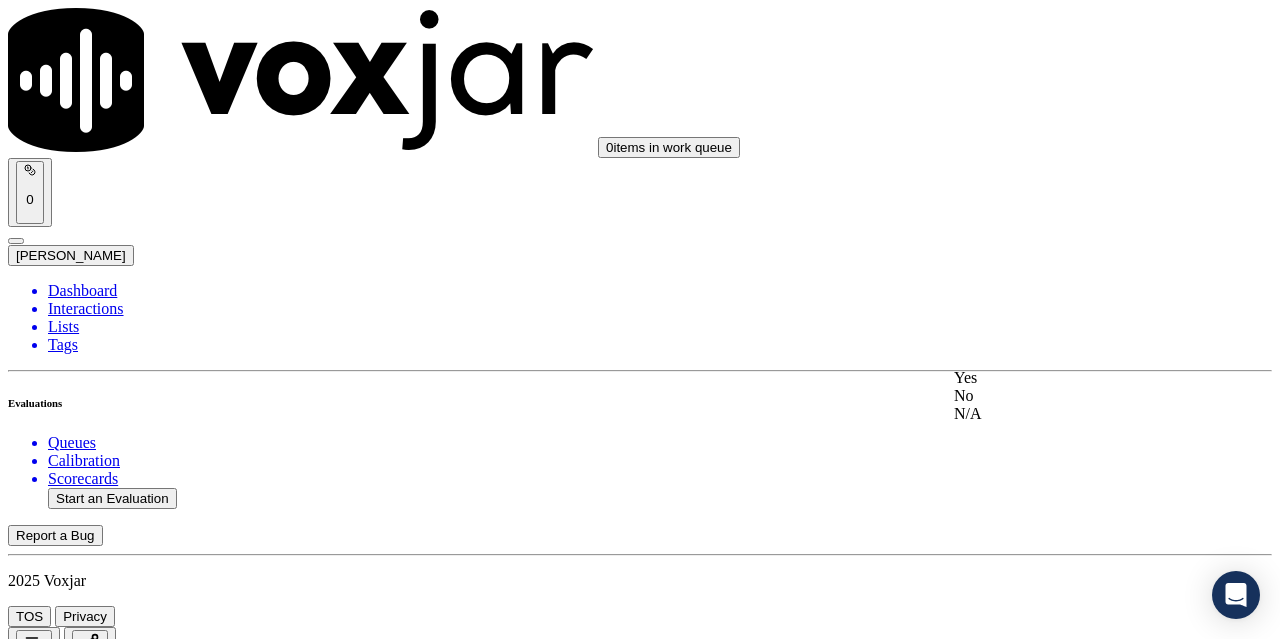 click on "Yes" at bounding box center (1067, 378) 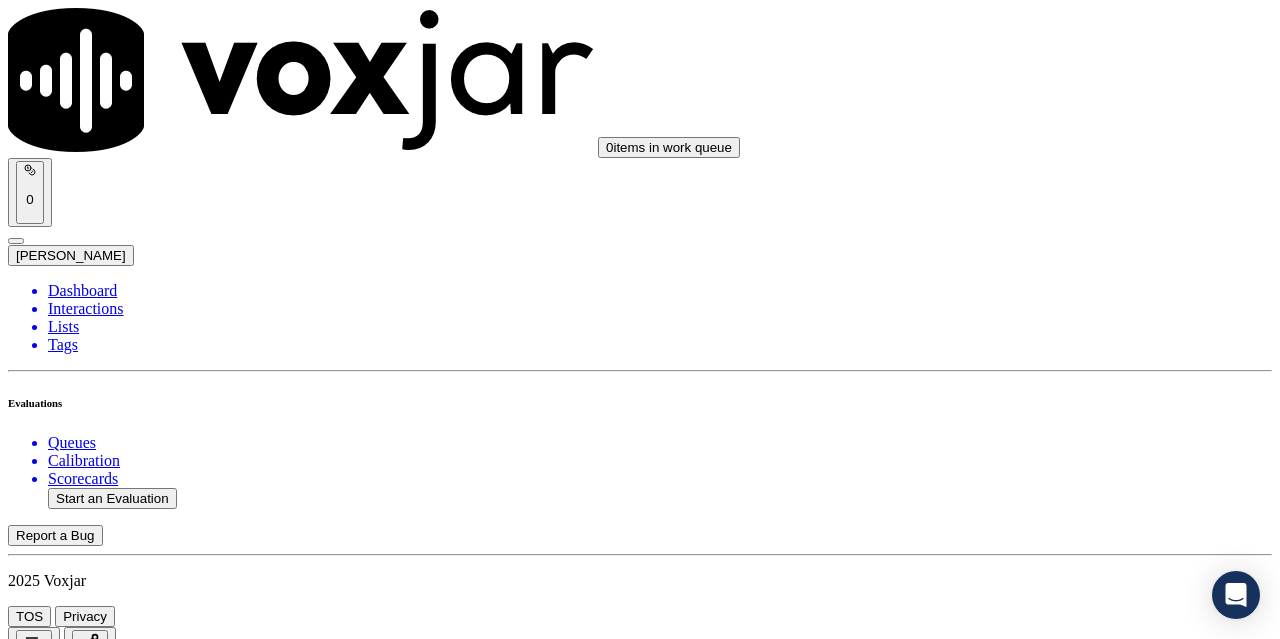 scroll, scrollTop: 4300, scrollLeft: 0, axis: vertical 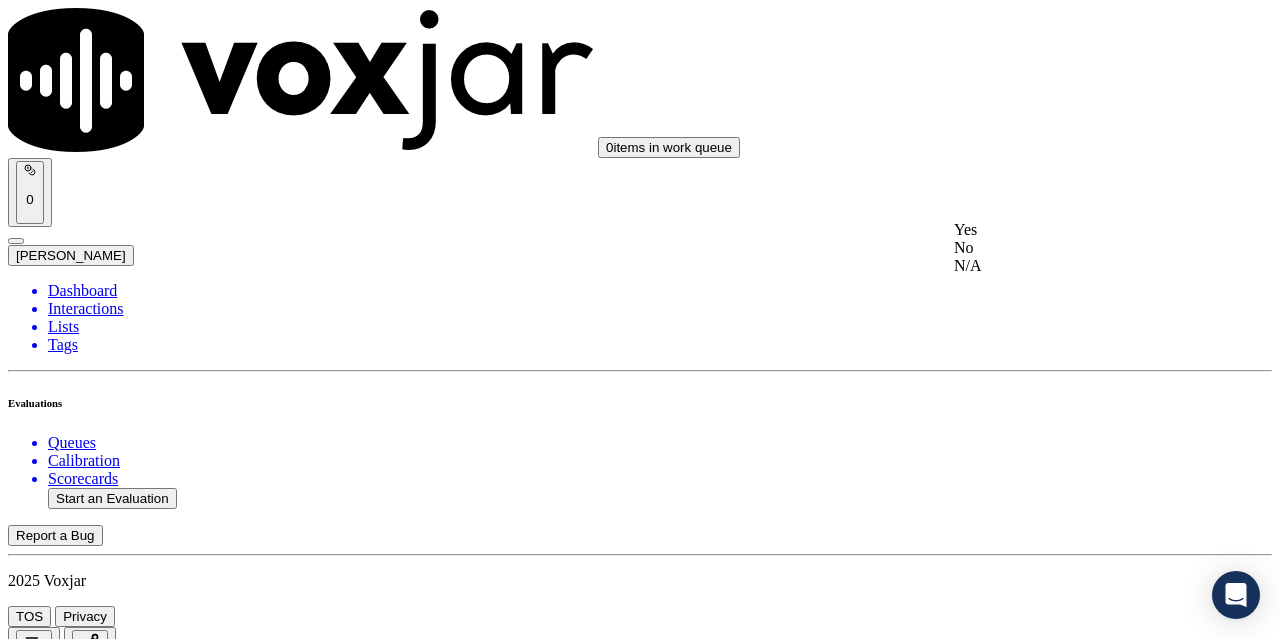 click on "Yes" at bounding box center (1067, 230) 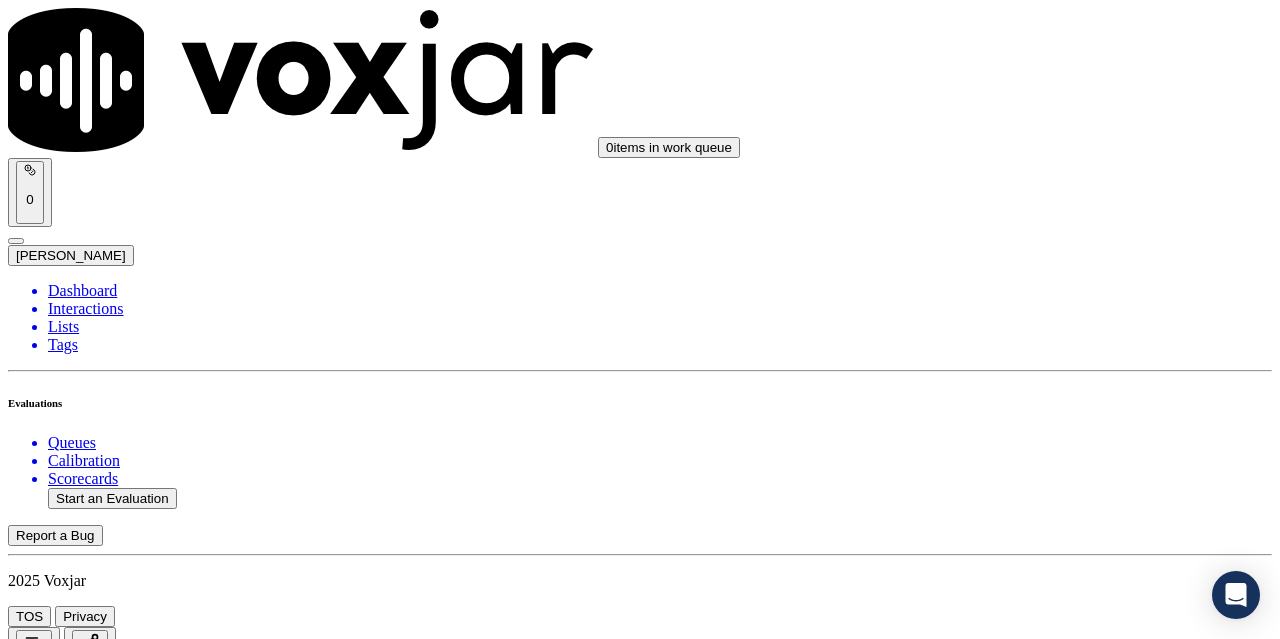 scroll, scrollTop: 4600, scrollLeft: 0, axis: vertical 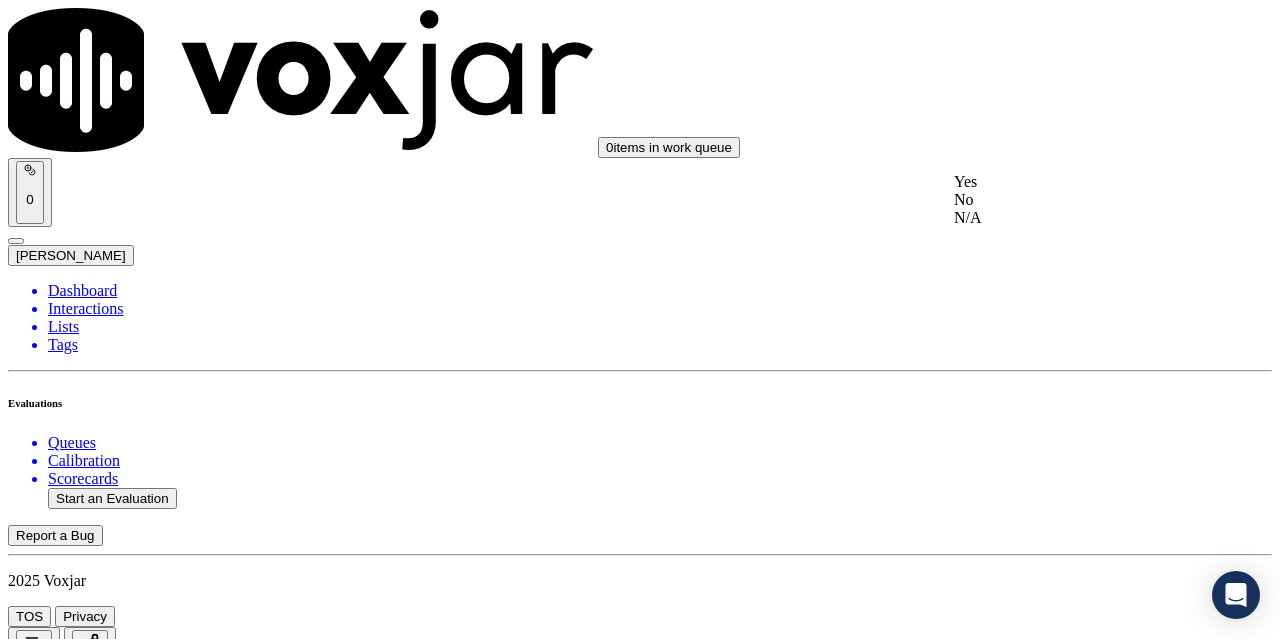 click on "Yes" at bounding box center [1067, 182] 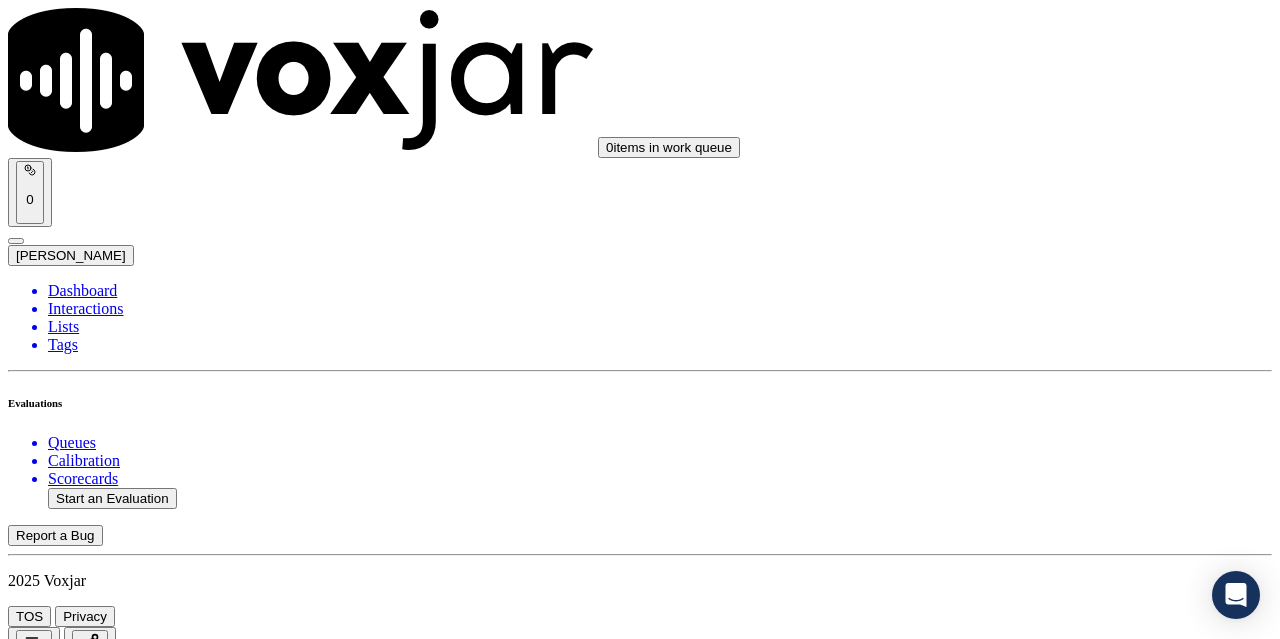 scroll, scrollTop: 4700, scrollLeft: 0, axis: vertical 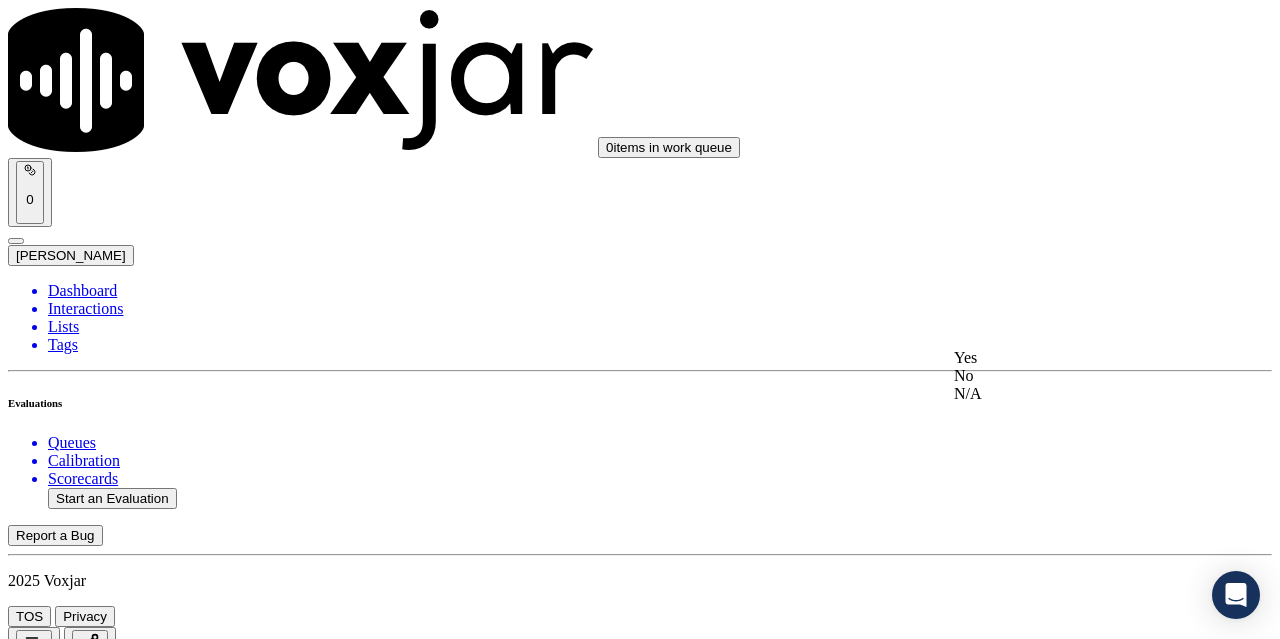click on "No" 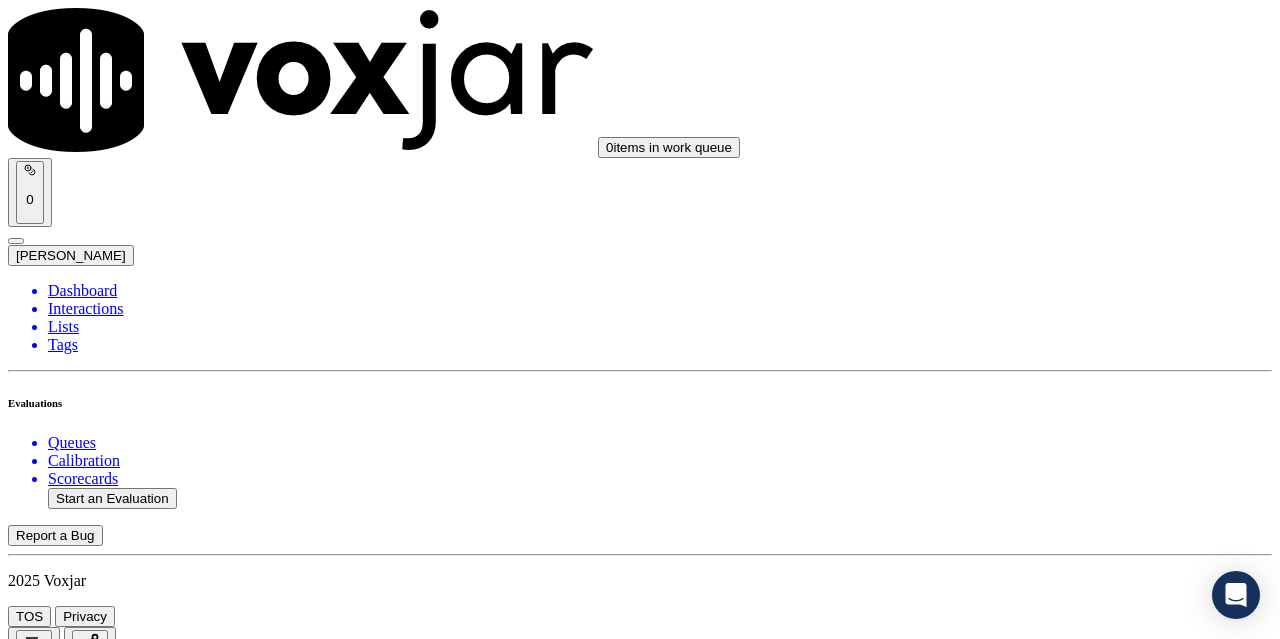 click on "Add Note" at bounding box center (52, 6349) 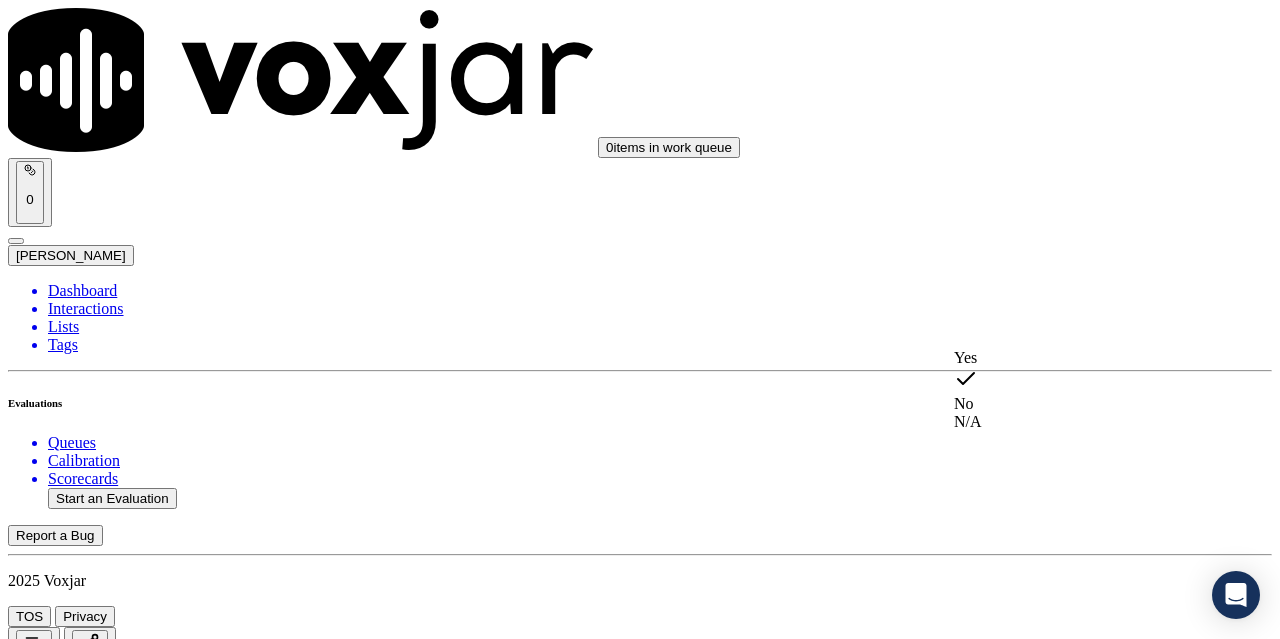 click on "Yes" at bounding box center (1067, 358) 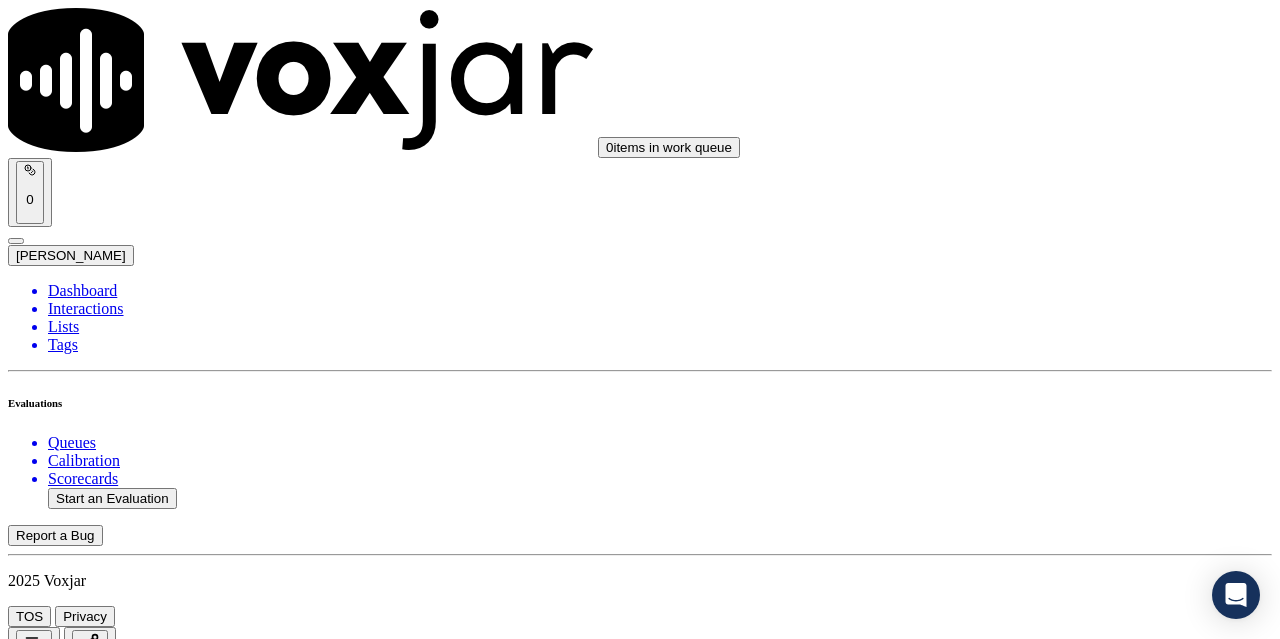 scroll, scrollTop: 5100, scrollLeft: 0, axis: vertical 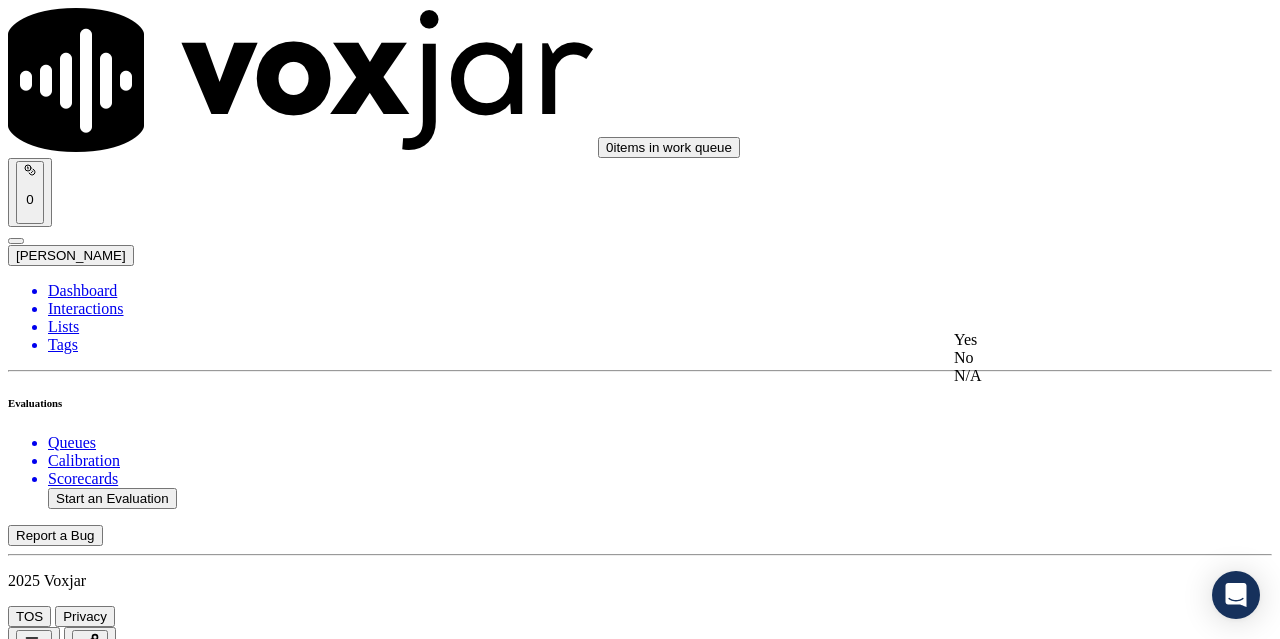click on "Yes" at bounding box center (1067, 340) 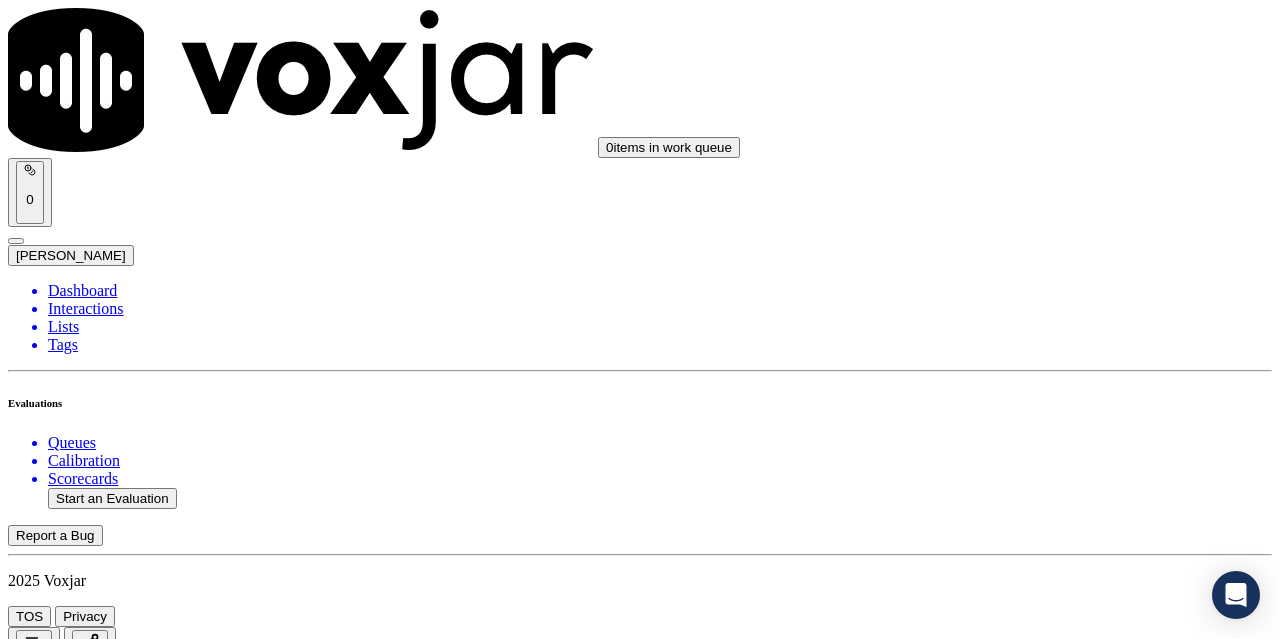 scroll, scrollTop: 5400, scrollLeft: 0, axis: vertical 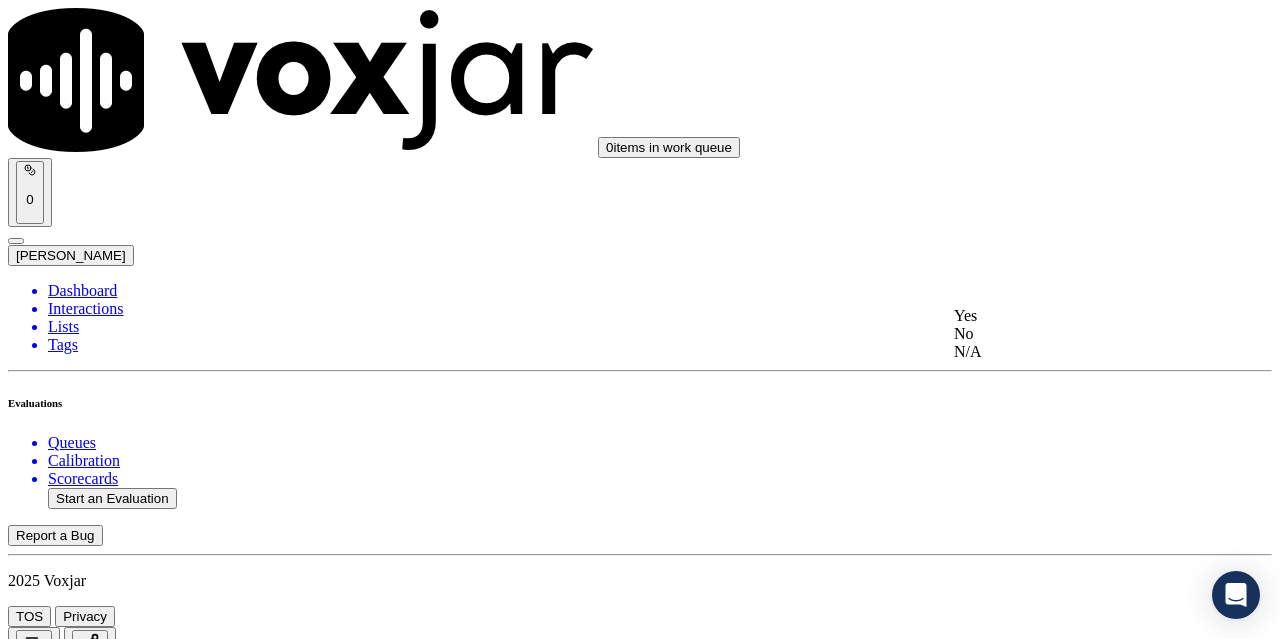 click on "Yes" at bounding box center (1067, 316) 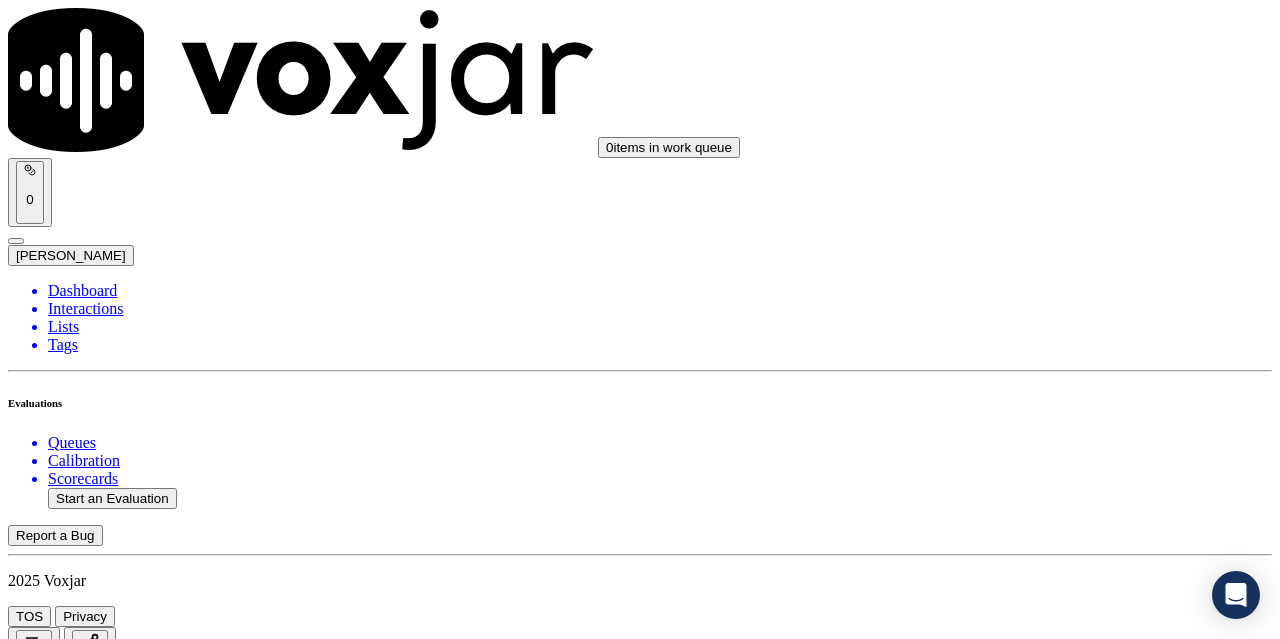 scroll, scrollTop: 5800, scrollLeft: 0, axis: vertical 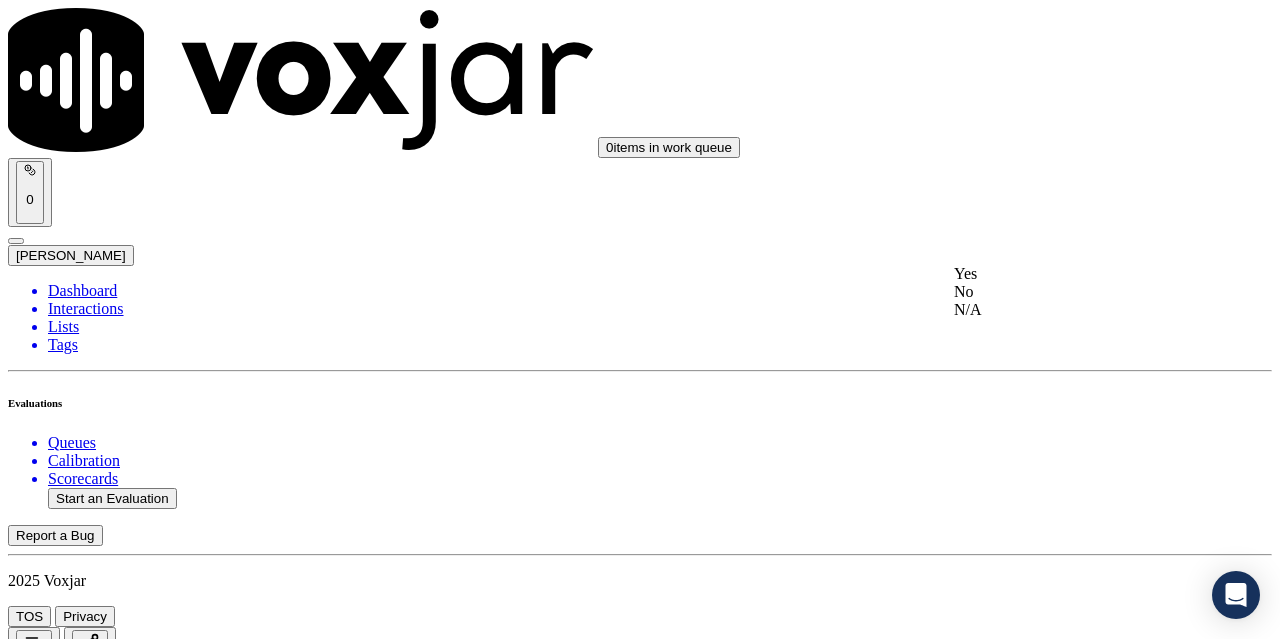 click on "Yes" at bounding box center (1067, 274) 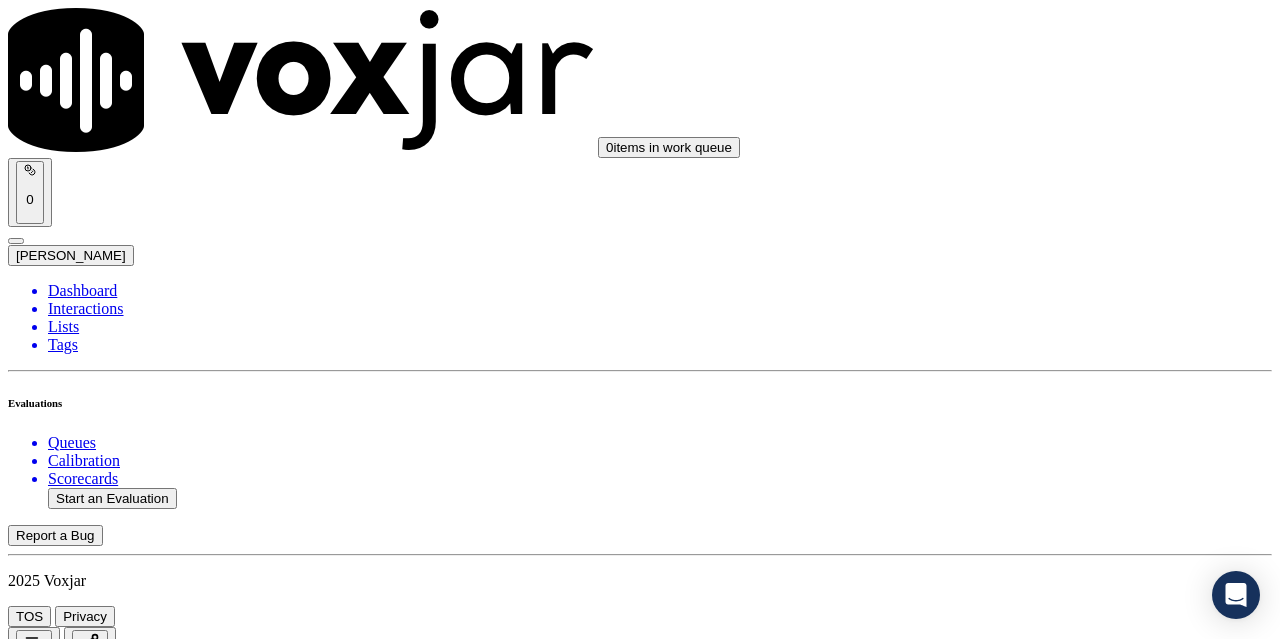 scroll, scrollTop: 6000, scrollLeft: 0, axis: vertical 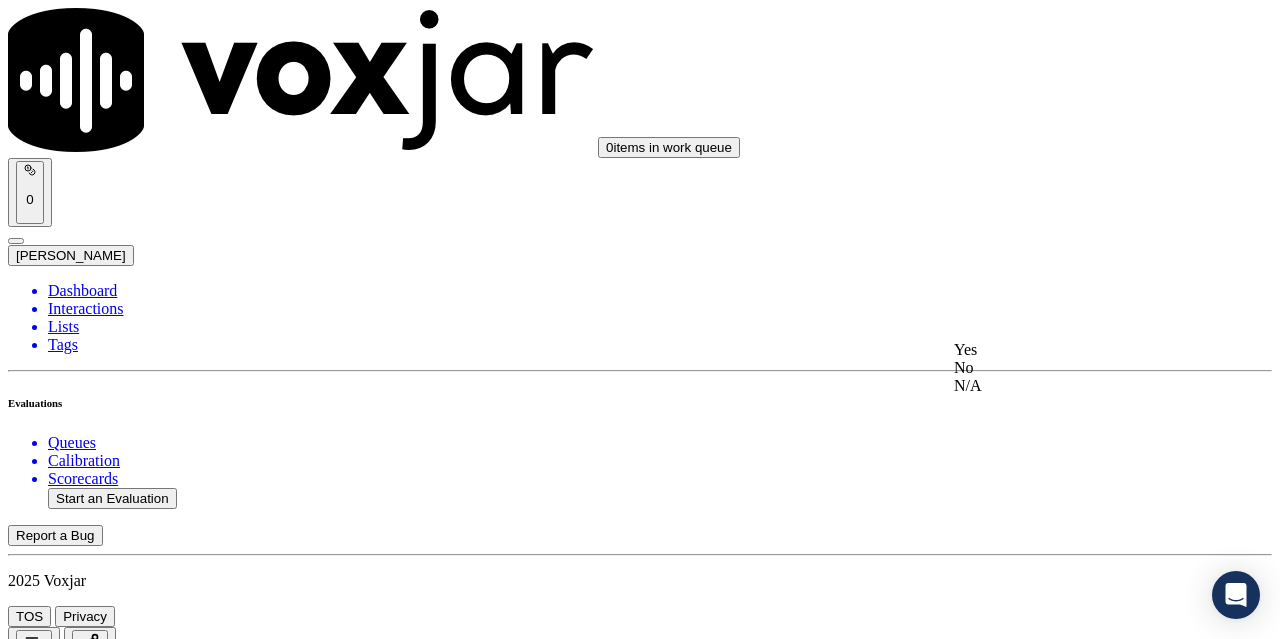 click on "Yes" at bounding box center (1067, 350) 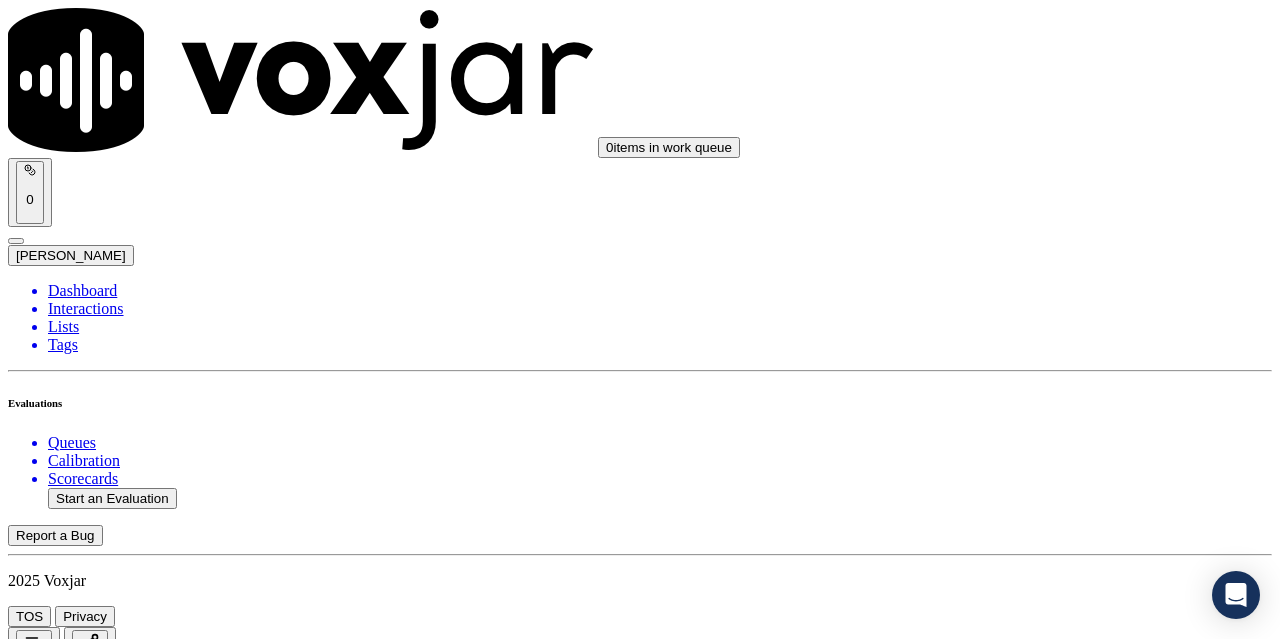 scroll, scrollTop: 6200, scrollLeft: 0, axis: vertical 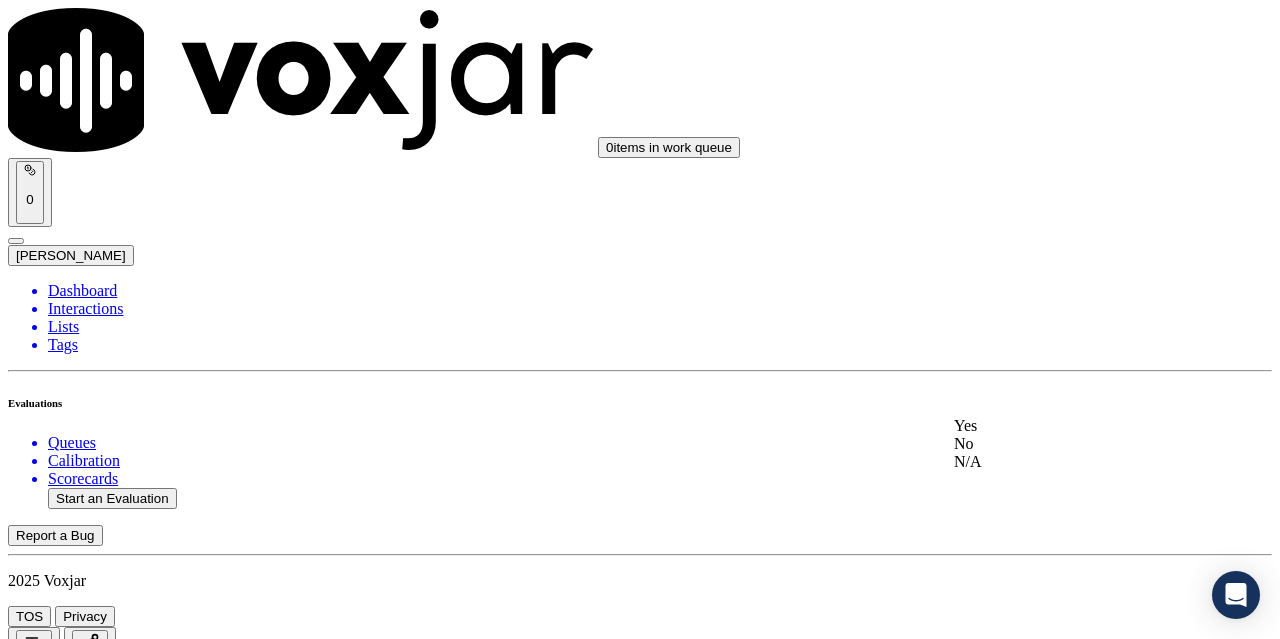 click on "Yes" at bounding box center (1067, 426) 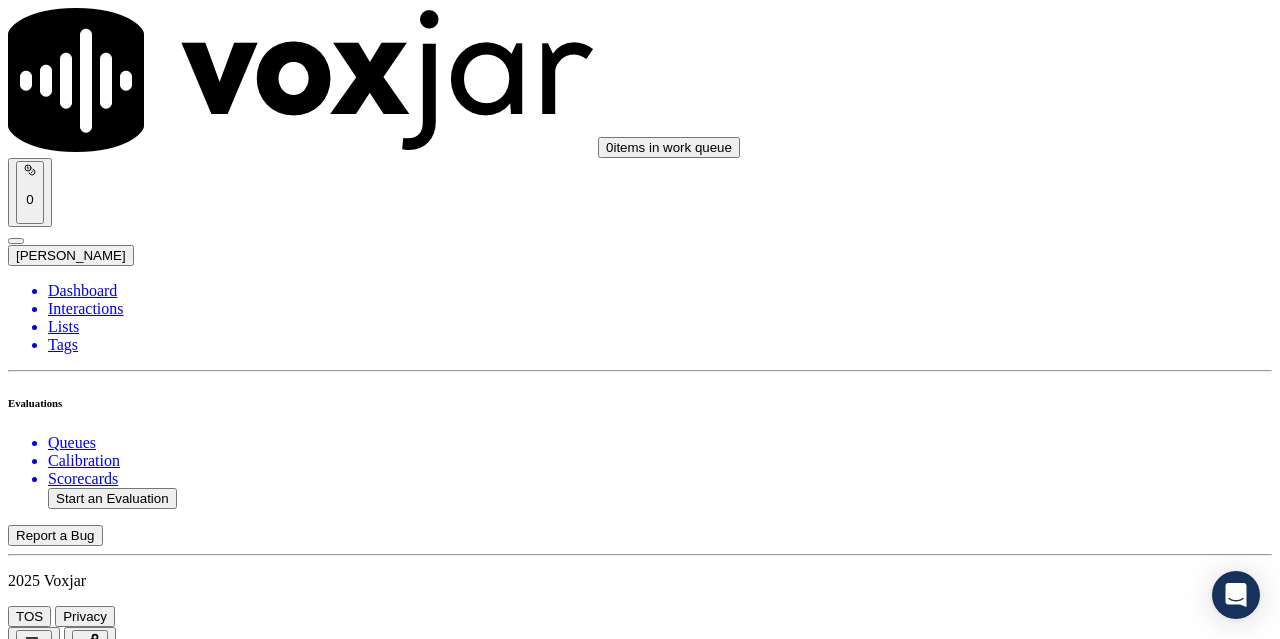 click on "Submit Scores" at bounding box center [59, 7673] 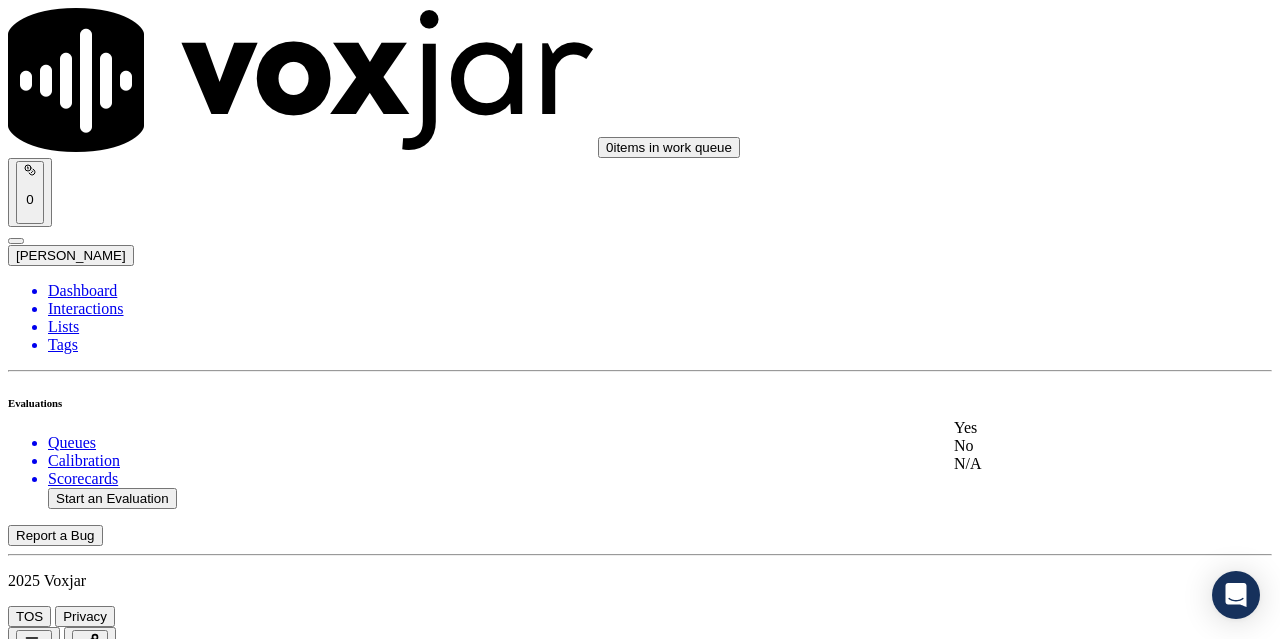 click on "Yes" at bounding box center (1067, 428) 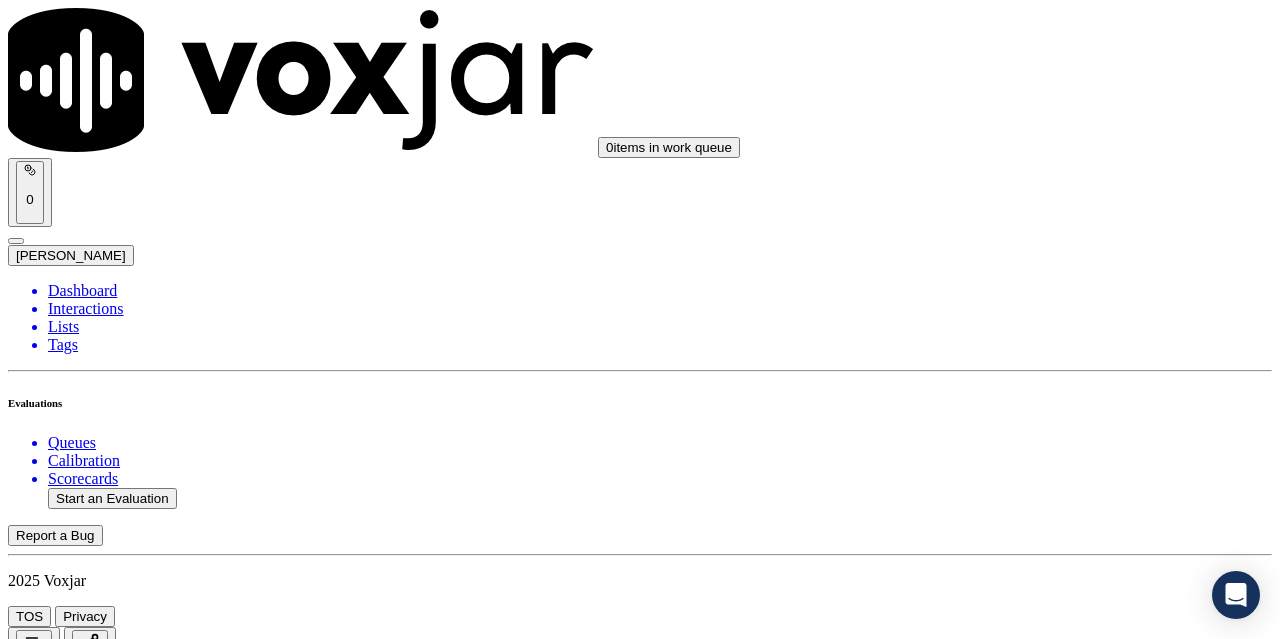 scroll, scrollTop: 300, scrollLeft: 0, axis: vertical 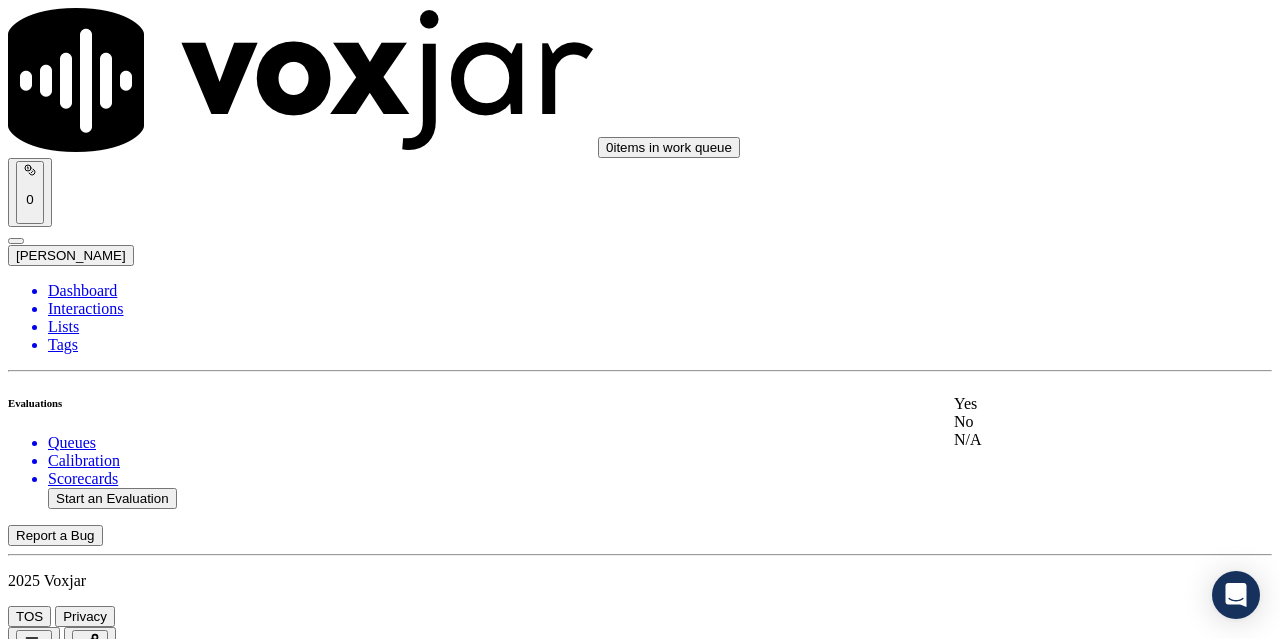 click on "Yes" at bounding box center (1067, 404) 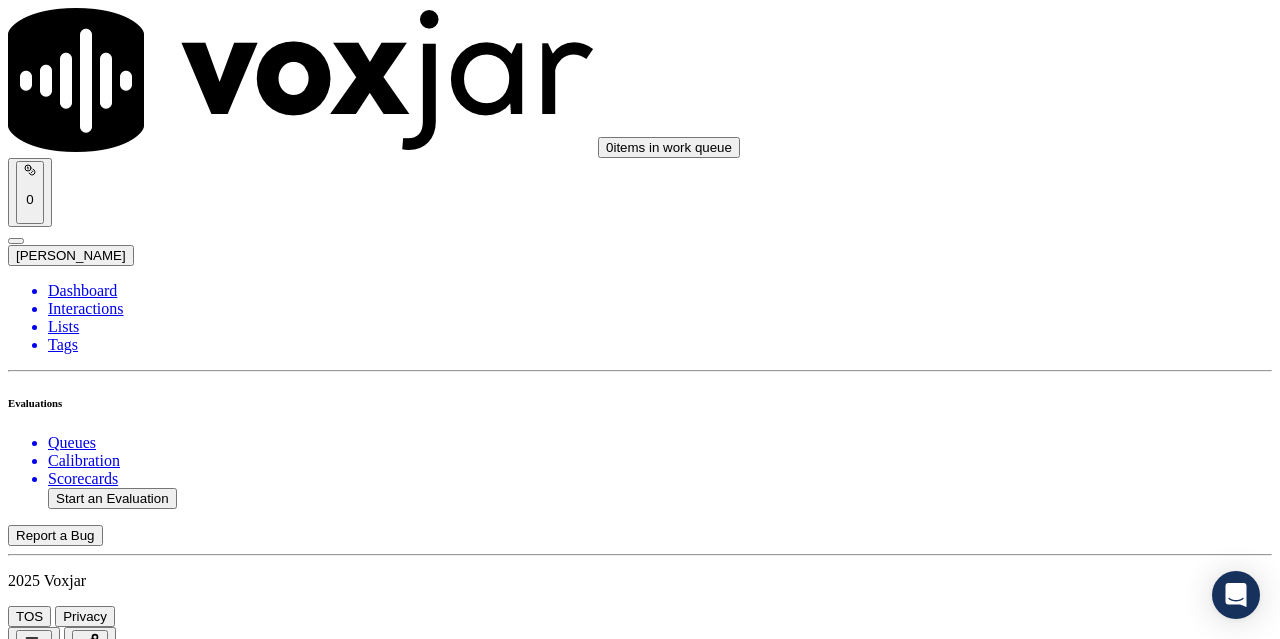 scroll, scrollTop: 600, scrollLeft: 0, axis: vertical 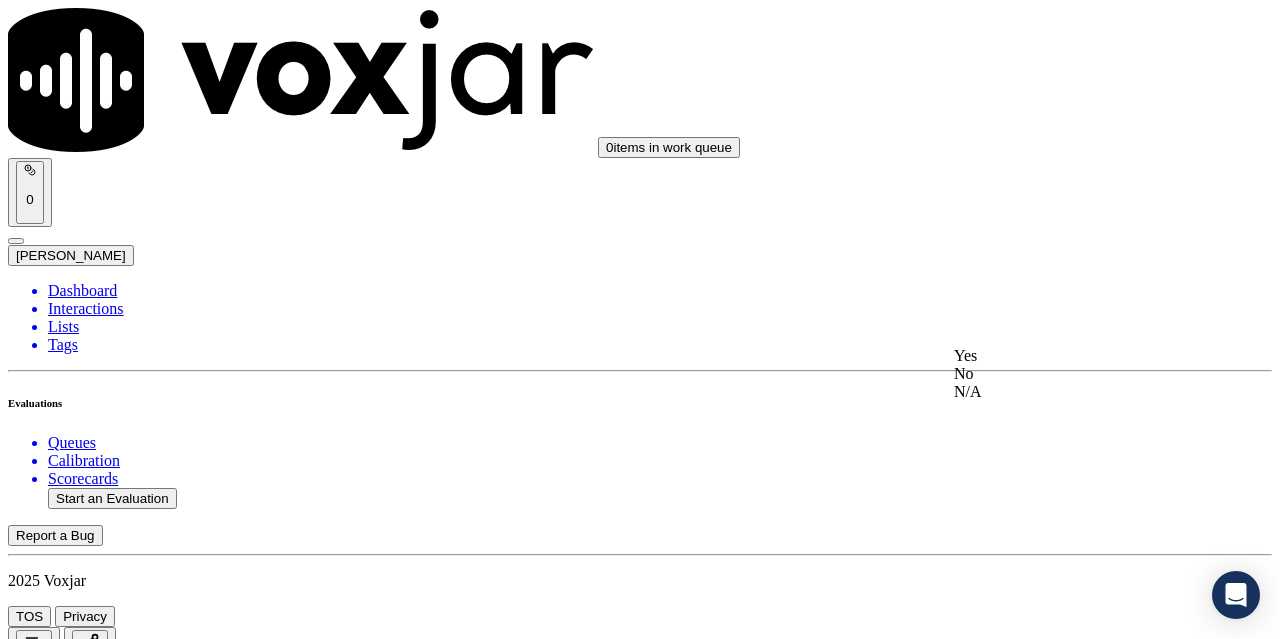 click on "Yes" at bounding box center (1067, 356) 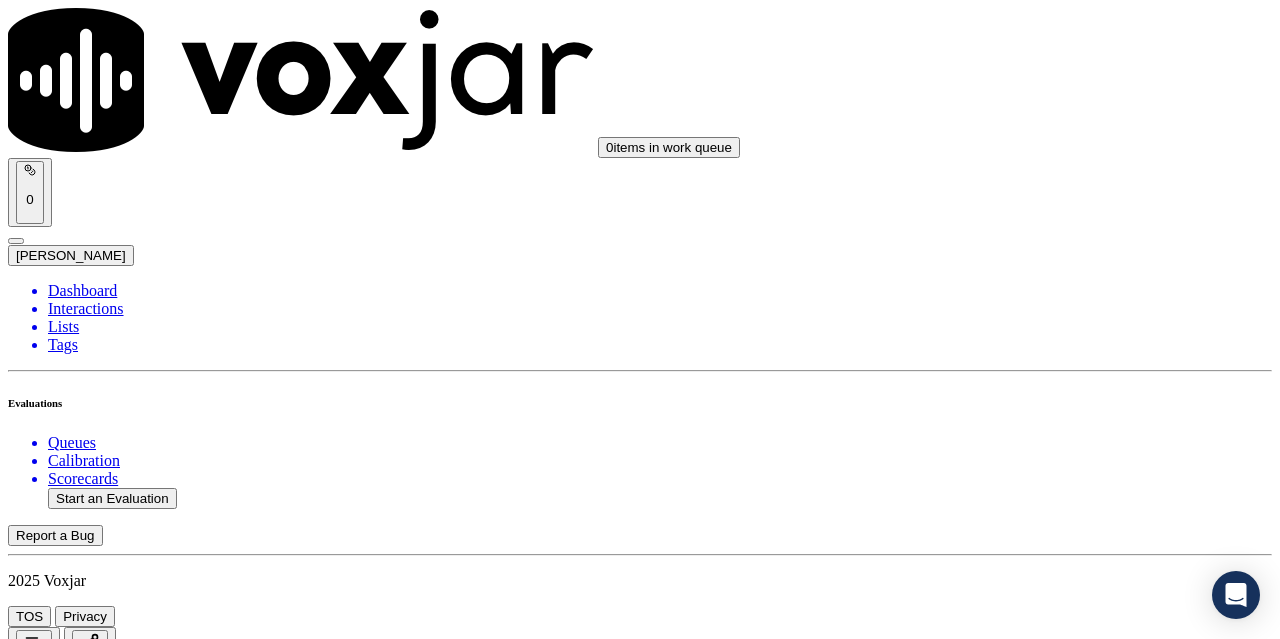 scroll, scrollTop: 900, scrollLeft: 0, axis: vertical 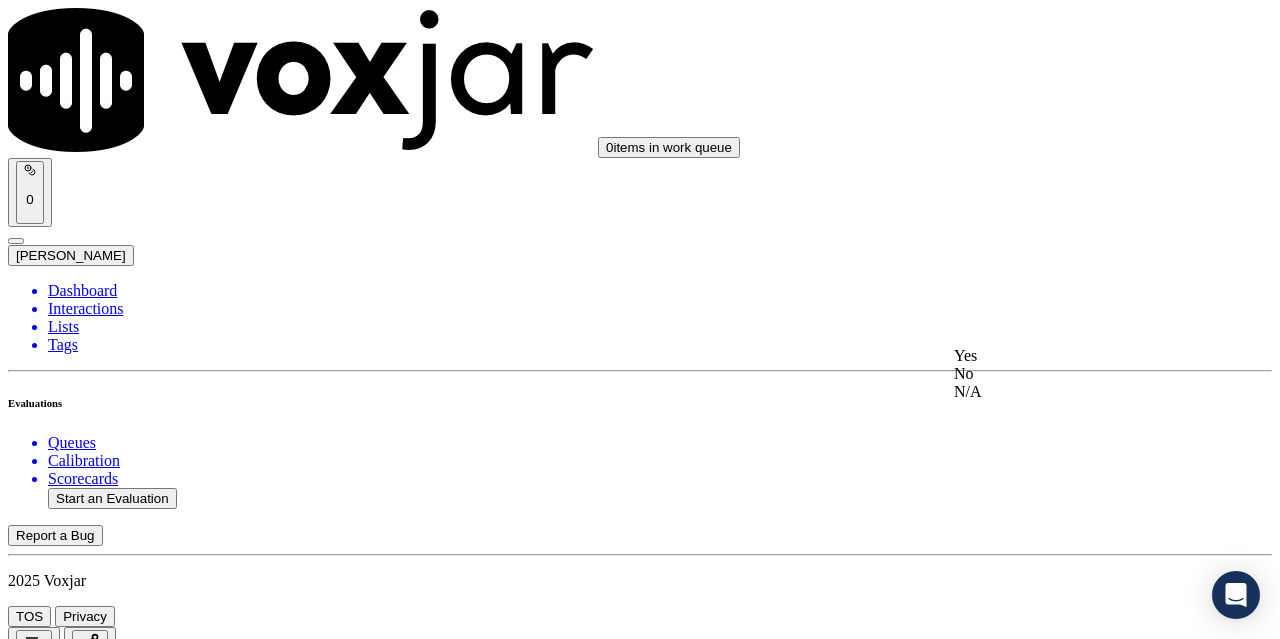 click on "N/A" 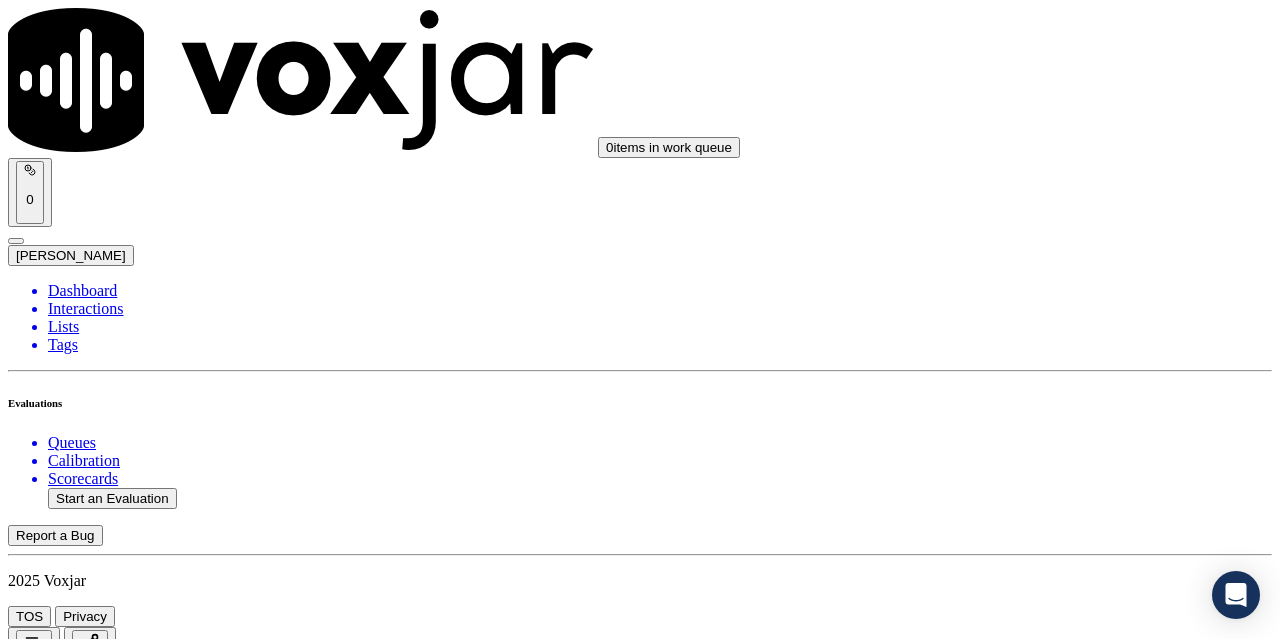 scroll, scrollTop: 1300, scrollLeft: 0, axis: vertical 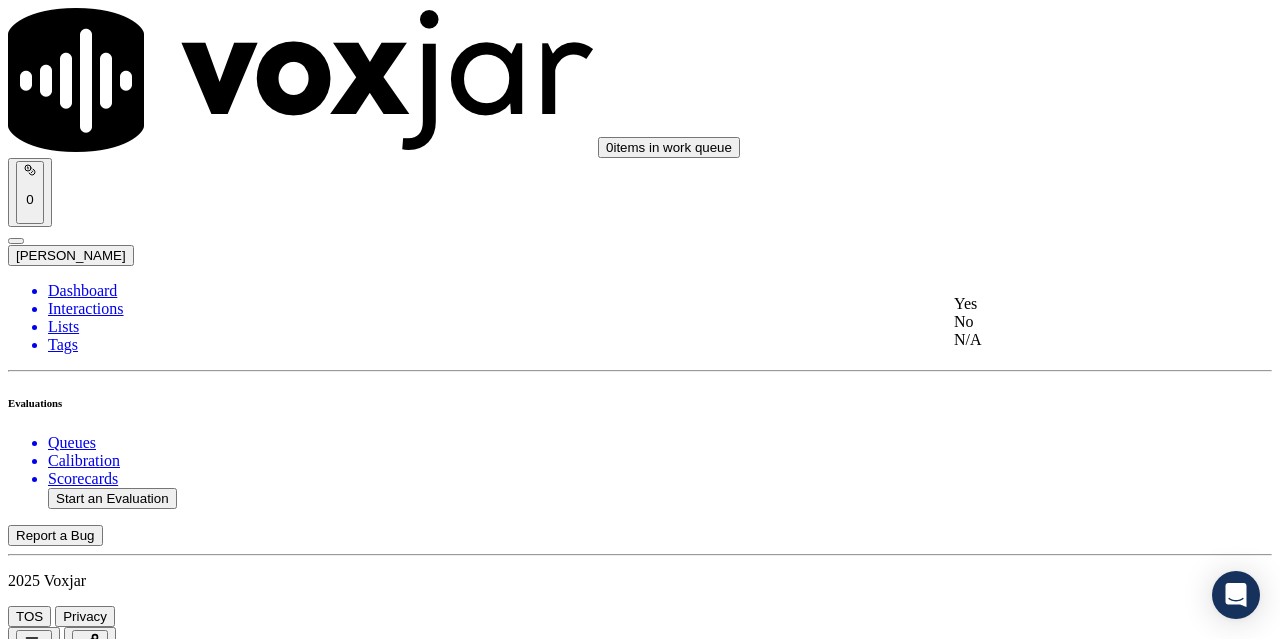 click on "N/A" 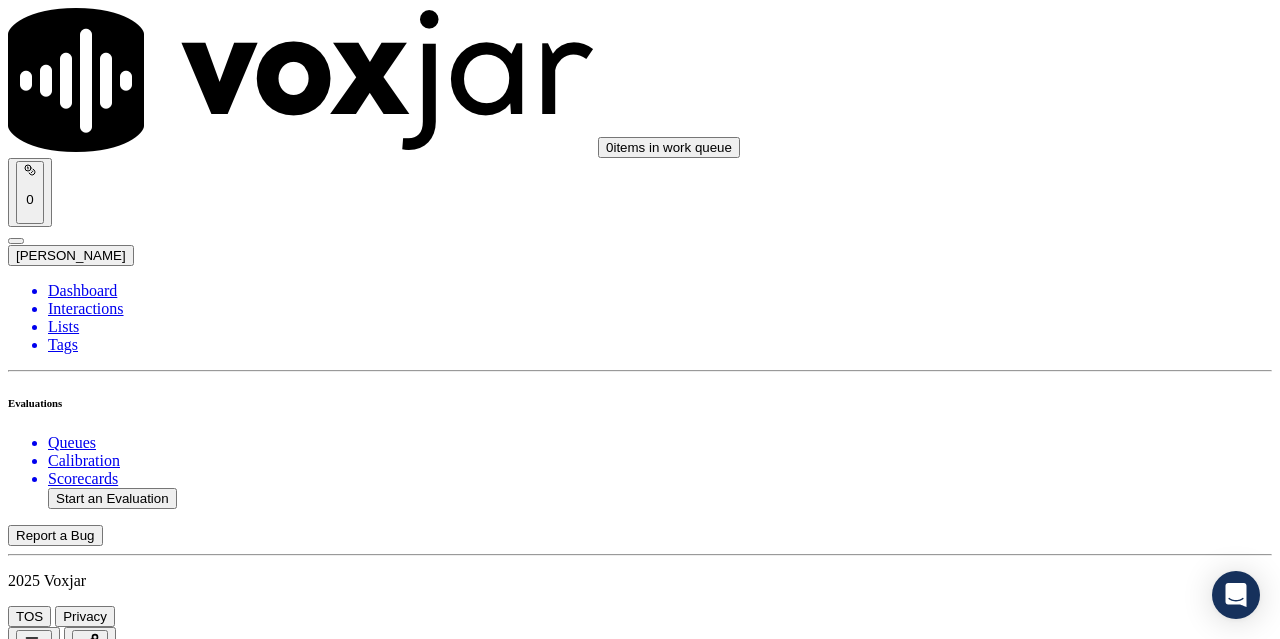 scroll, scrollTop: 1500, scrollLeft: 0, axis: vertical 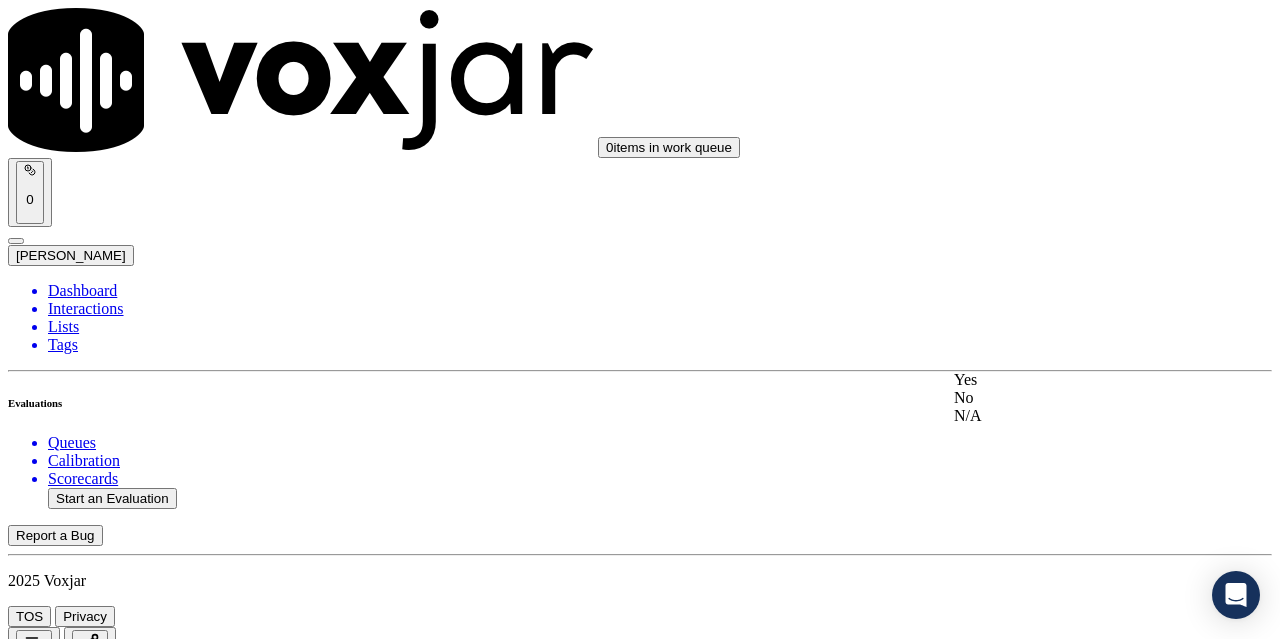click on "Yes" at bounding box center [1067, 380] 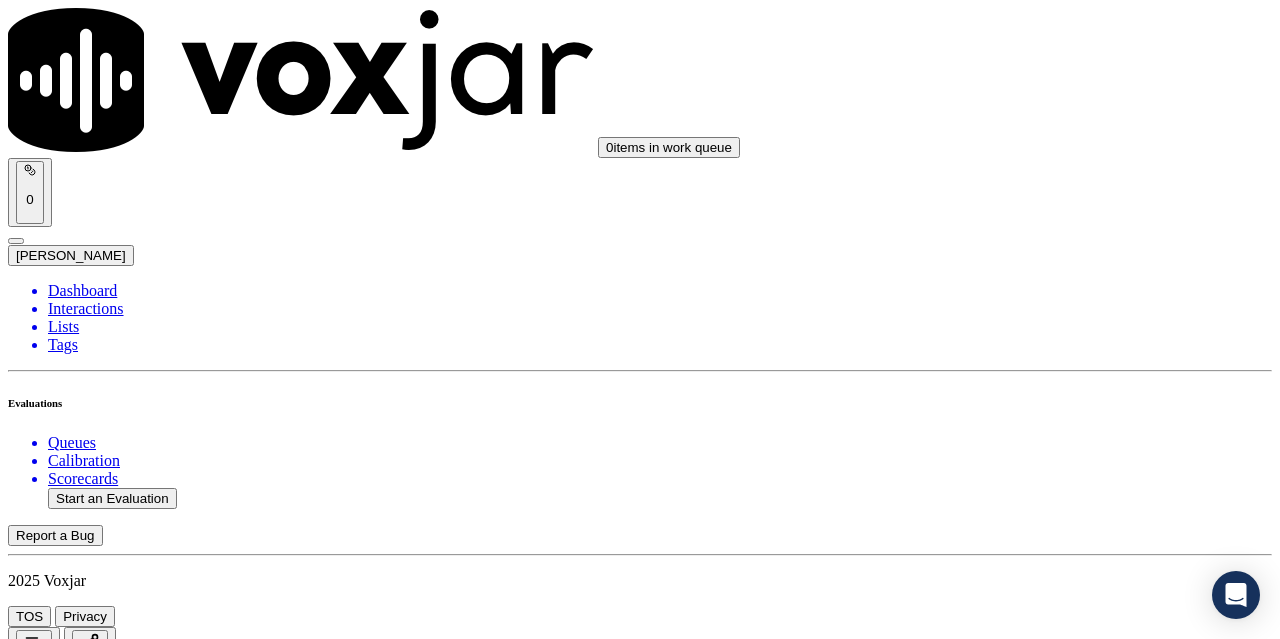 scroll, scrollTop: 1700, scrollLeft: 0, axis: vertical 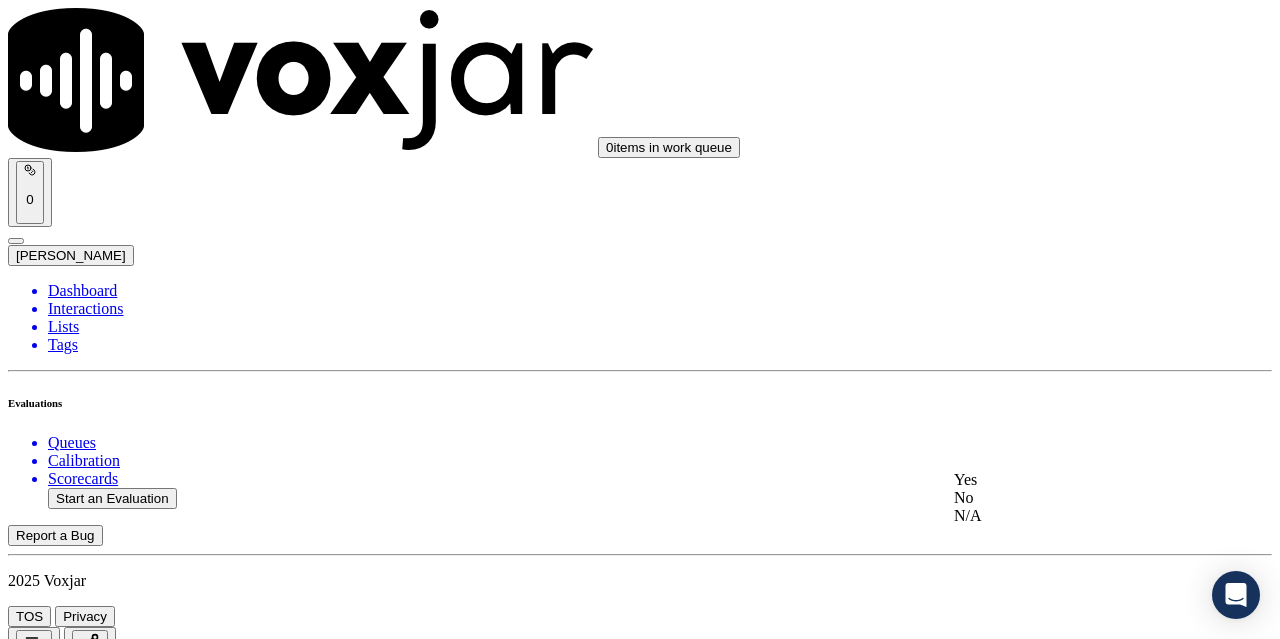 click on "Yes" at bounding box center [1067, 480] 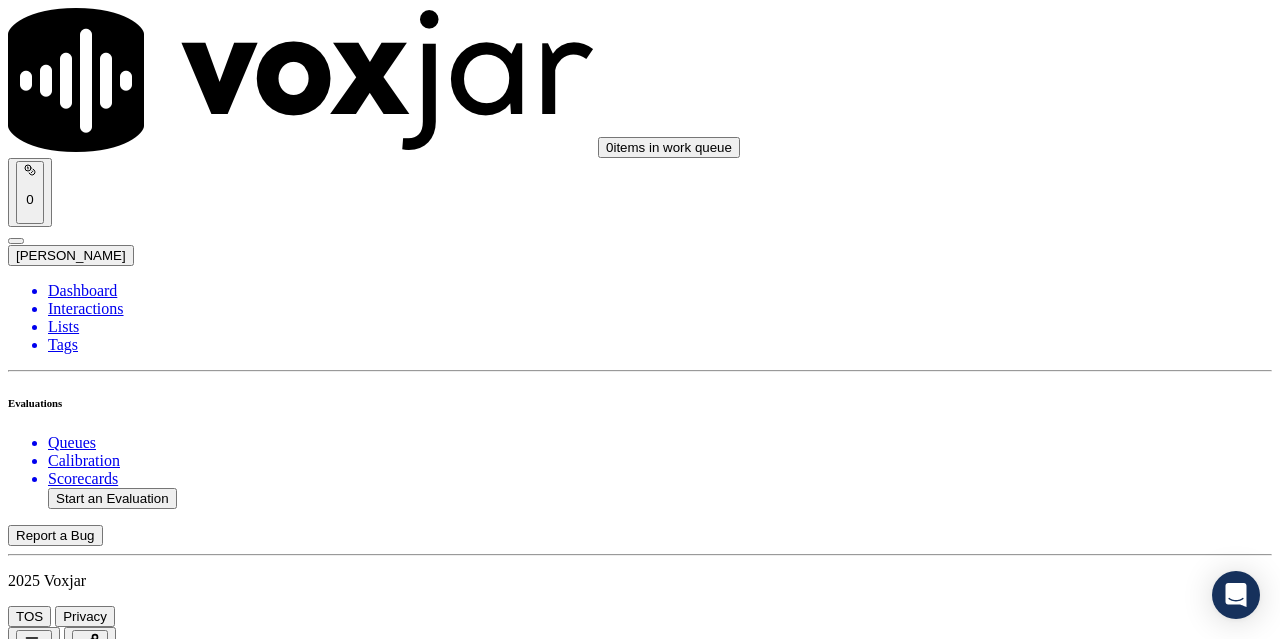 scroll, scrollTop: 2100, scrollLeft: 0, axis: vertical 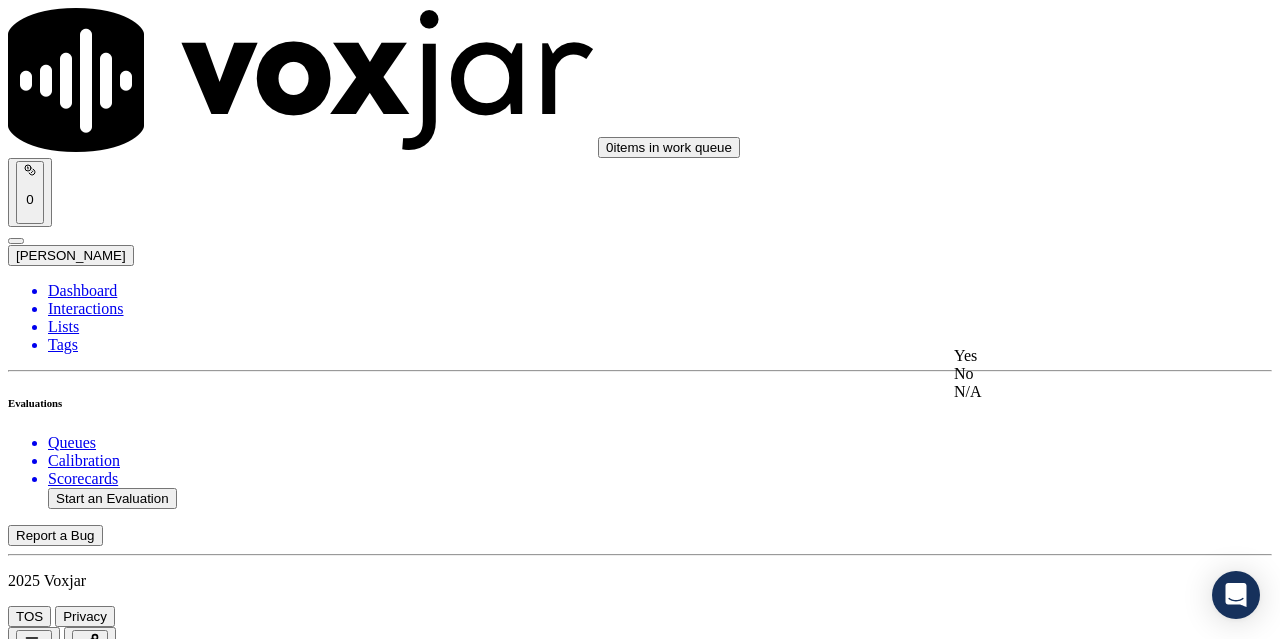click on "Yes" at bounding box center [1067, 356] 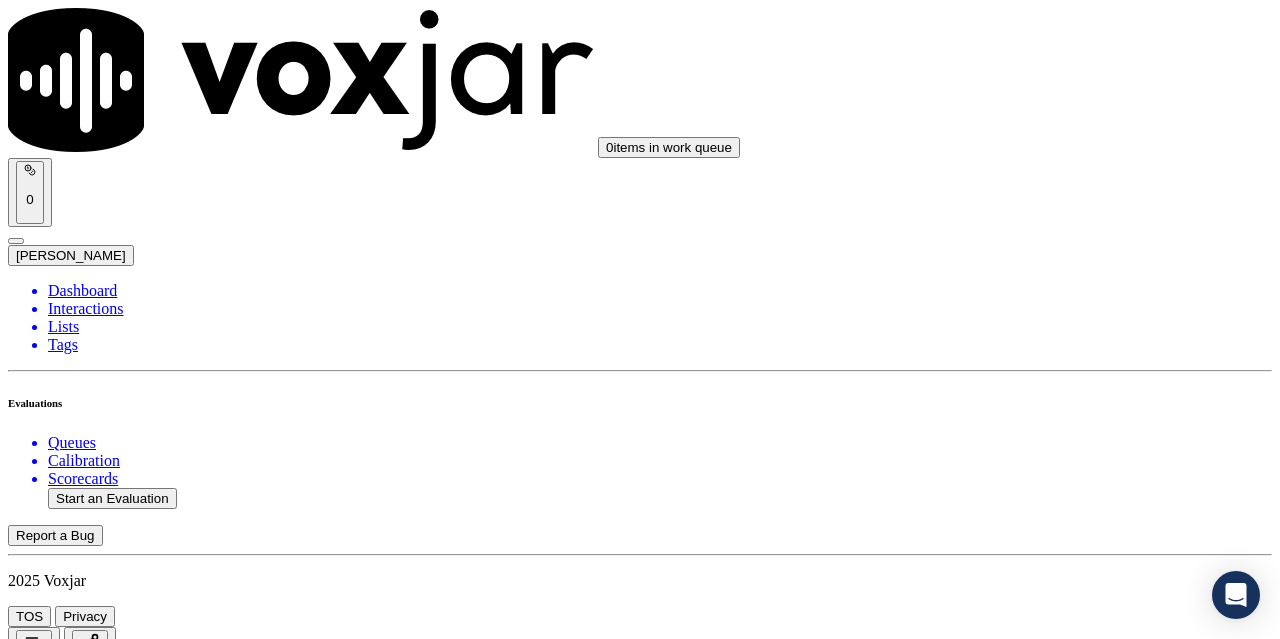 scroll, scrollTop: 2300, scrollLeft: 0, axis: vertical 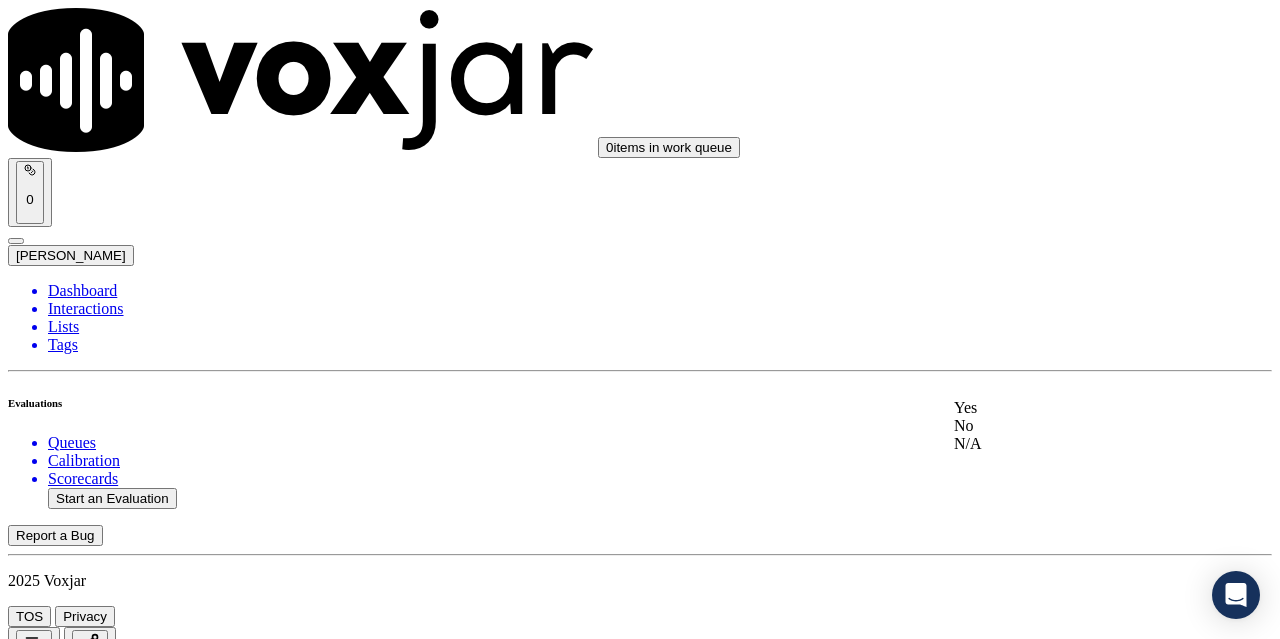 click on "Yes" at bounding box center [1067, 408] 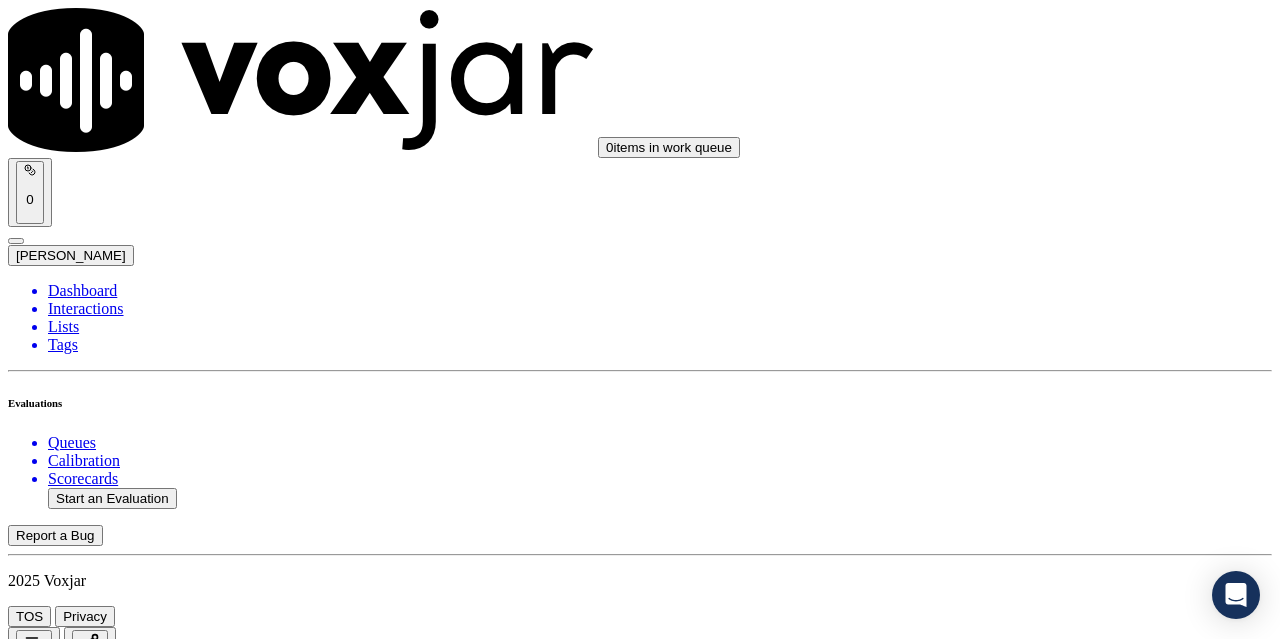 scroll, scrollTop: 2600, scrollLeft: 0, axis: vertical 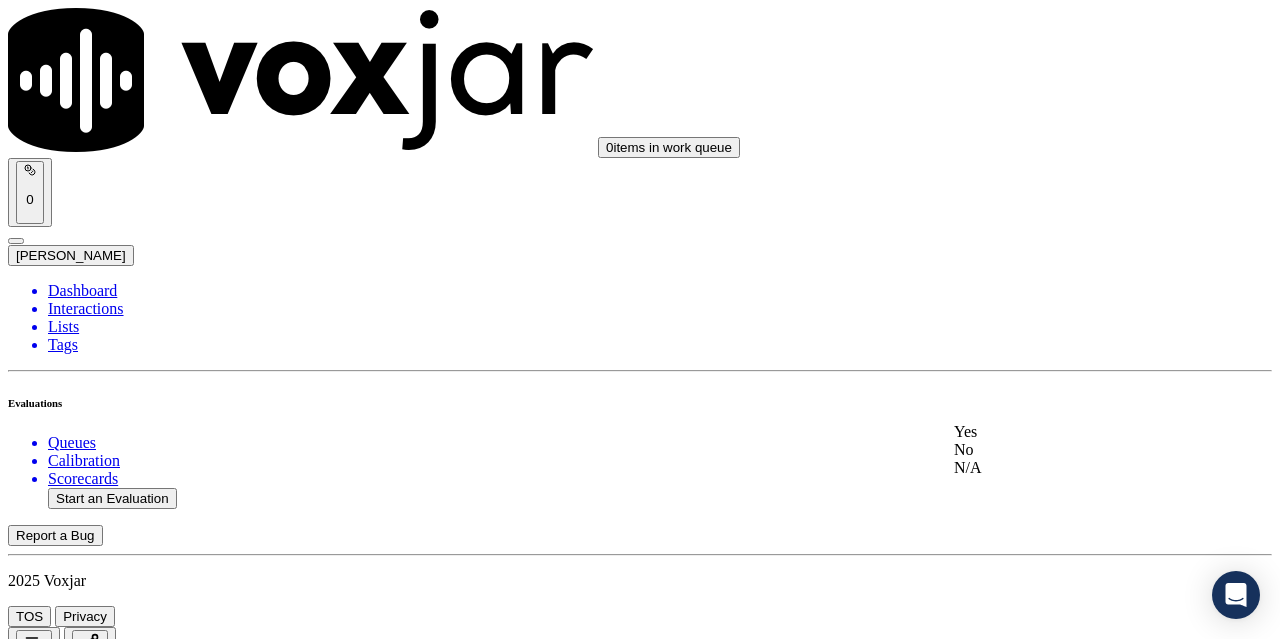 click on "Yes" at bounding box center [1067, 432] 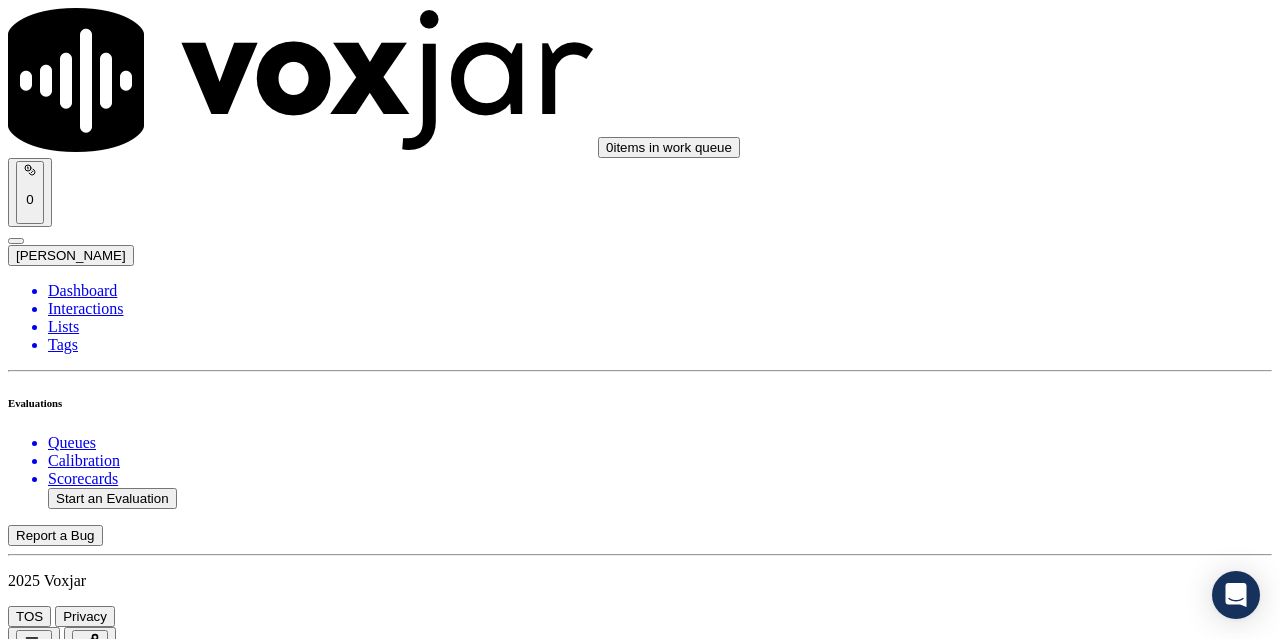 scroll, scrollTop: 3000, scrollLeft: 0, axis: vertical 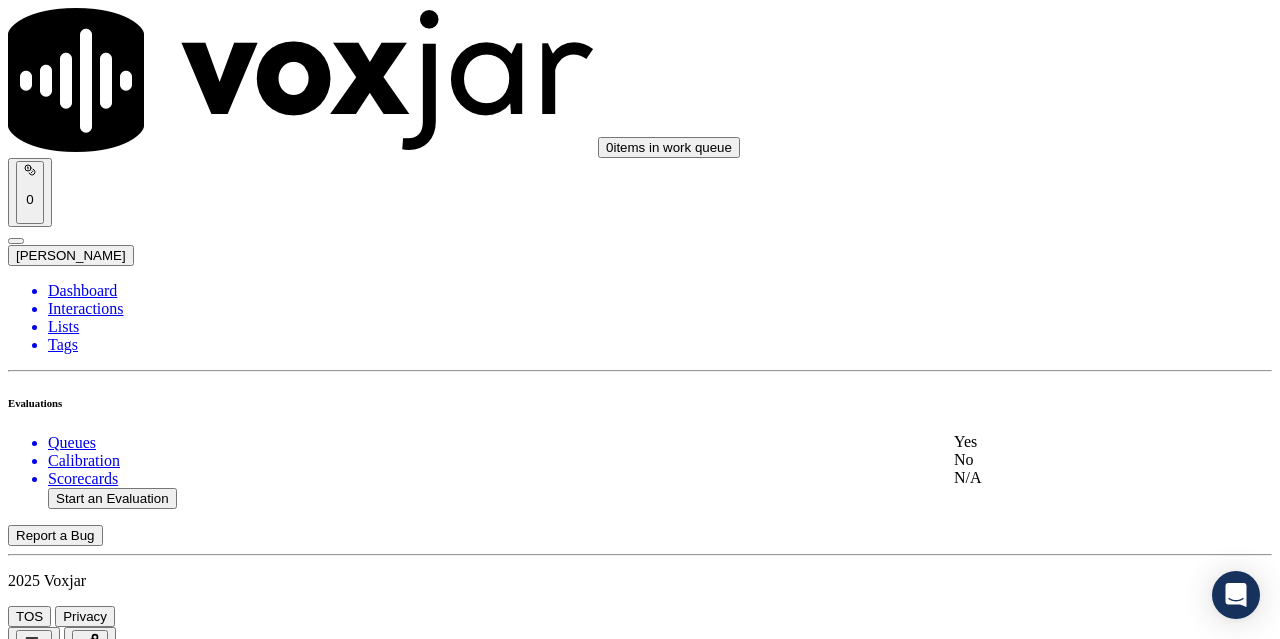 click on "Yes" at bounding box center [1067, 442] 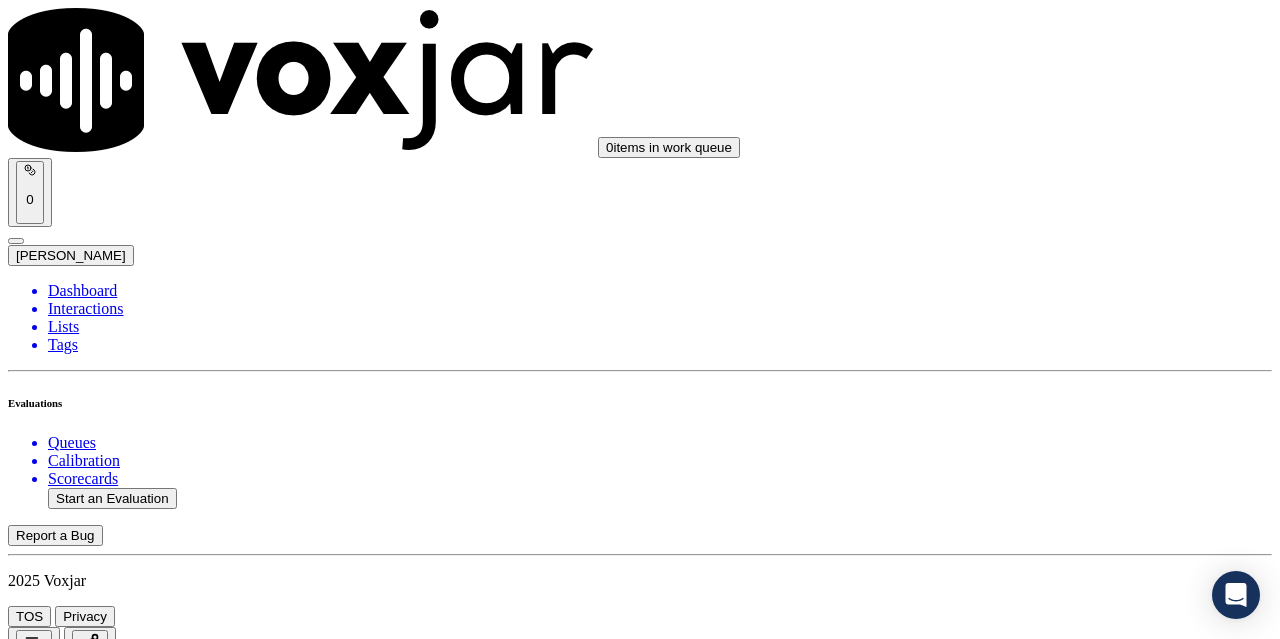 scroll, scrollTop: 3300, scrollLeft: 0, axis: vertical 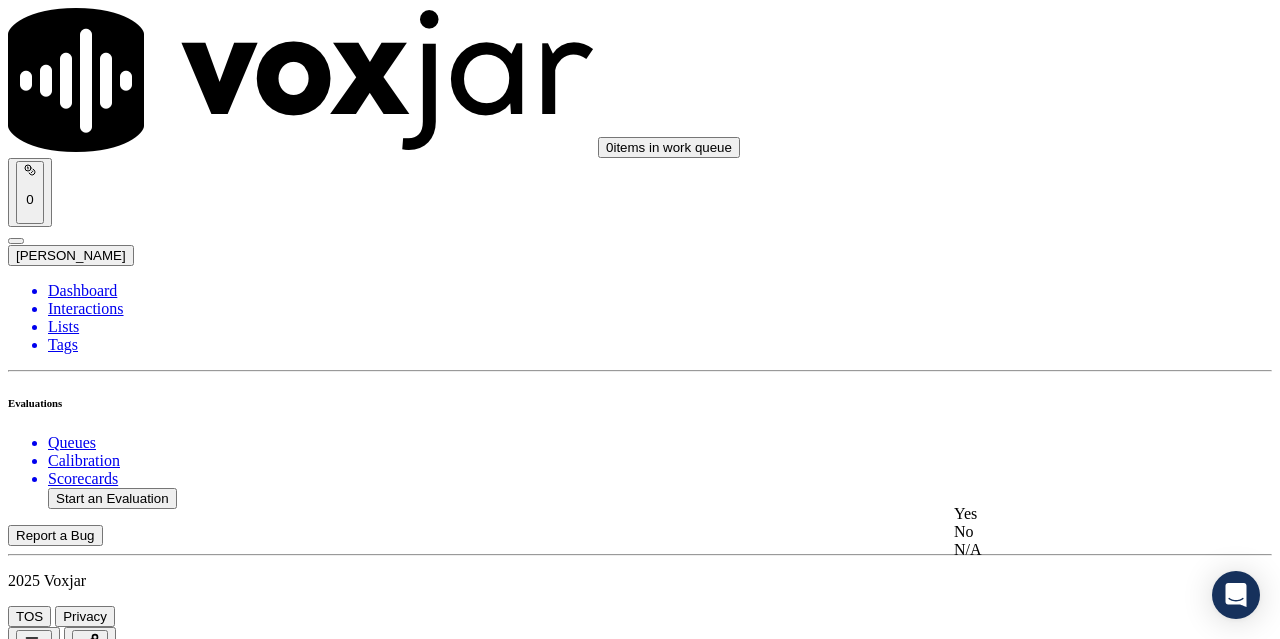 click on "Yes" at bounding box center [1067, 514] 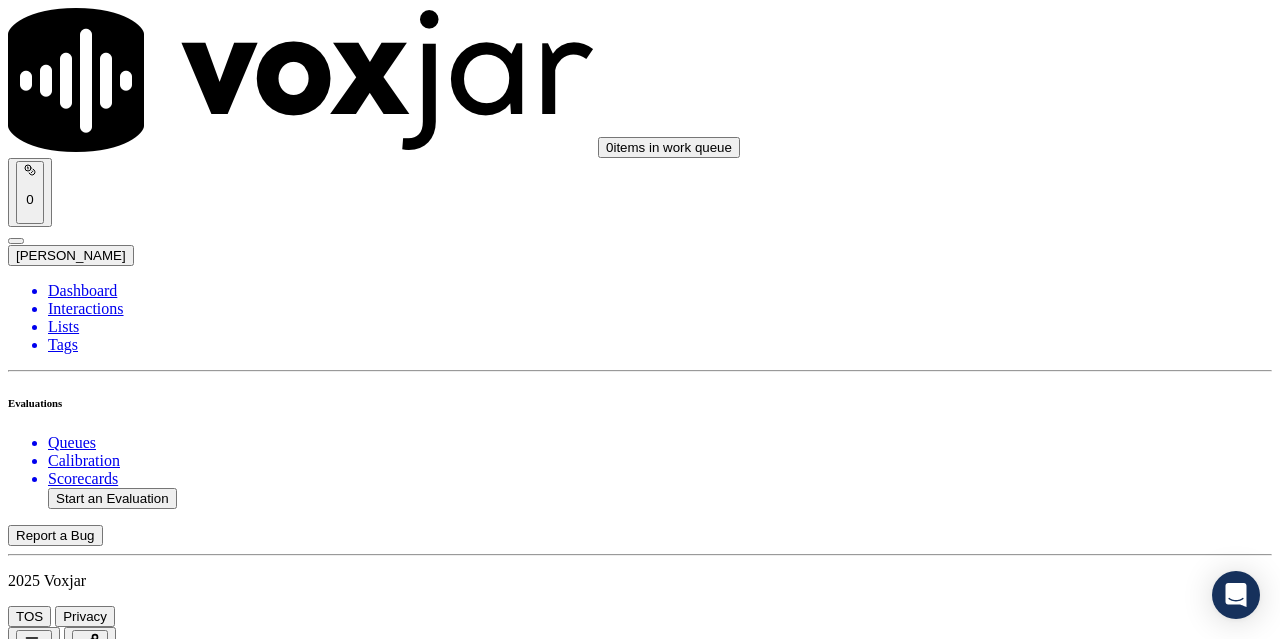 scroll, scrollTop: 3700, scrollLeft: 0, axis: vertical 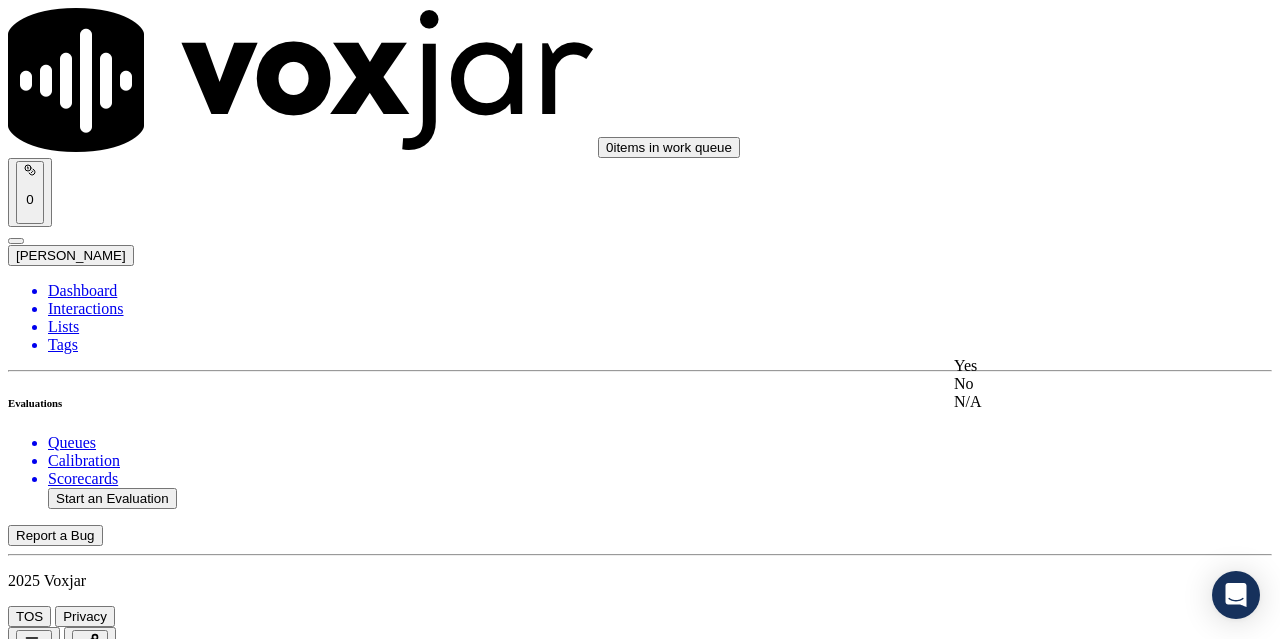 click on "Yes" at bounding box center [1067, 366] 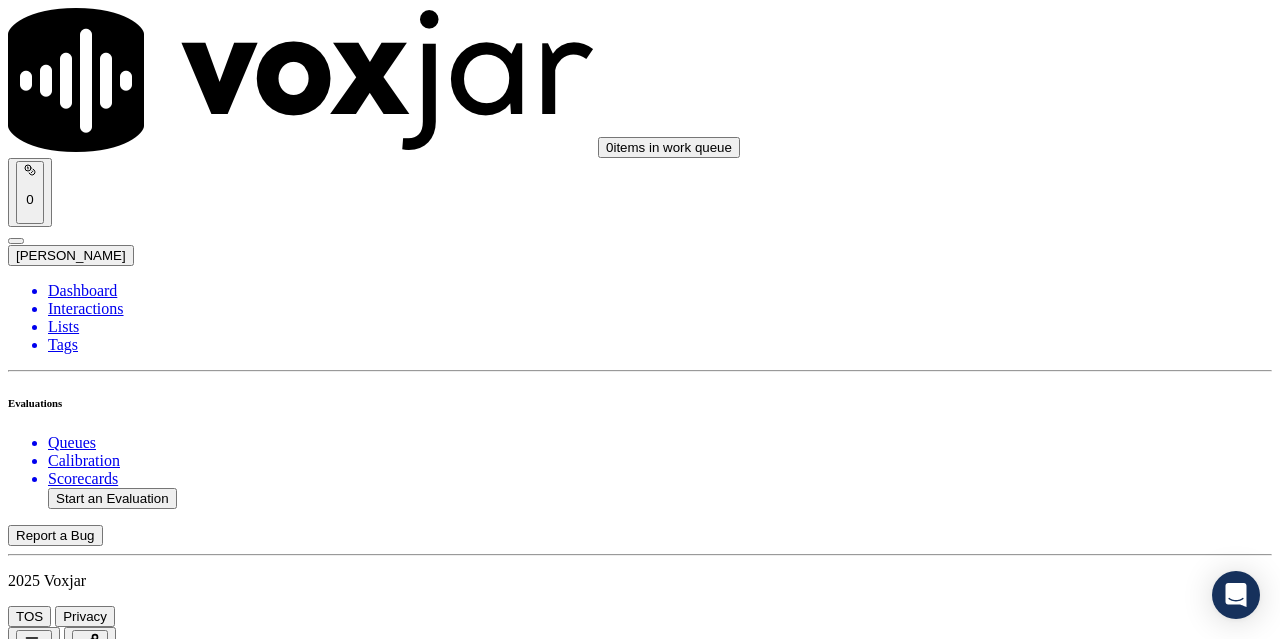 scroll, scrollTop: 4100, scrollLeft: 0, axis: vertical 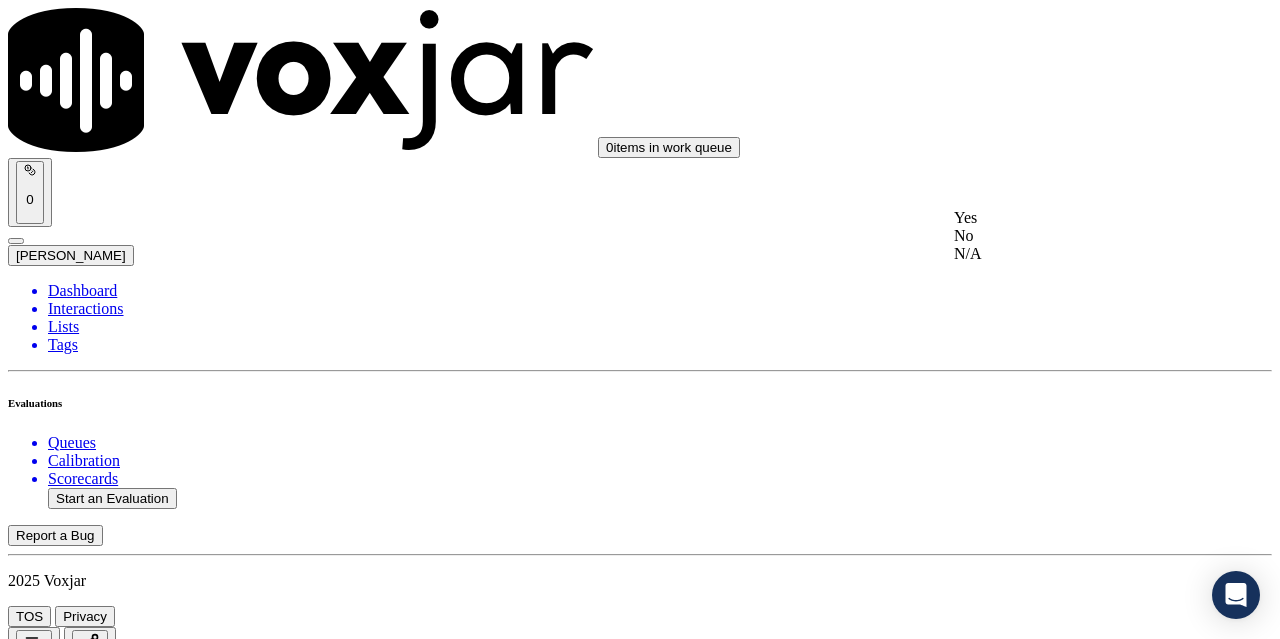 click on "Yes" at bounding box center [1067, 218] 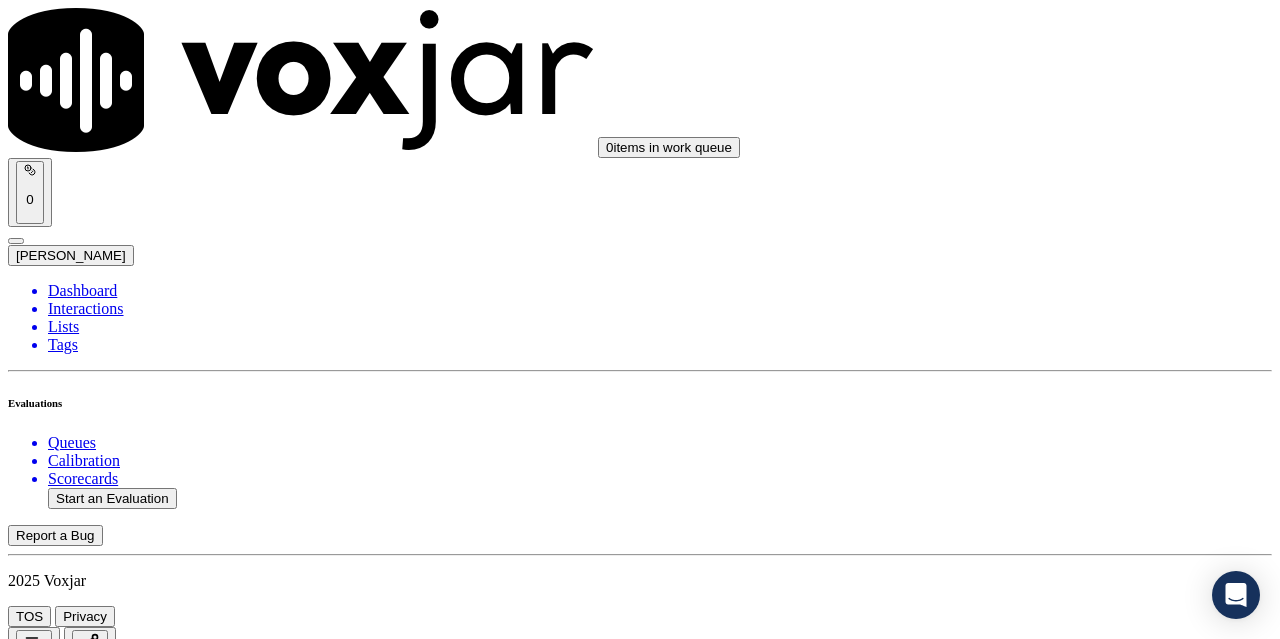 scroll, scrollTop: 4300, scrollLeft: 0, axis: vertical 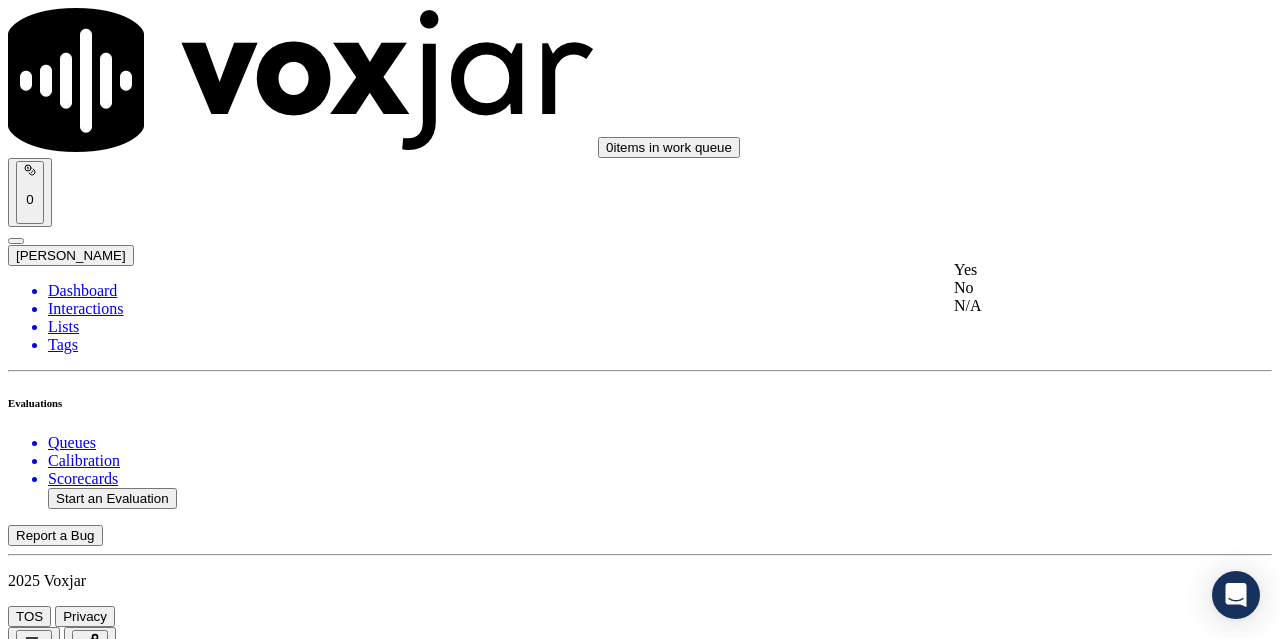 click on "Yes" at bounding box center (1067, 270) 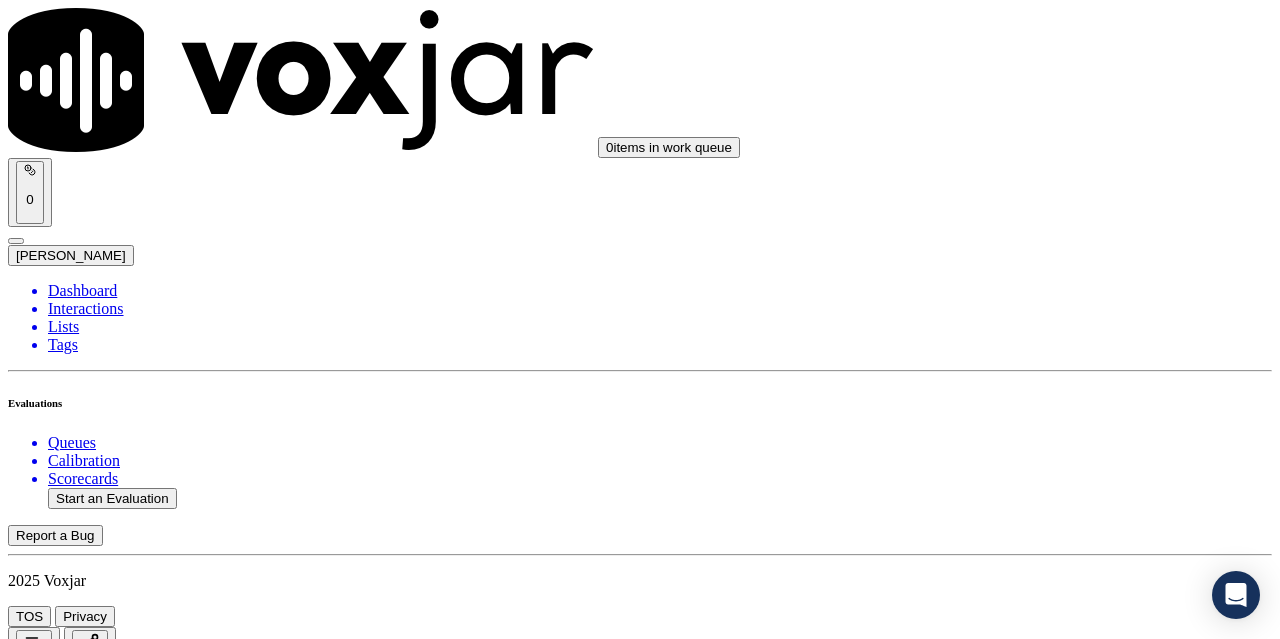 click on "Select an answer" at bounding box center (67, 6012) 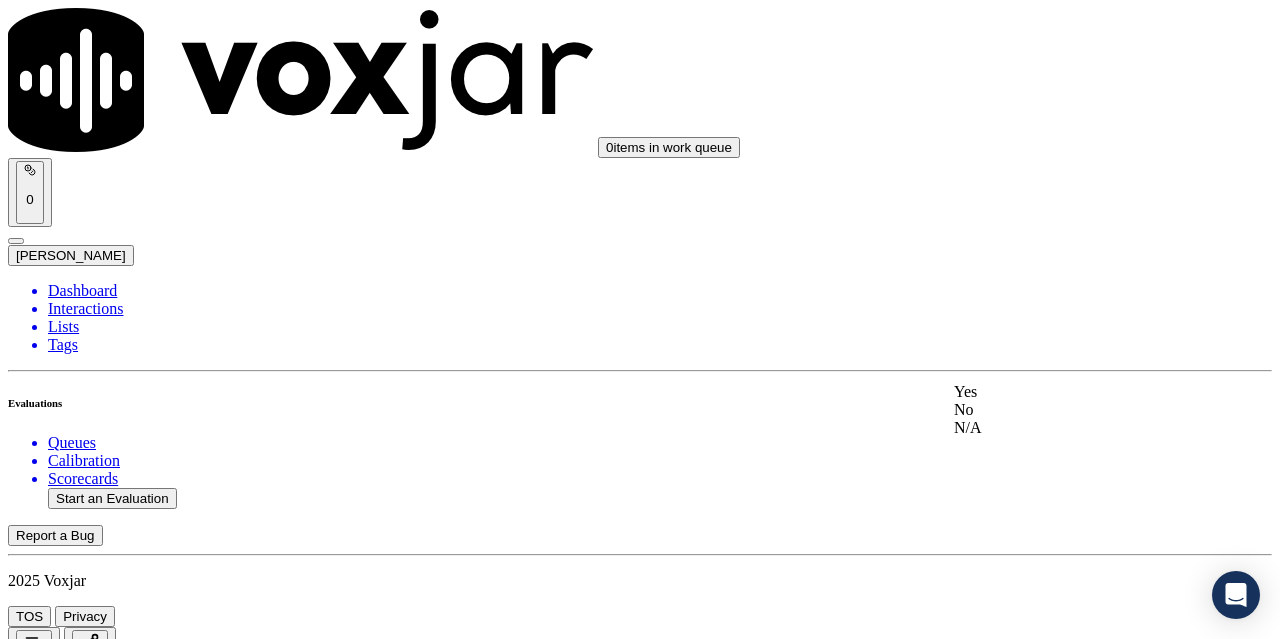 click on "Yes" at bounding box center (1067, 392) 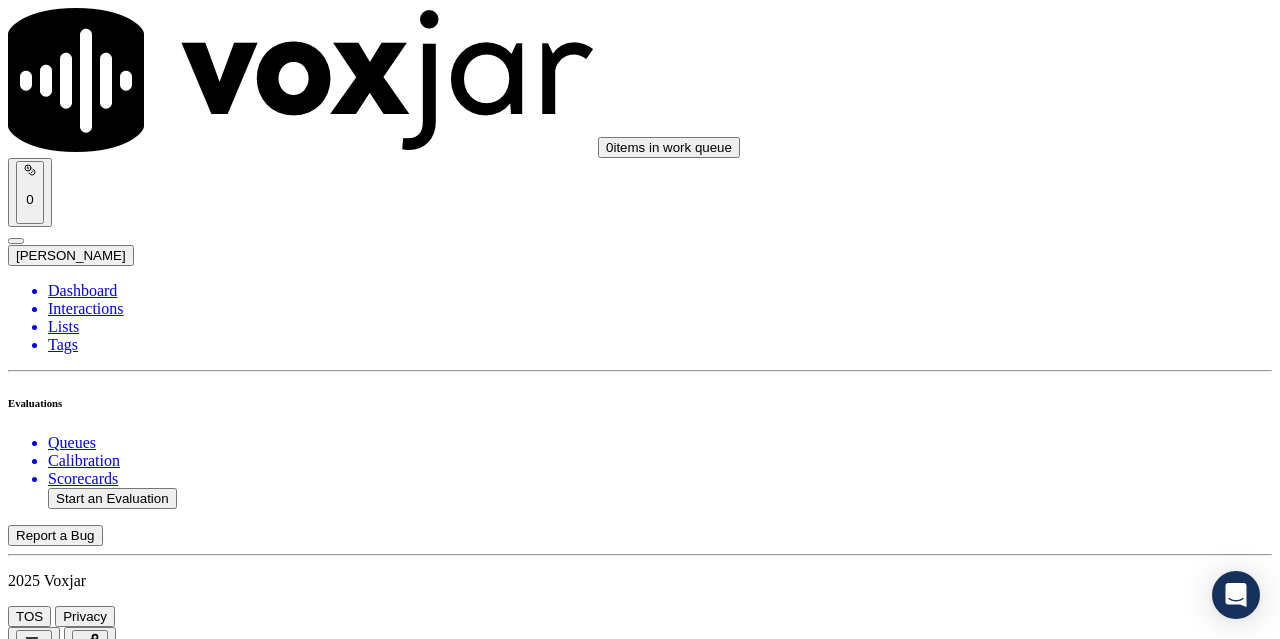 scroll, scrollTop: 4800, scrollLeft: 0, axis: vertical 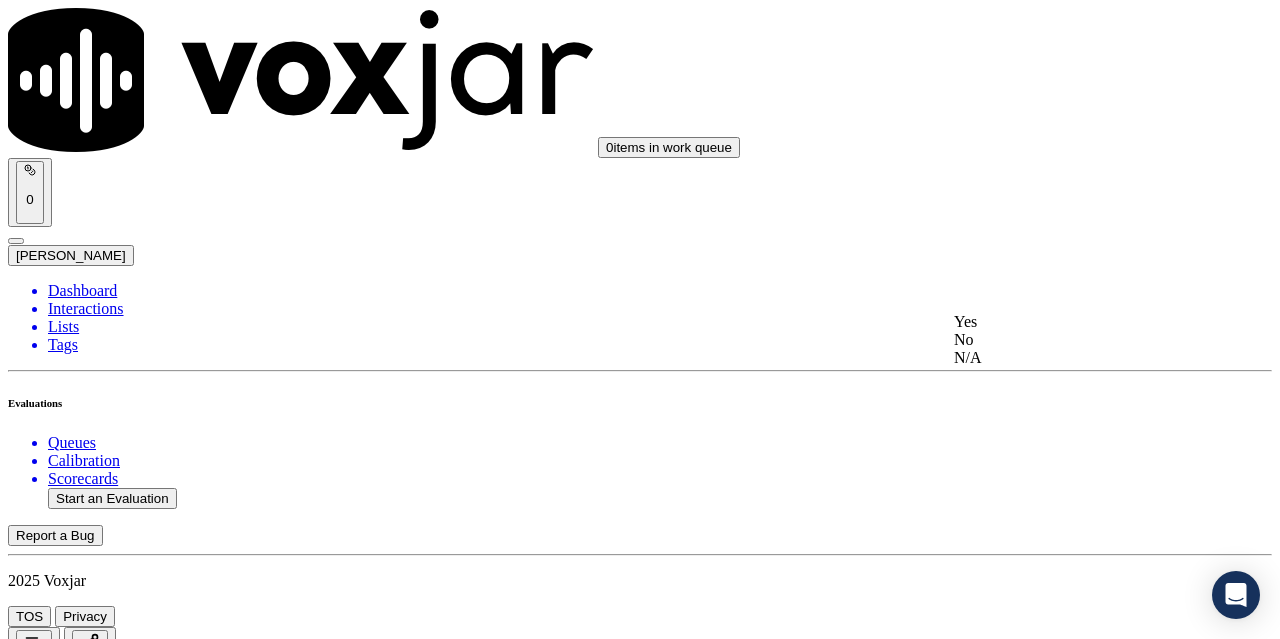 click on "Yes" at bounding box center [1067, 322] 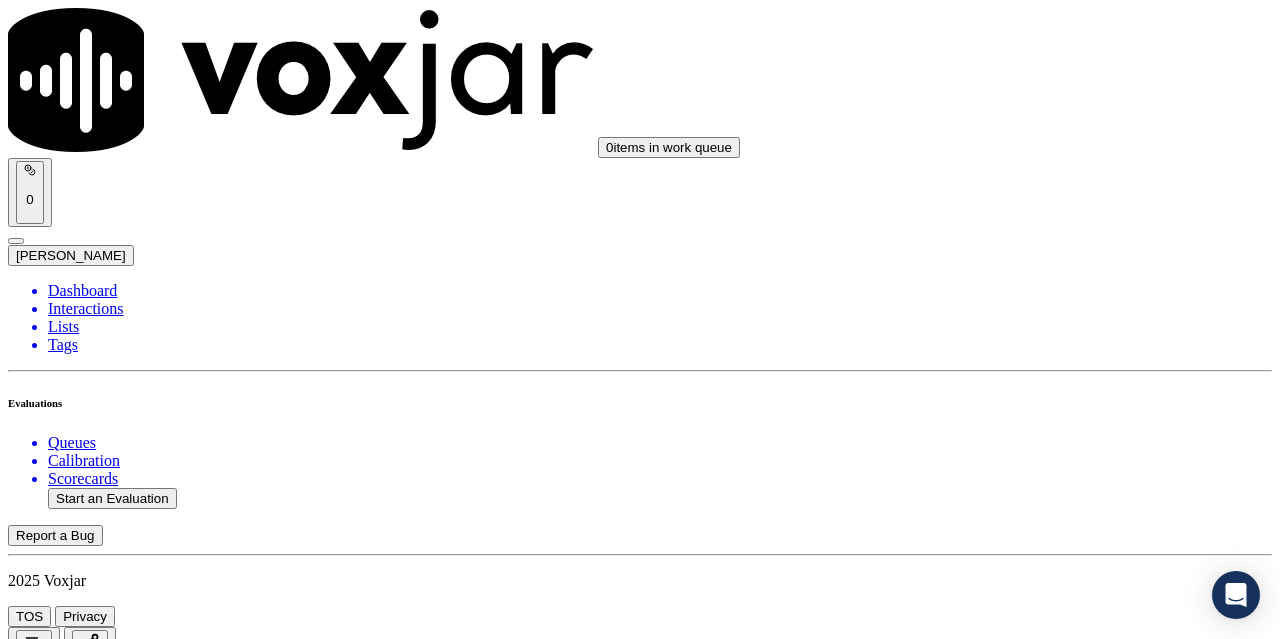scroll, scrollTop: 5000, scrollLeft: 0, axis: vertical 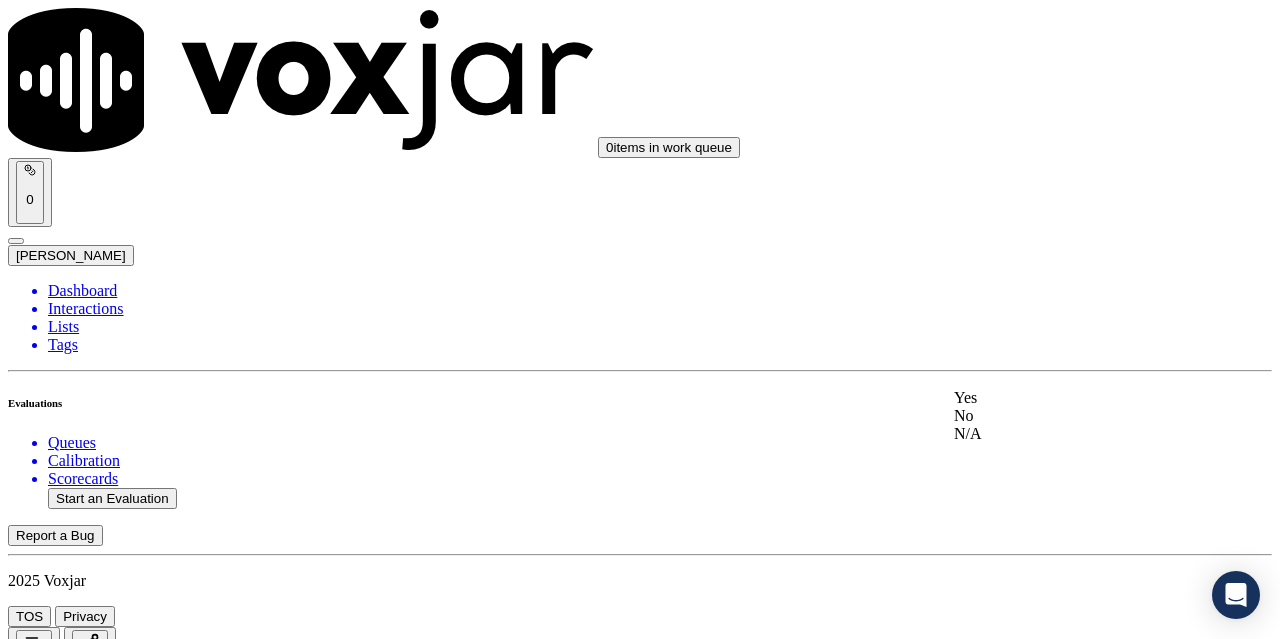 click on "Yes" at bounding box center (1067, 398) 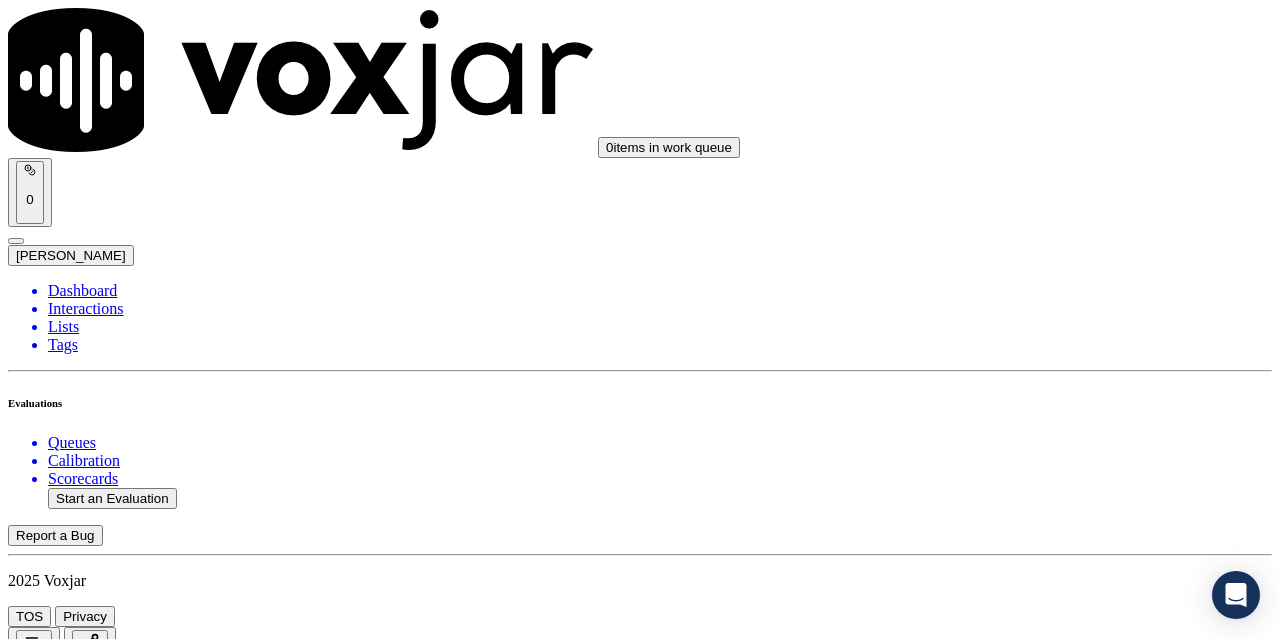 scroll, scrollTop: 5400, scrollLeft: 0, axis: vertical 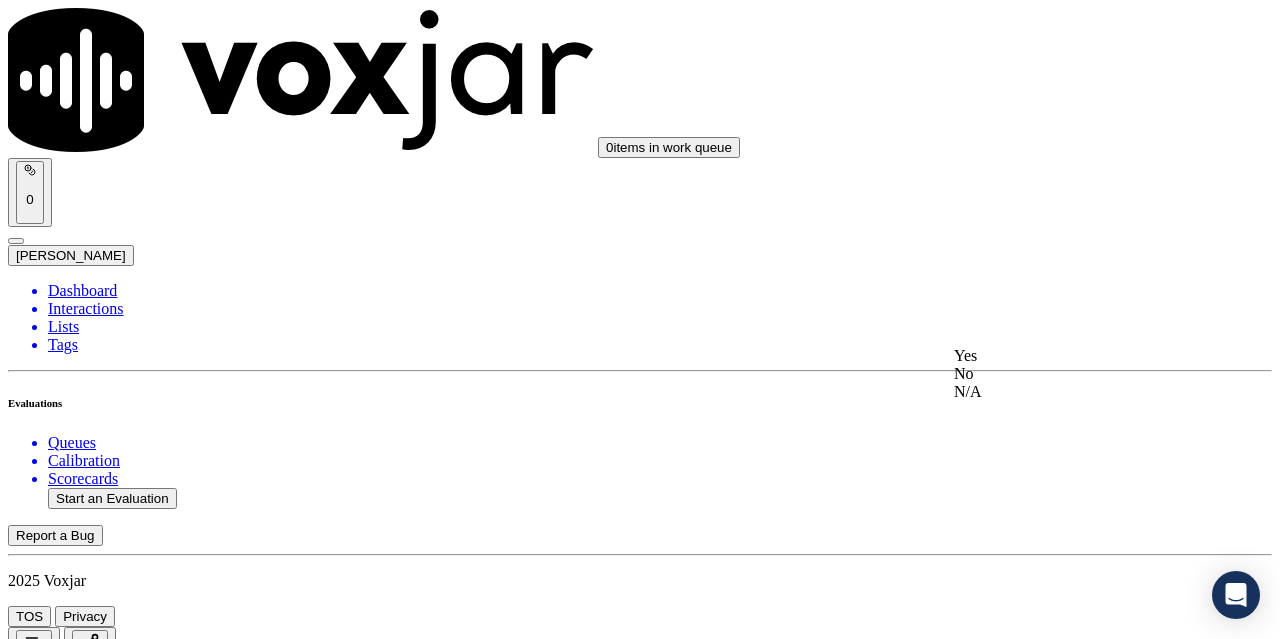 click on "Yes" at bounding box center [1067, 356] 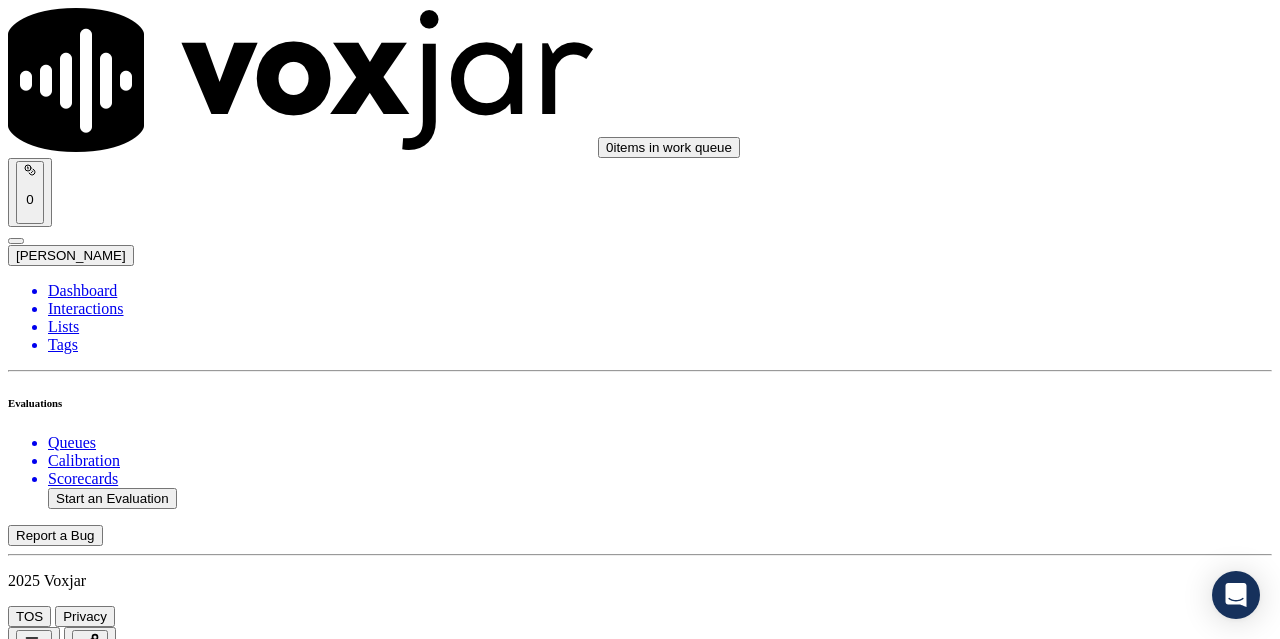 scroll, scrollTop: 5700, scrollLeft: 0, axis: vertical 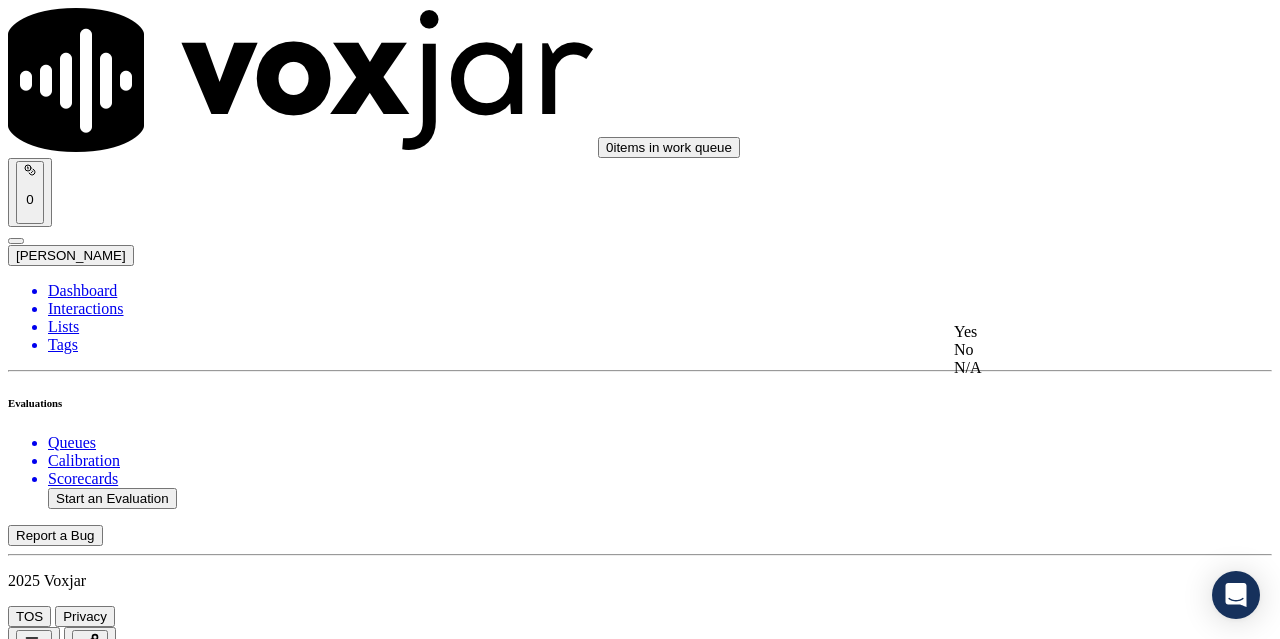 click on "Yes" at bounding box center [1067, 332] 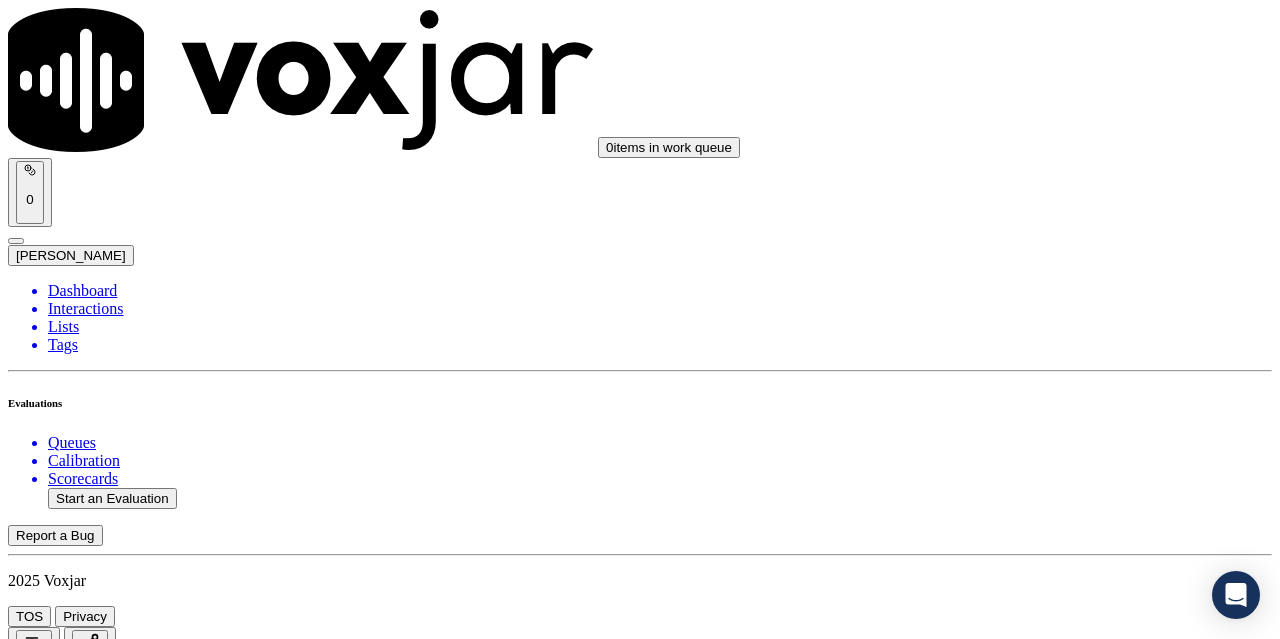 scroll, scrollTop: 5896, scrollLeft: 0, axis: vertical 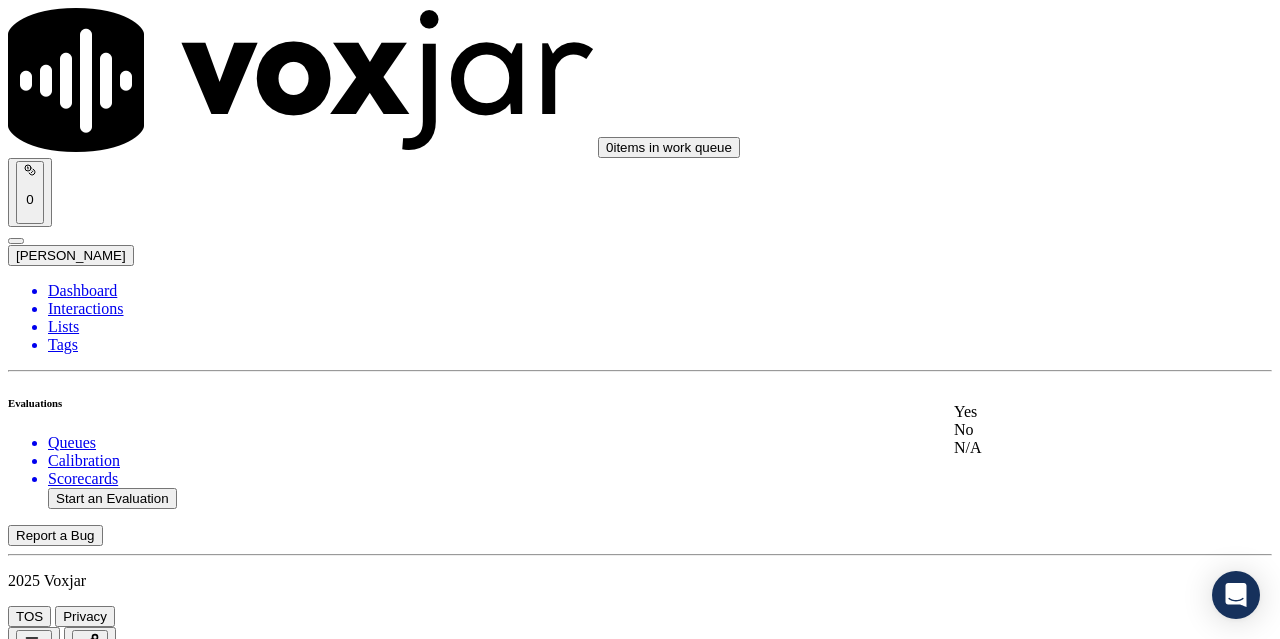 click on "Yes" at bounding box center [1067, 412] 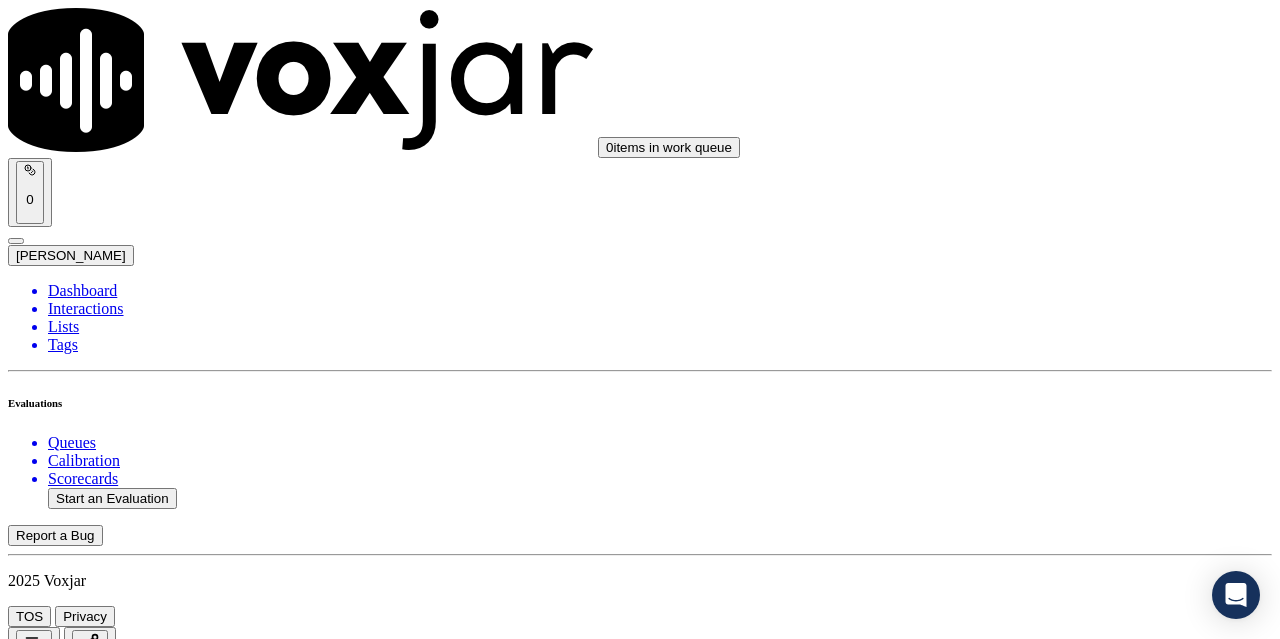 click on "Submit Scores" at bounding box center [59, 7345] 